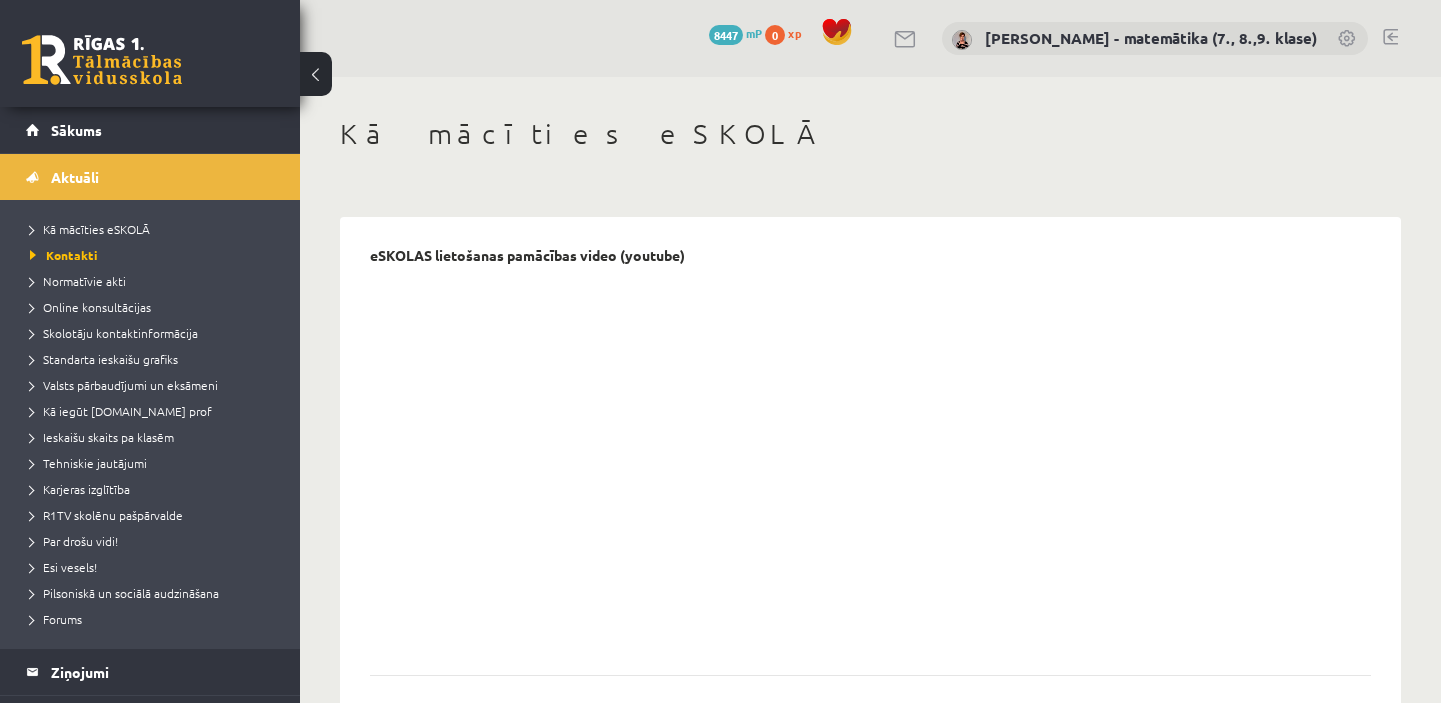 scroll, scrollTop: 0, scrollLeft: 0, axis: both 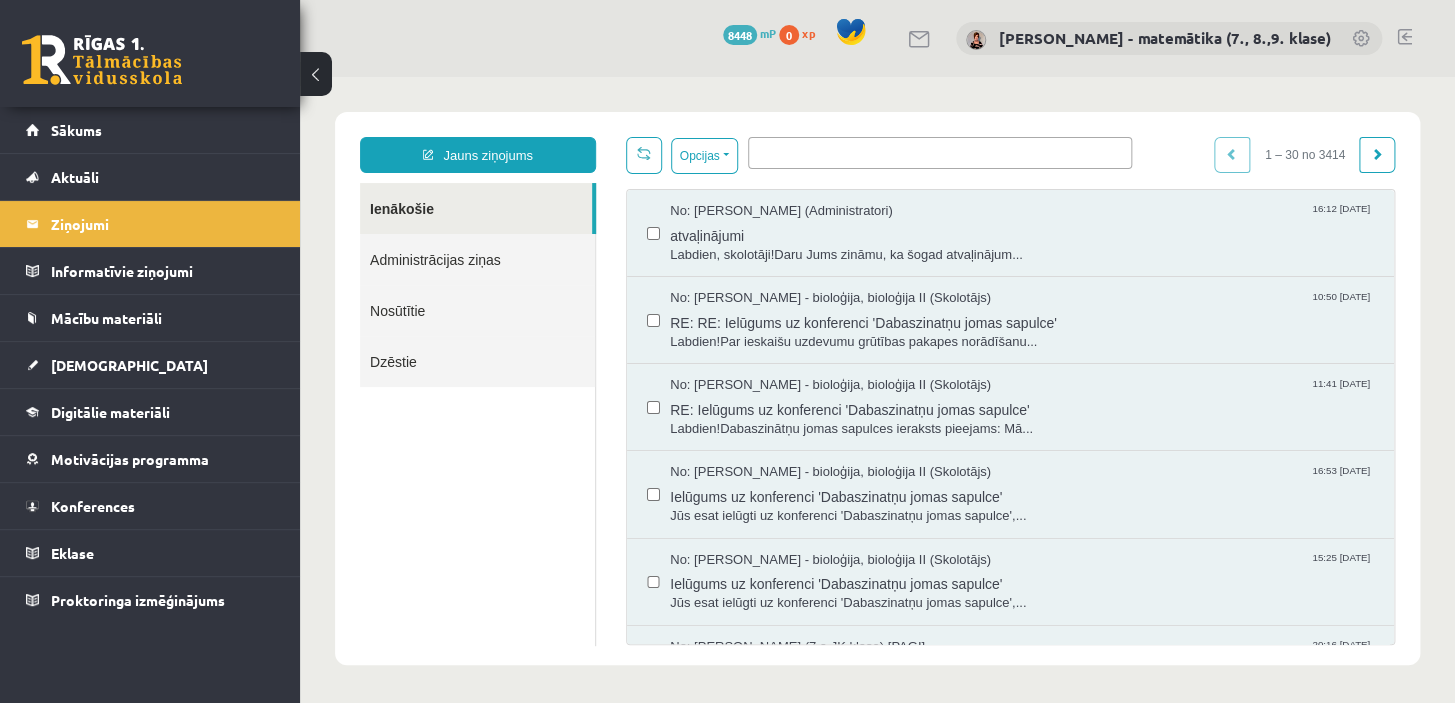 click on "Digitālie materiāli" at bounding box center (110, 412) 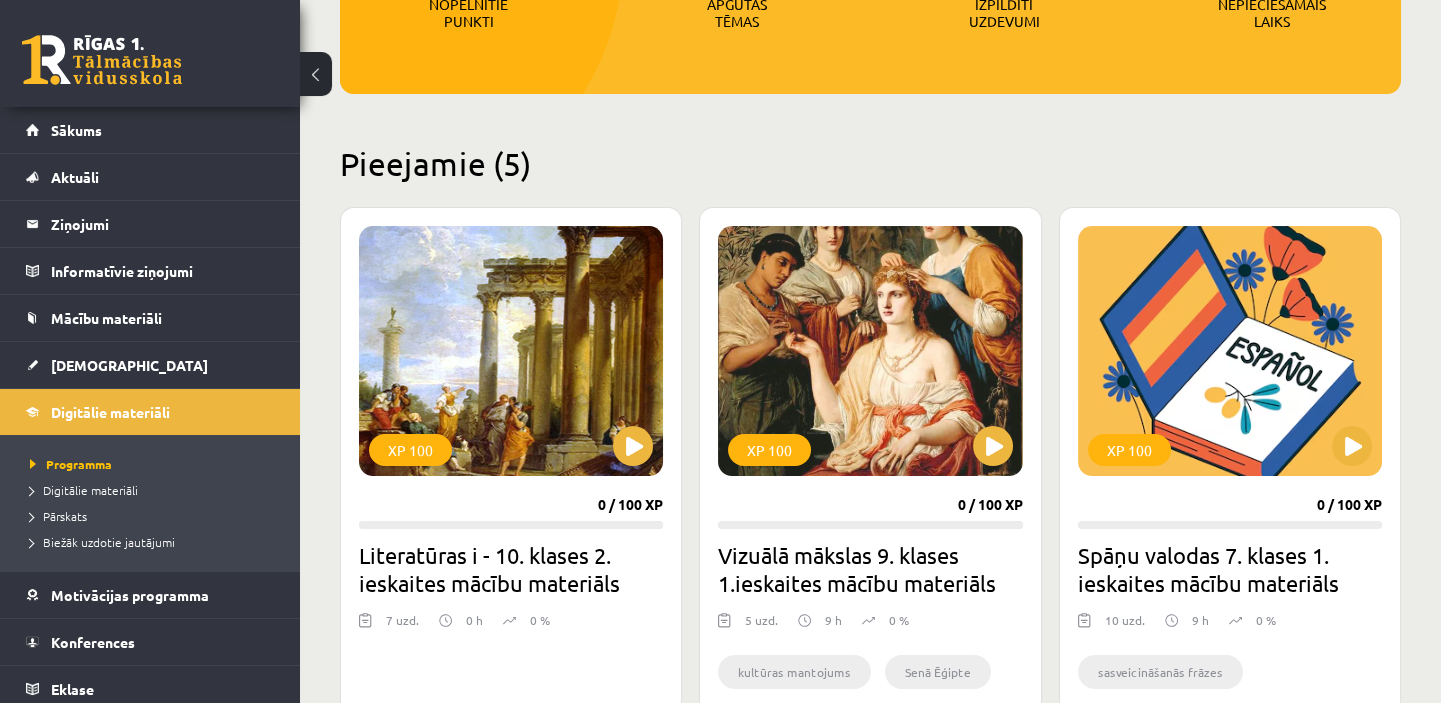 scroll, scrollTop: 636, scrollLeft: 0, axis: vertical 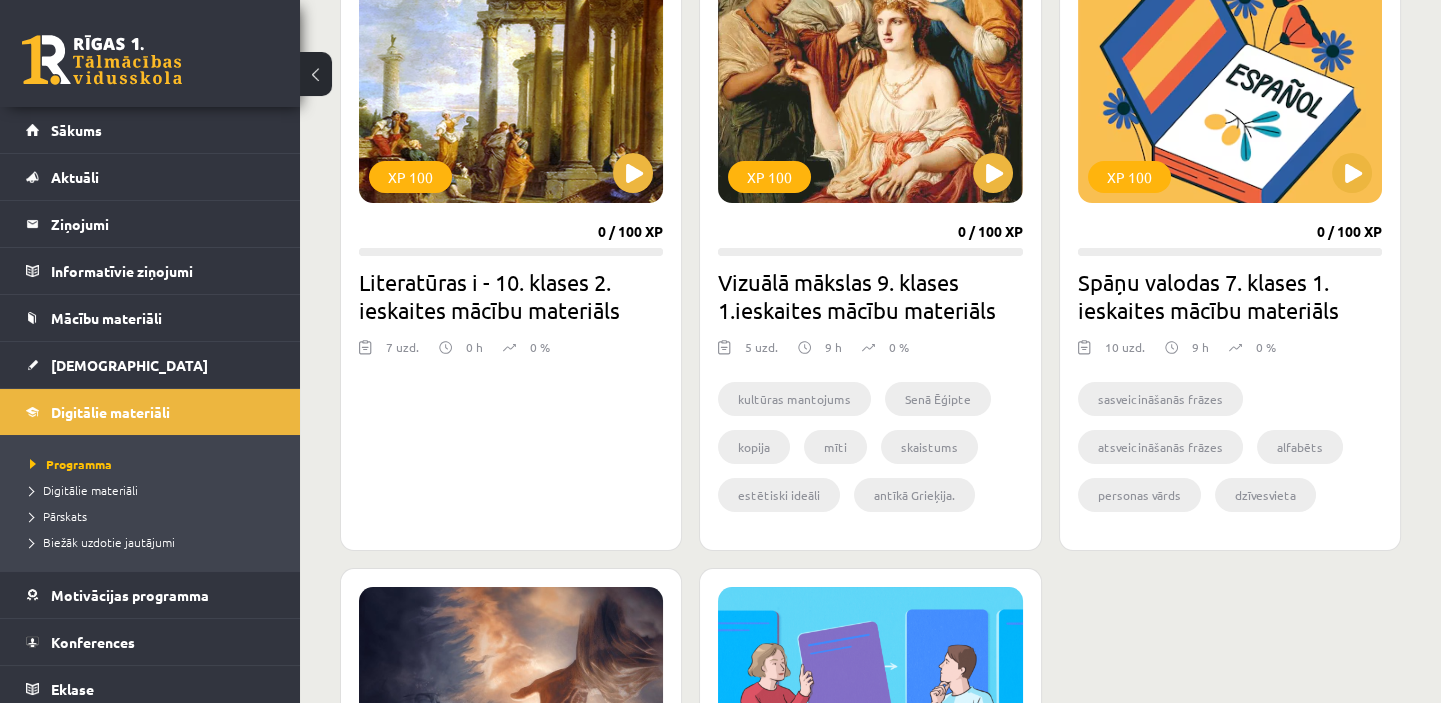 click on "Digitālie materiāli" at bounding box center [155, 490] 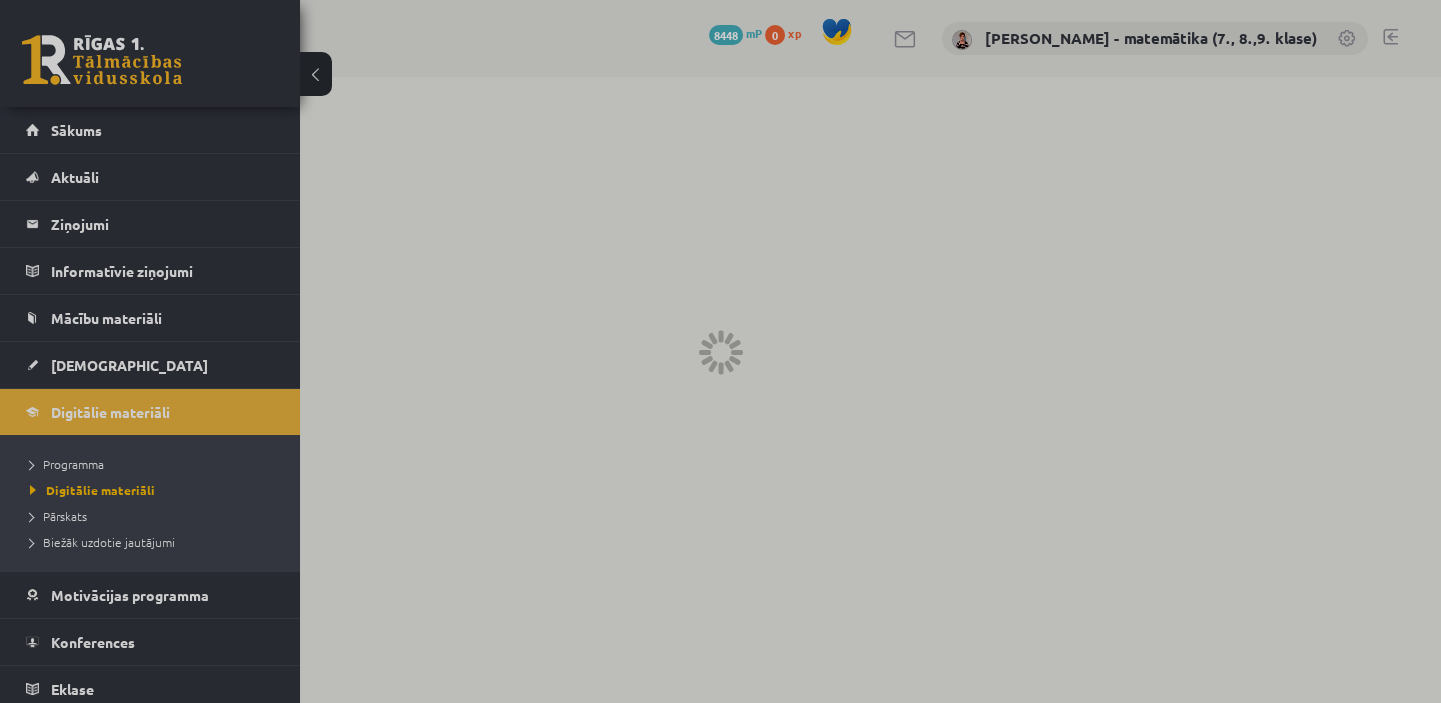 scroll, scrollTop: 0, scrollLeft: 0, axis: both 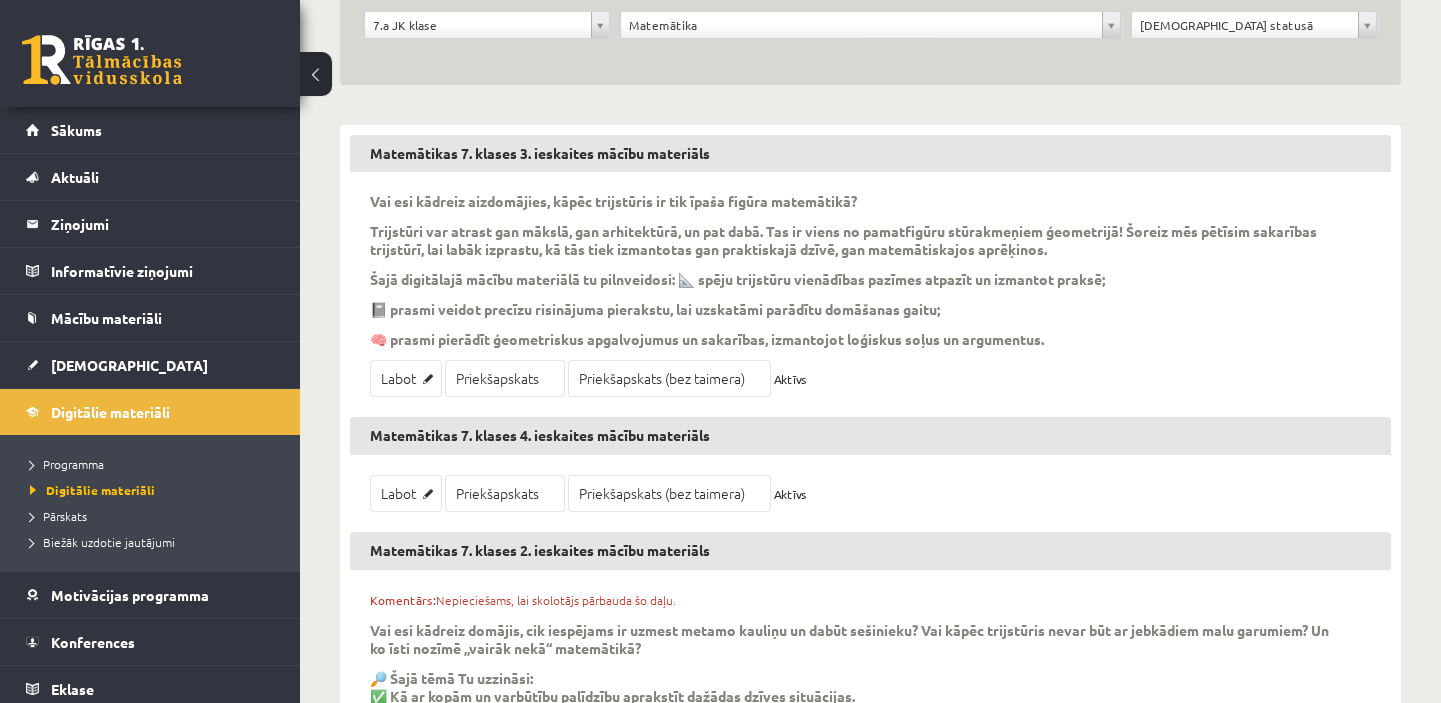 click on "Priekšapskats (bez taimera)" at bounding box center [669, 378] 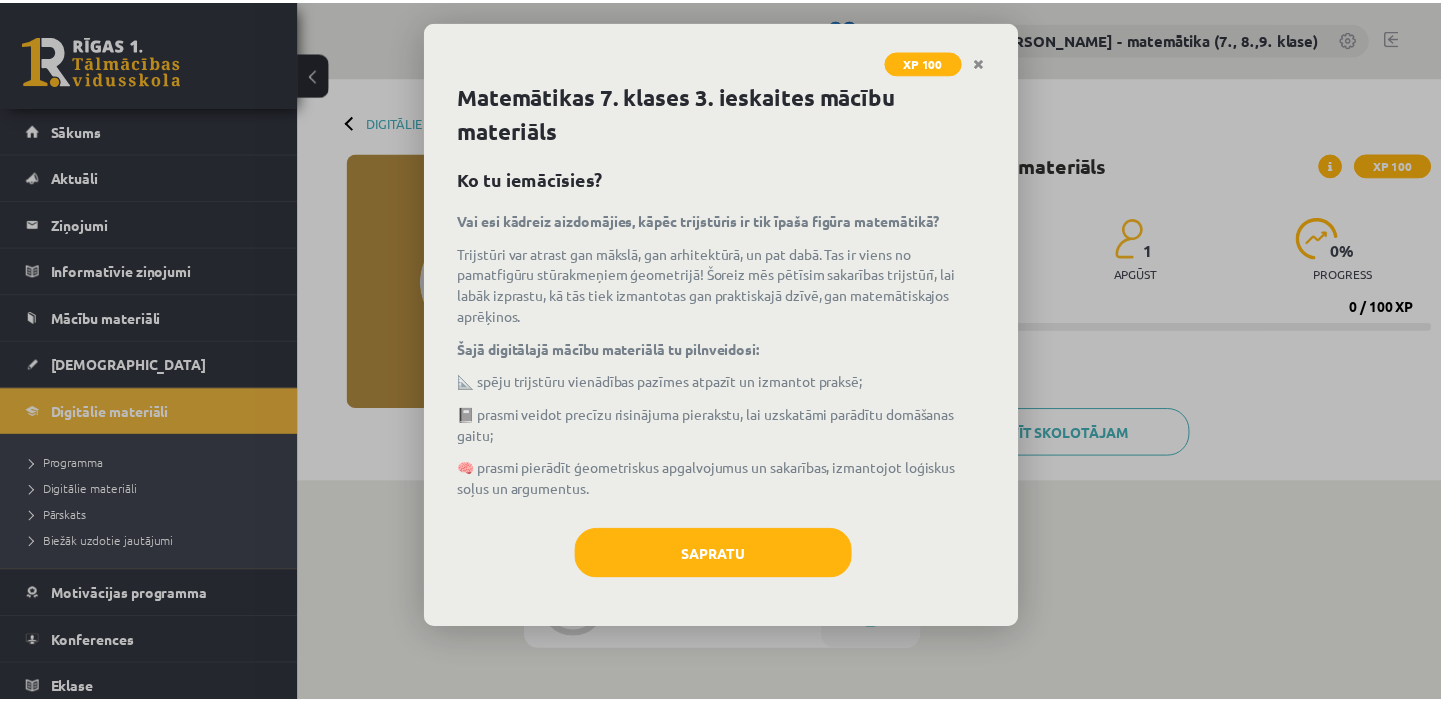 scroll, scrollTop: 0, scrollLeft: 0, axis: both 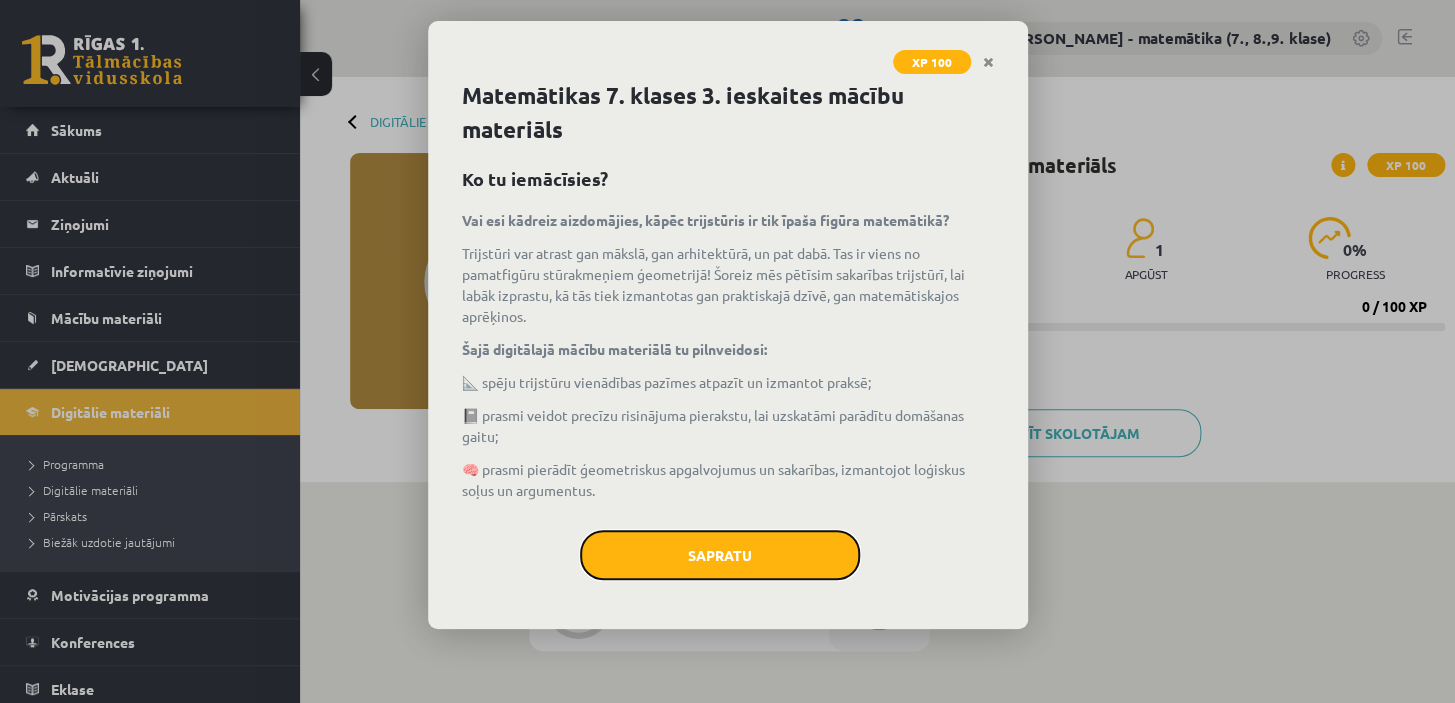 click on "Sapratu" 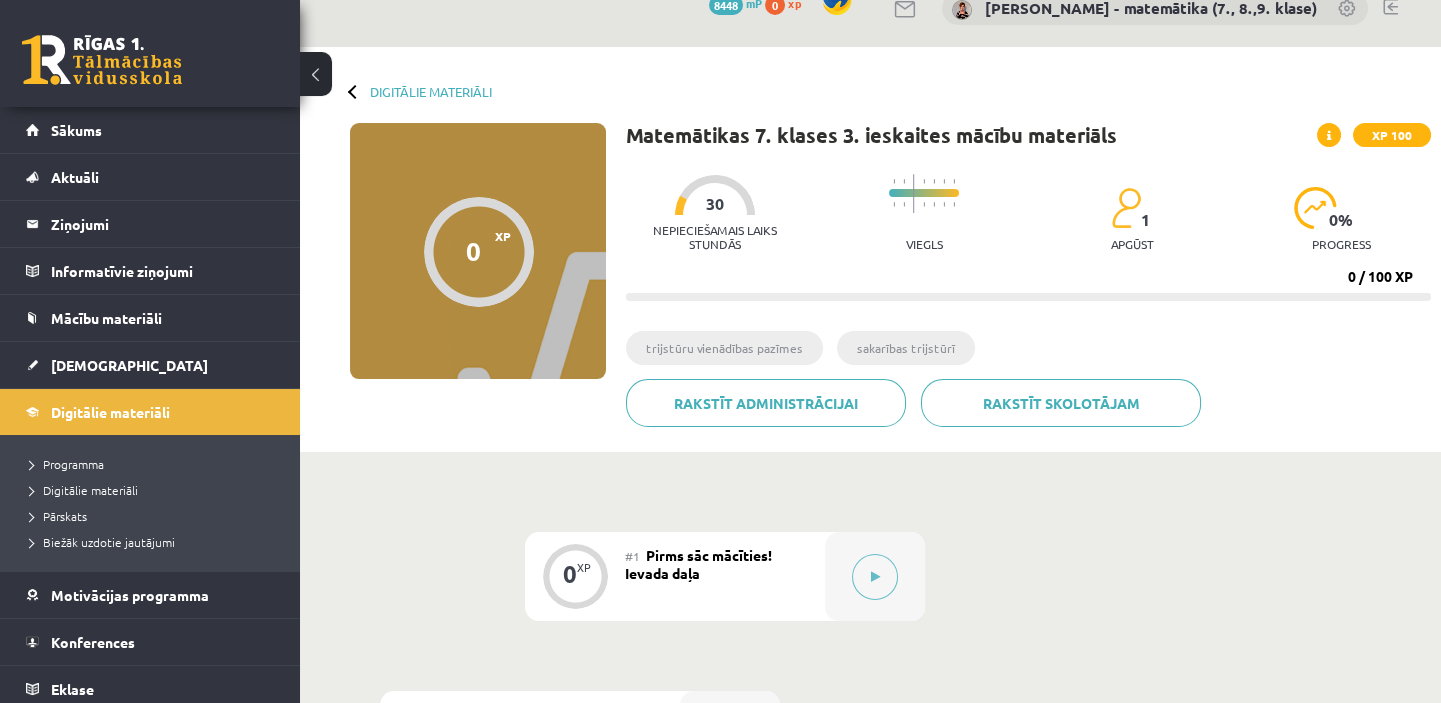 scroll, scrollTop: 0, scrollLeft: 0, axis: both 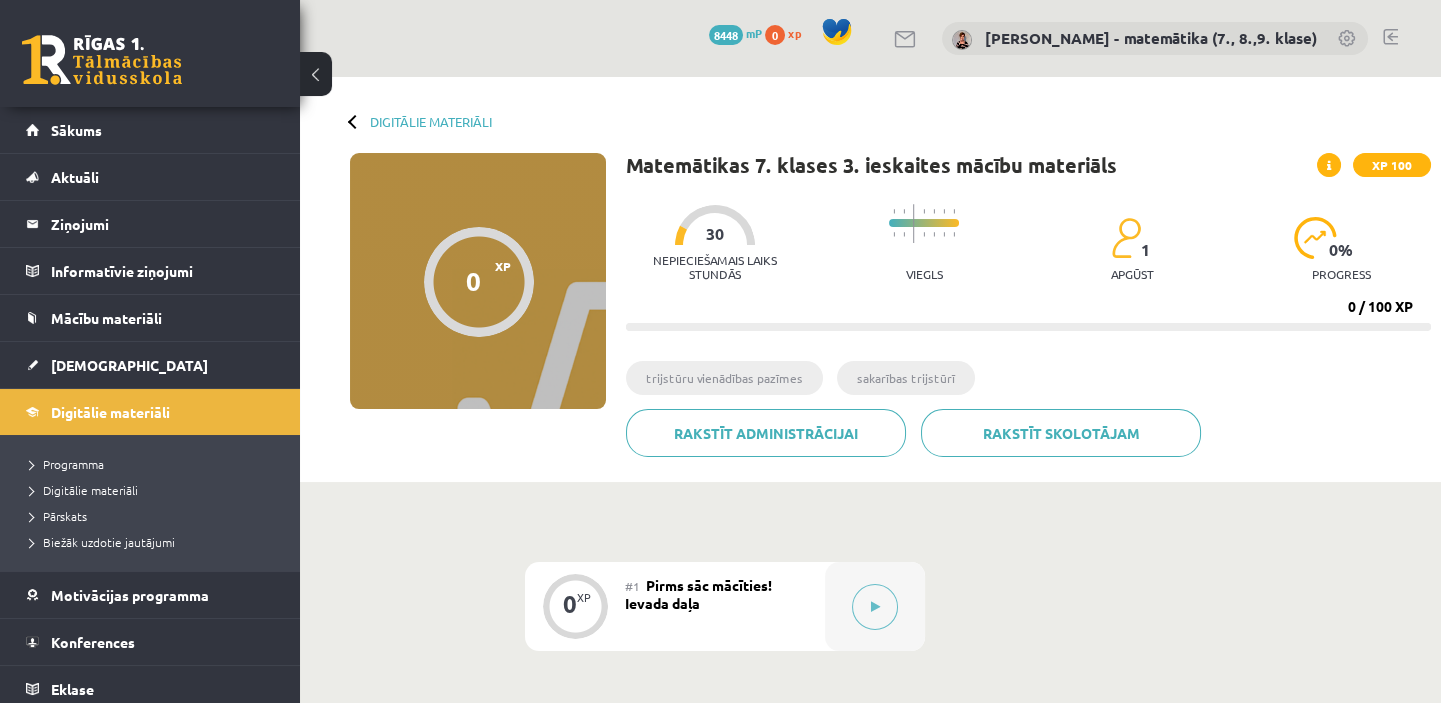 click on "Digitālie materiāli" at bounding box center (84, 490) 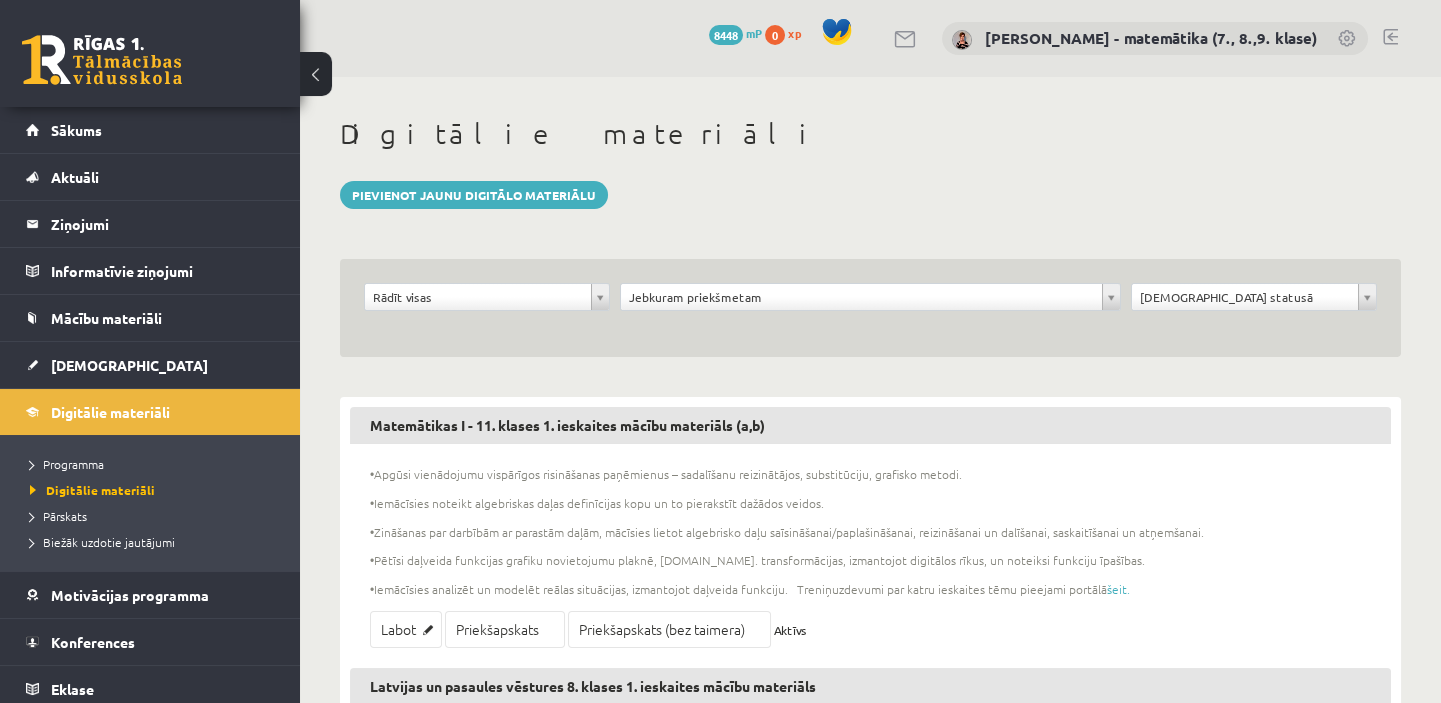 scroll, scrollTop: 0, scrollLeft: 0, axis: both 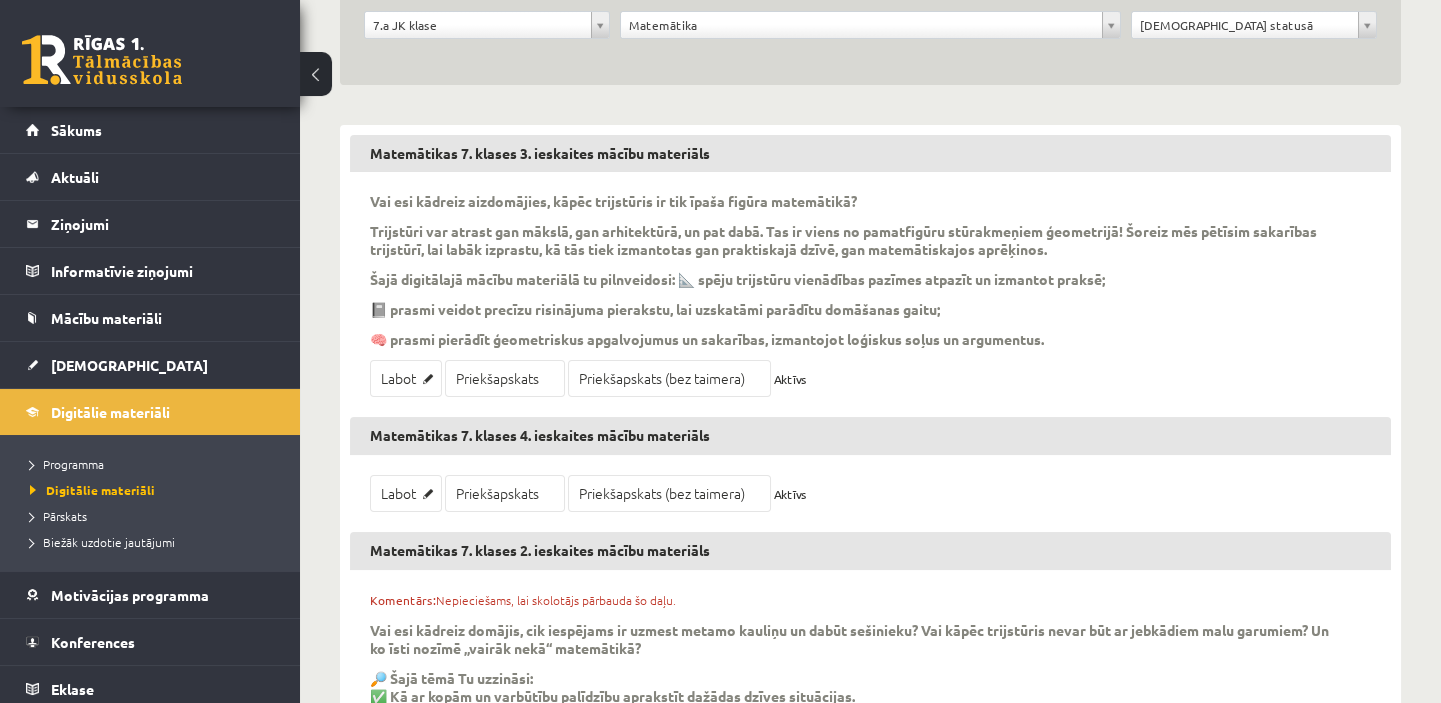 click on "Priekšapskats (bez taimera)" at bounding box center [669, 378] 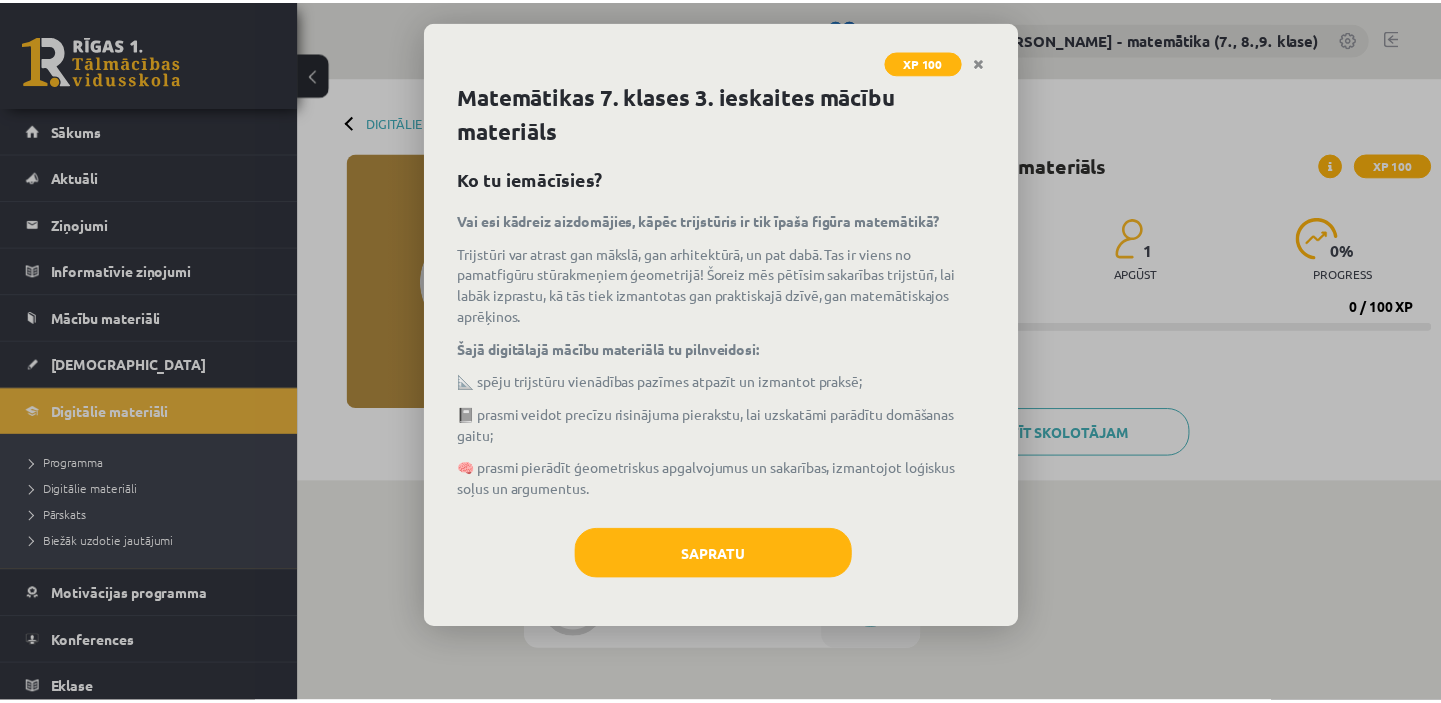 scroll, scrollTop: 0, scrollLeft: 0, axis: both 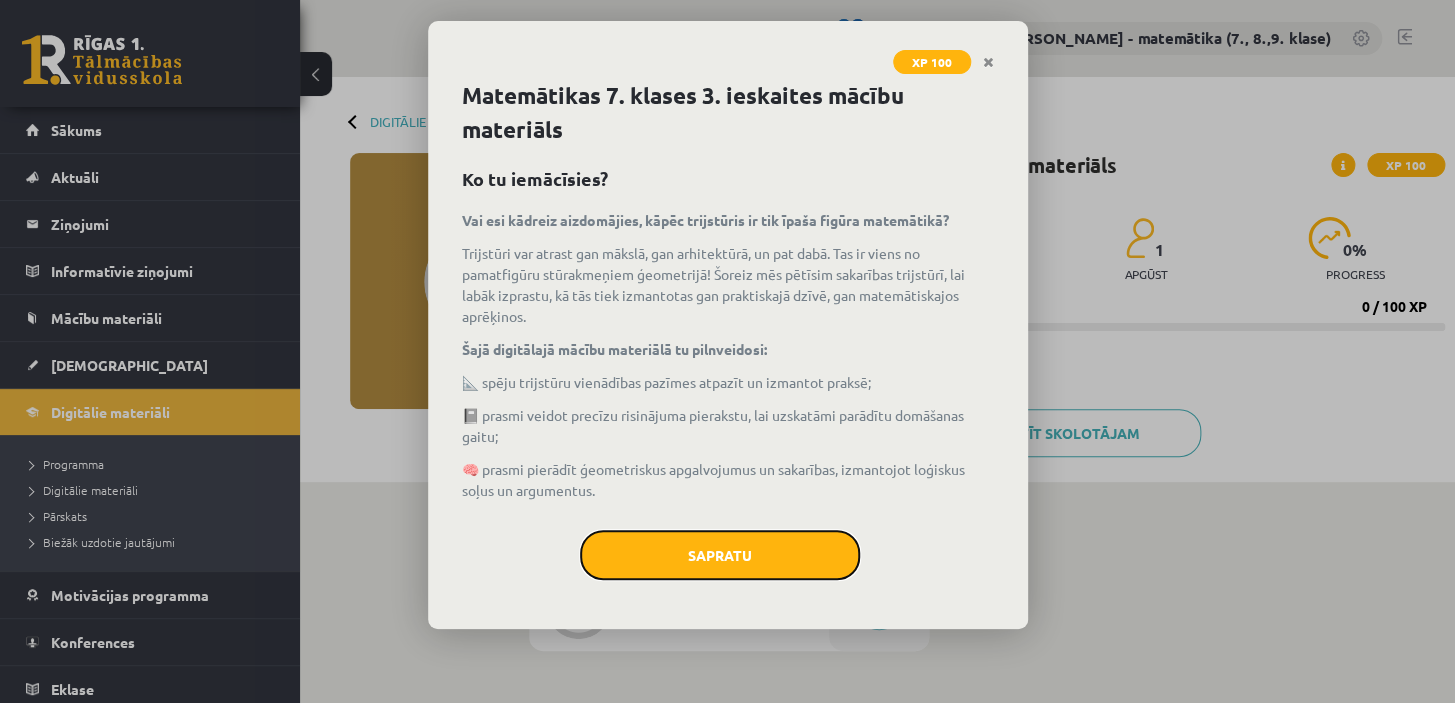 click on "Sapratu" 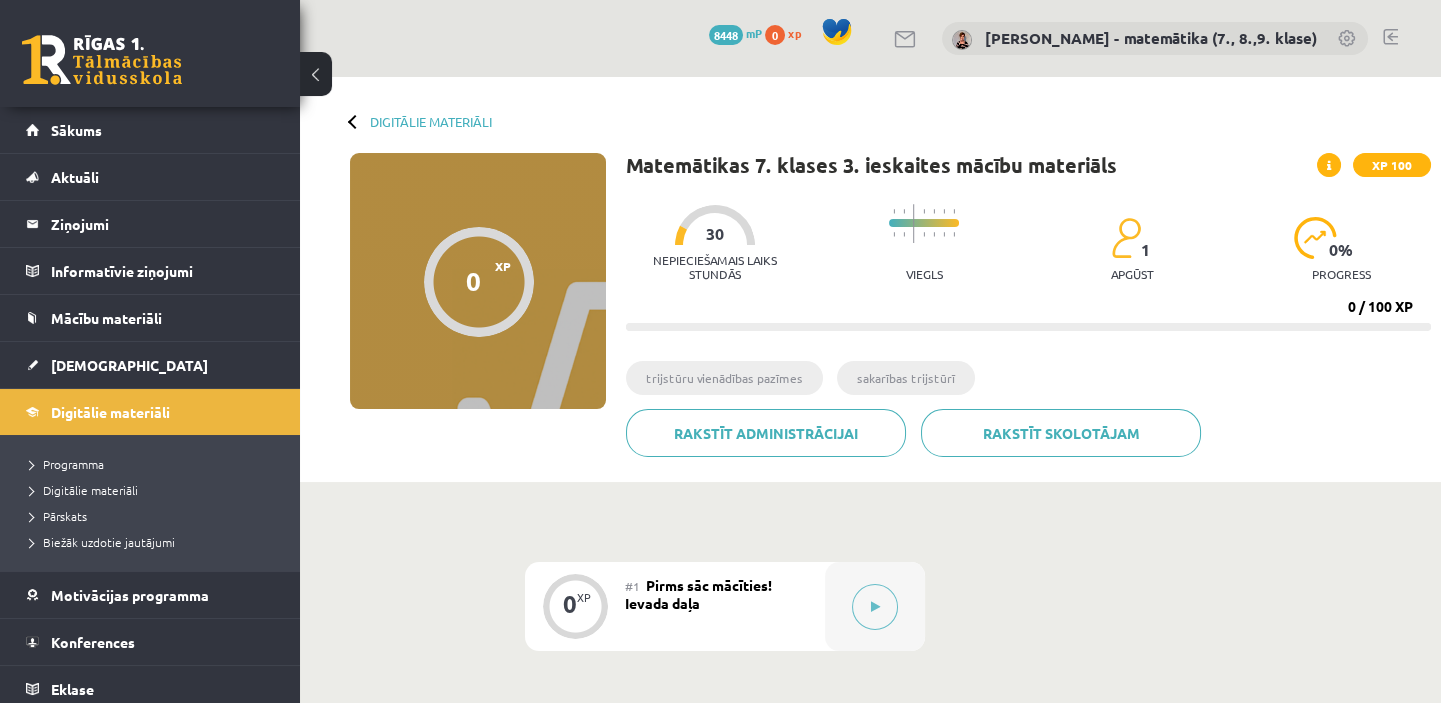 click on "Digitālie materiāli" at bounding box center (155, 490) 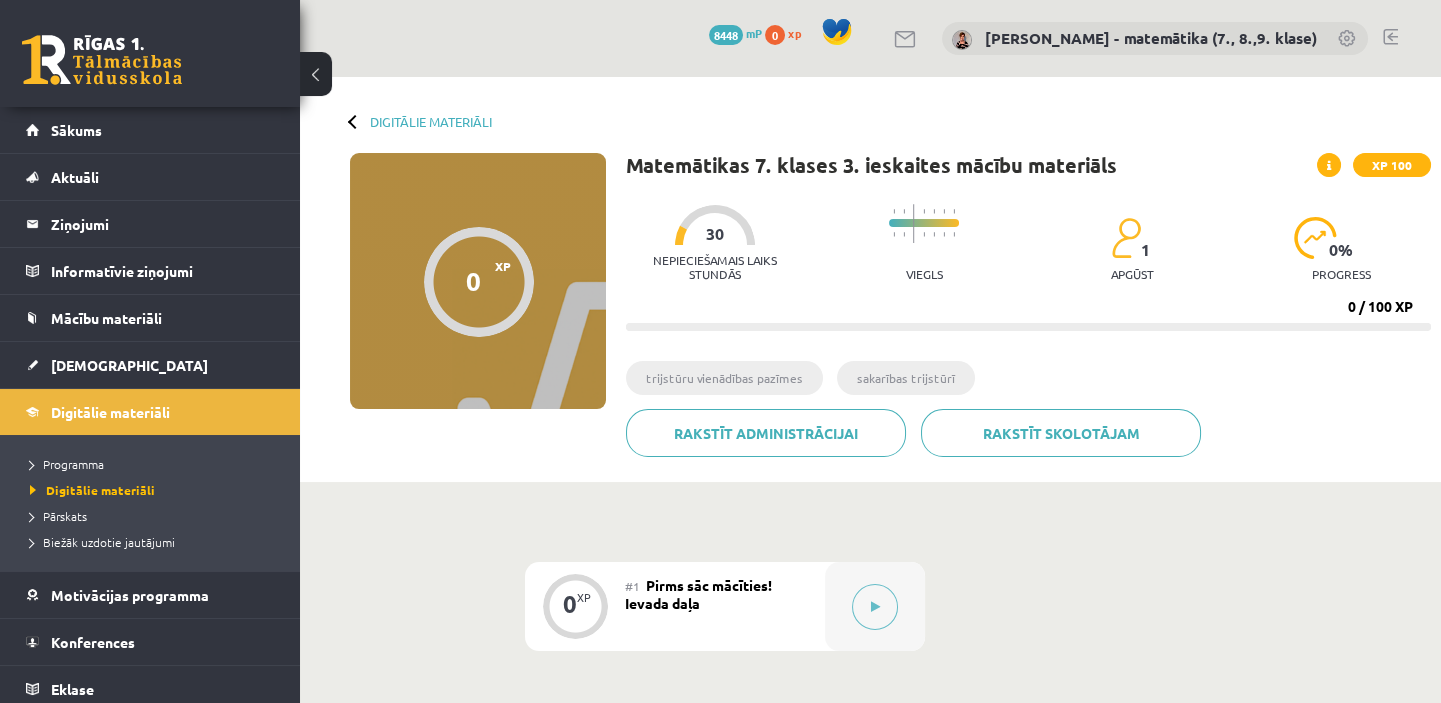 click on "Digitālie materiāli" at bounding box center (92, 490) 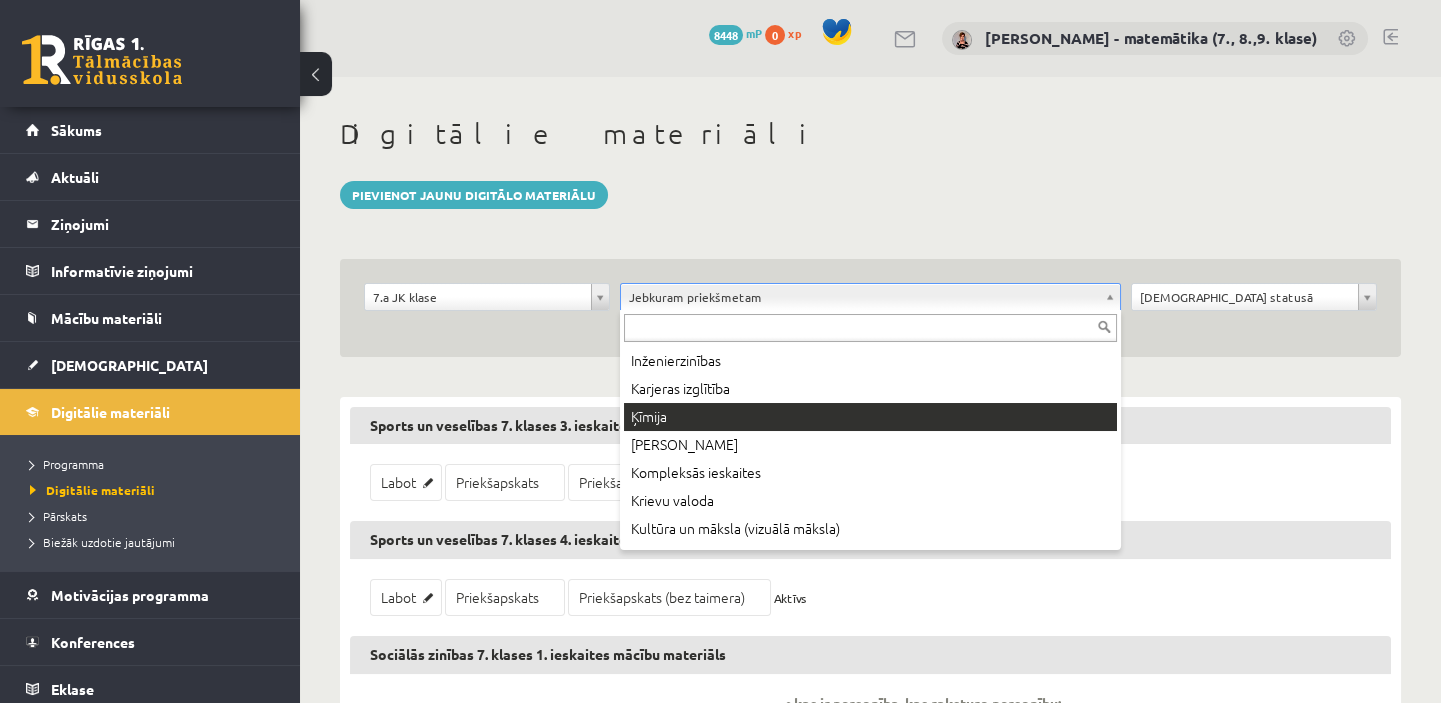 scroll, scrollTop: 545, scrollLeft: 0, axis: vertical 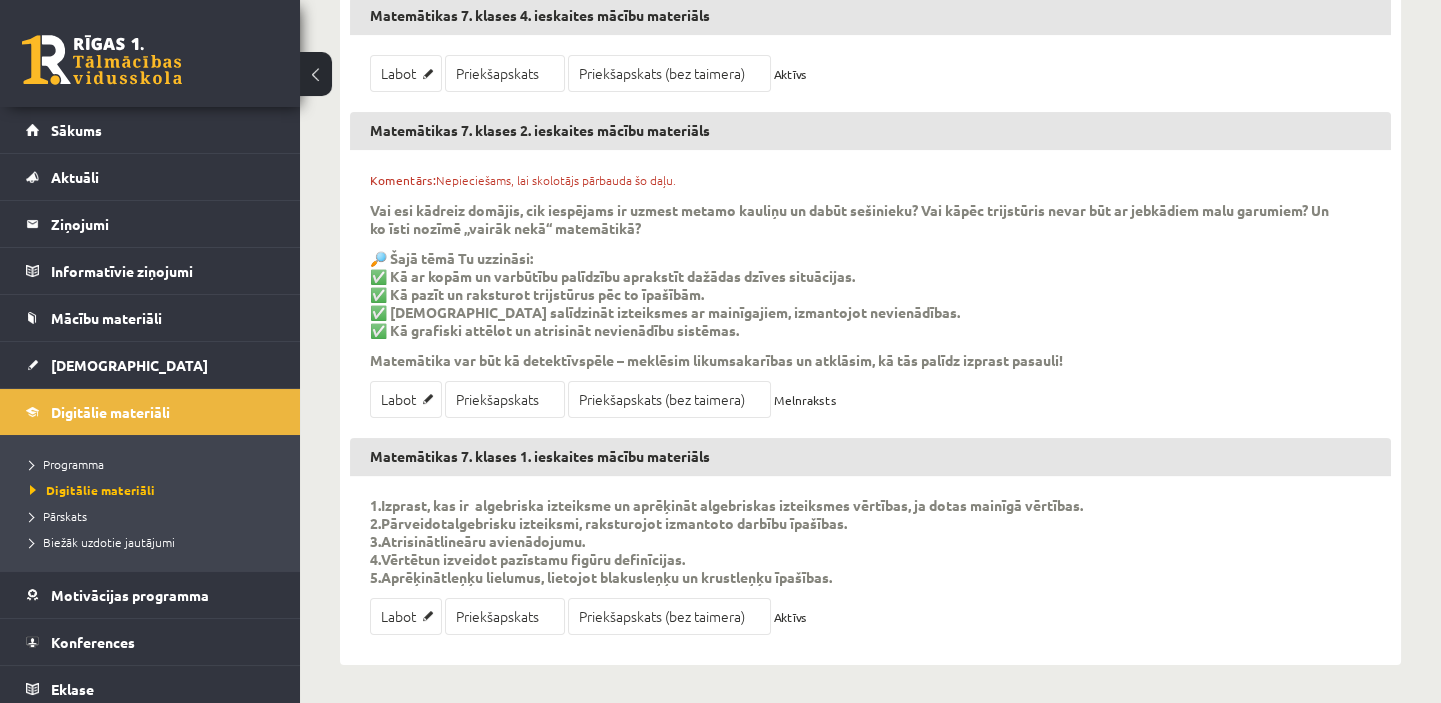 click on "Priekšapskats (bez taimera)" at bounding box center [669, 616] 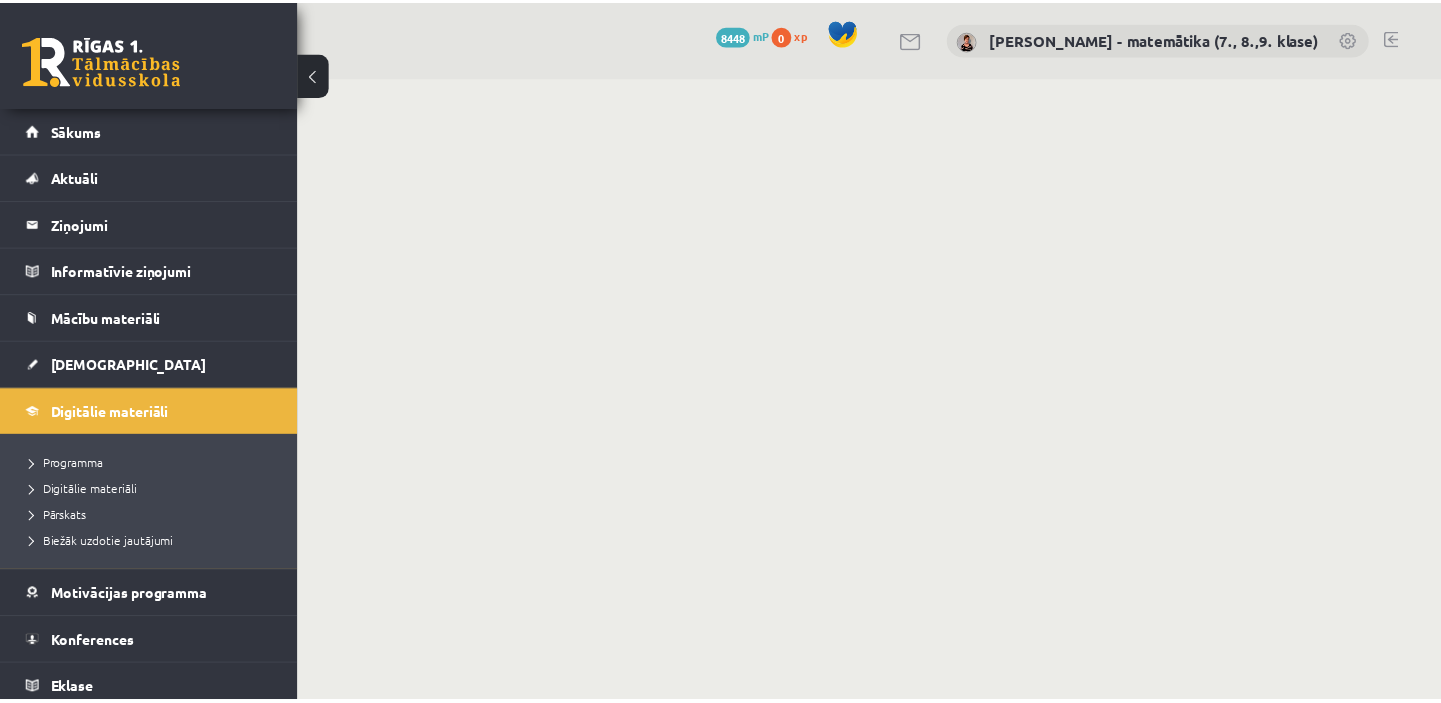 scroll, scrollTop: 0, scrollLeft: 0, axis: both 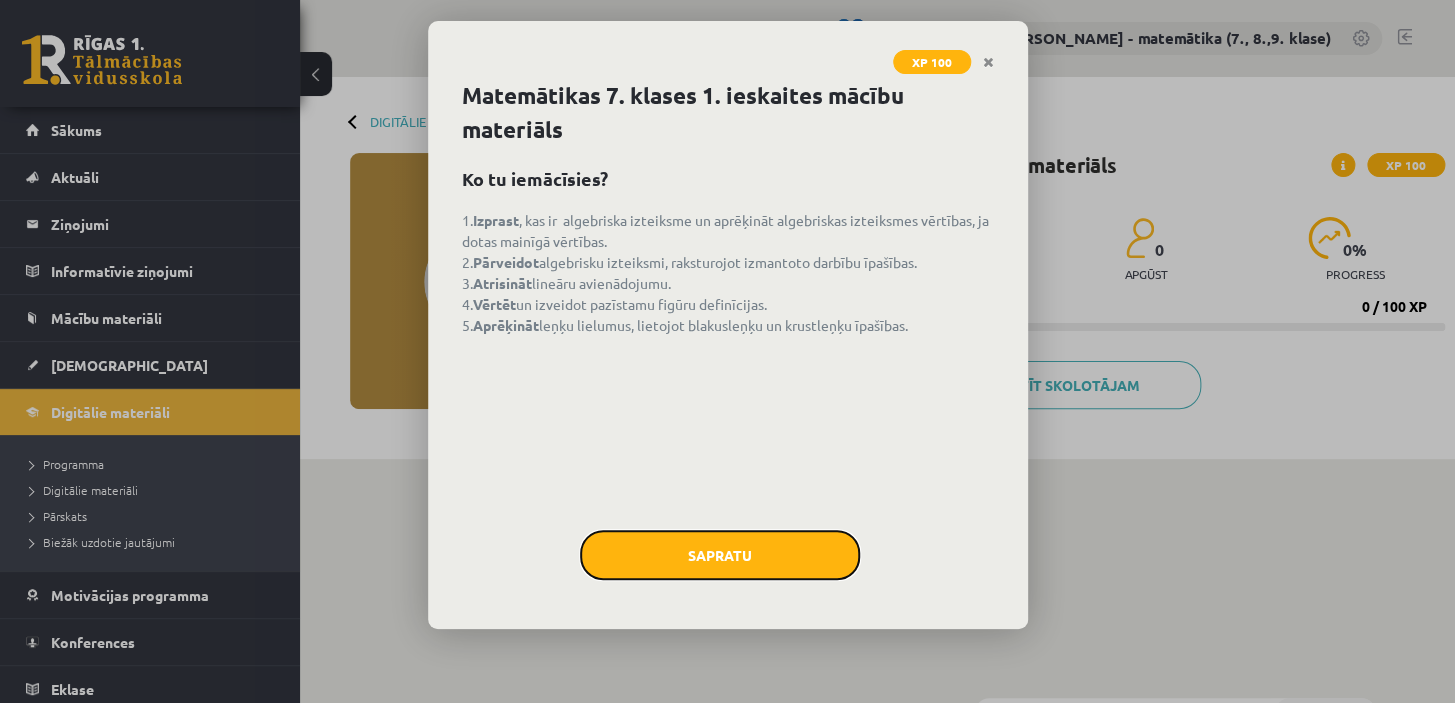 click on "Sapratu" 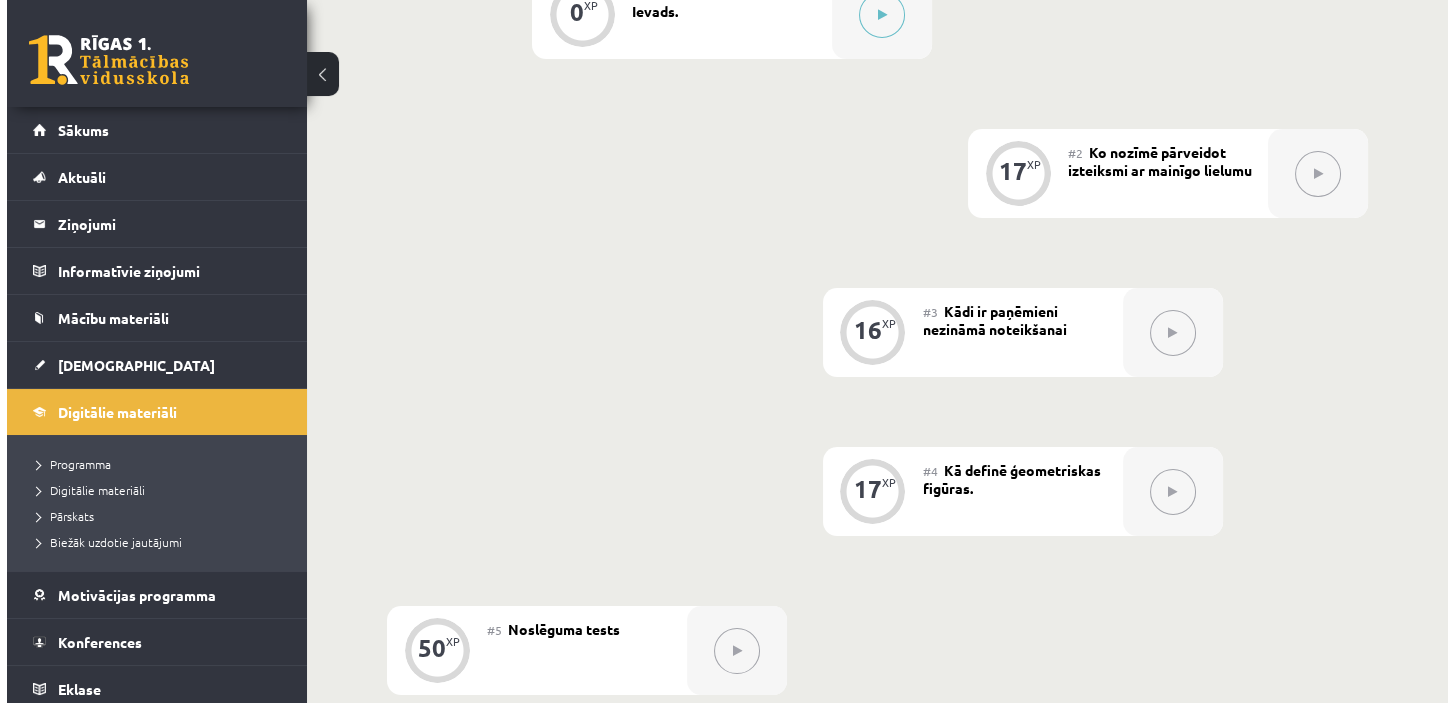 scroll, scrollTop: 454, scrollLeft: 0, axis: vertical 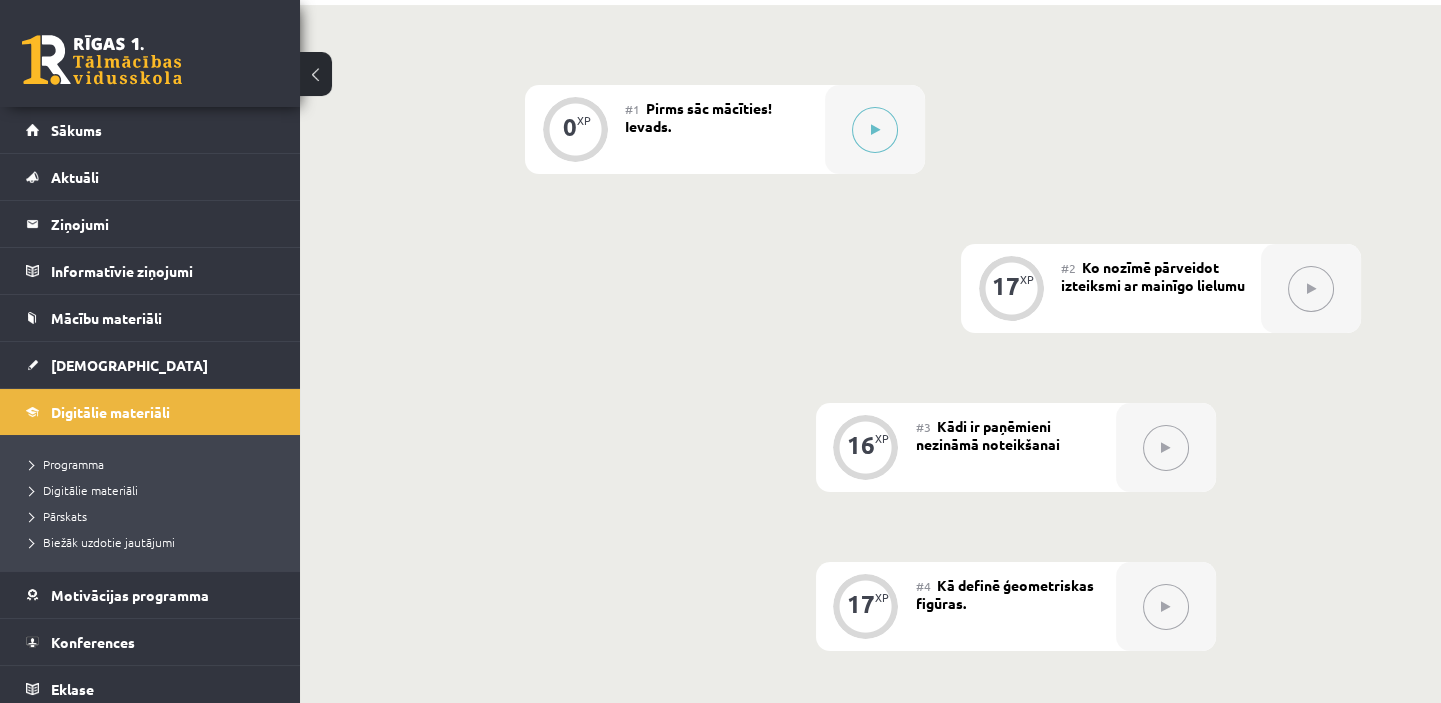 click 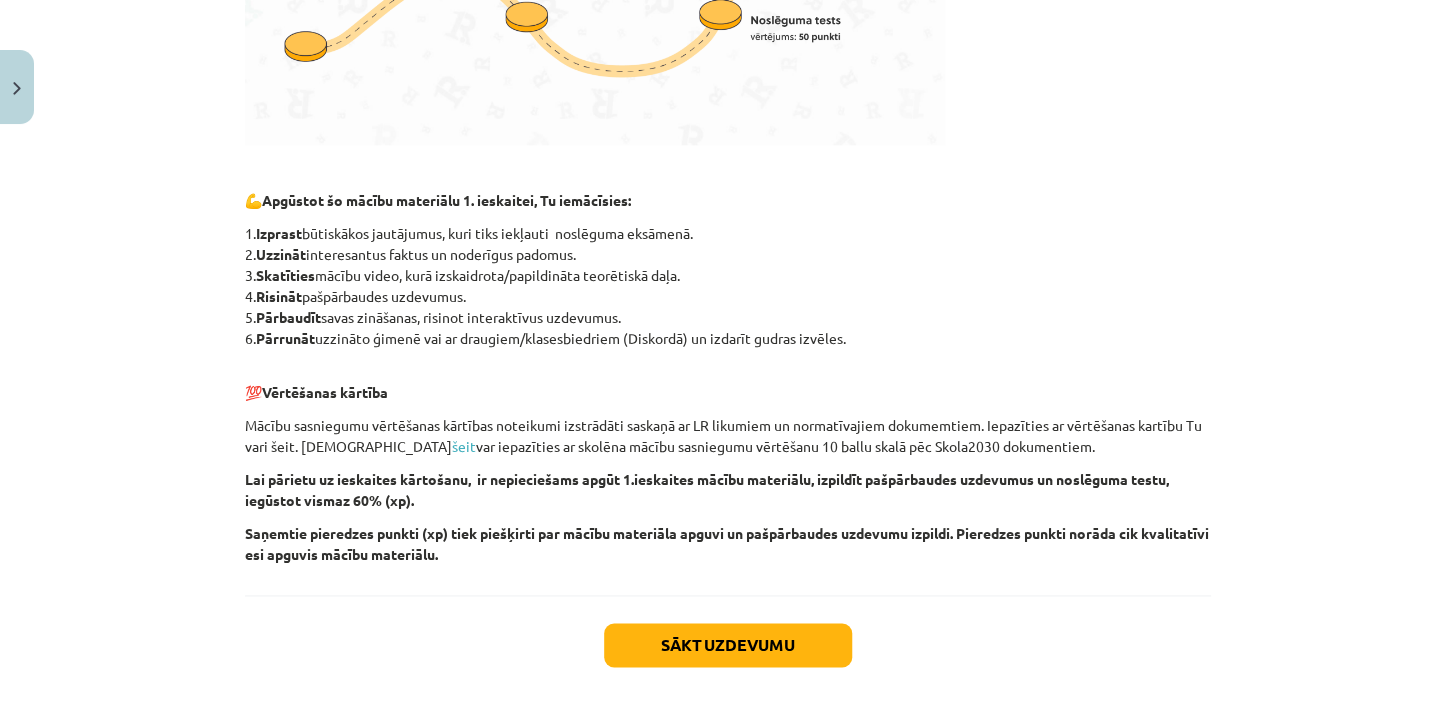 scroll, scrollTop: 911, scrollLeft: 0, axis: vertical 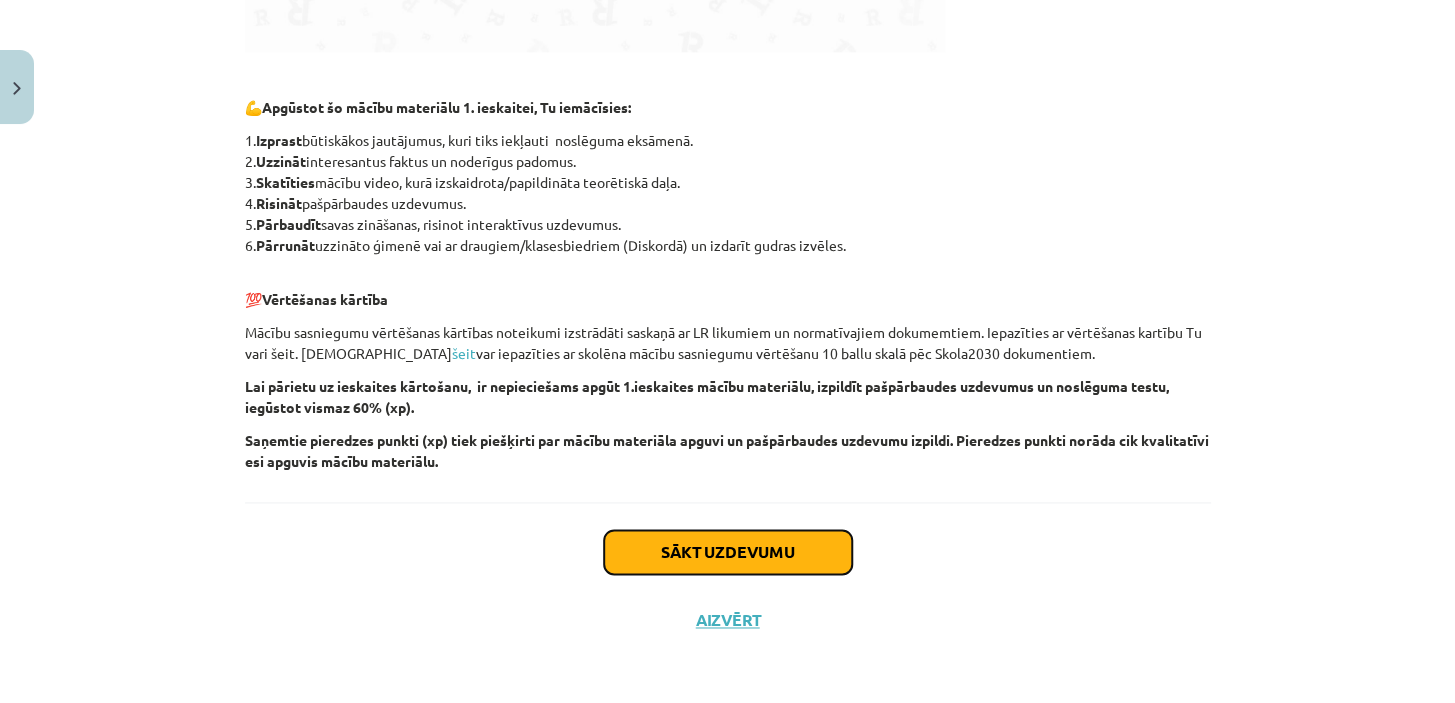 click on "Sākt uzdevumu" 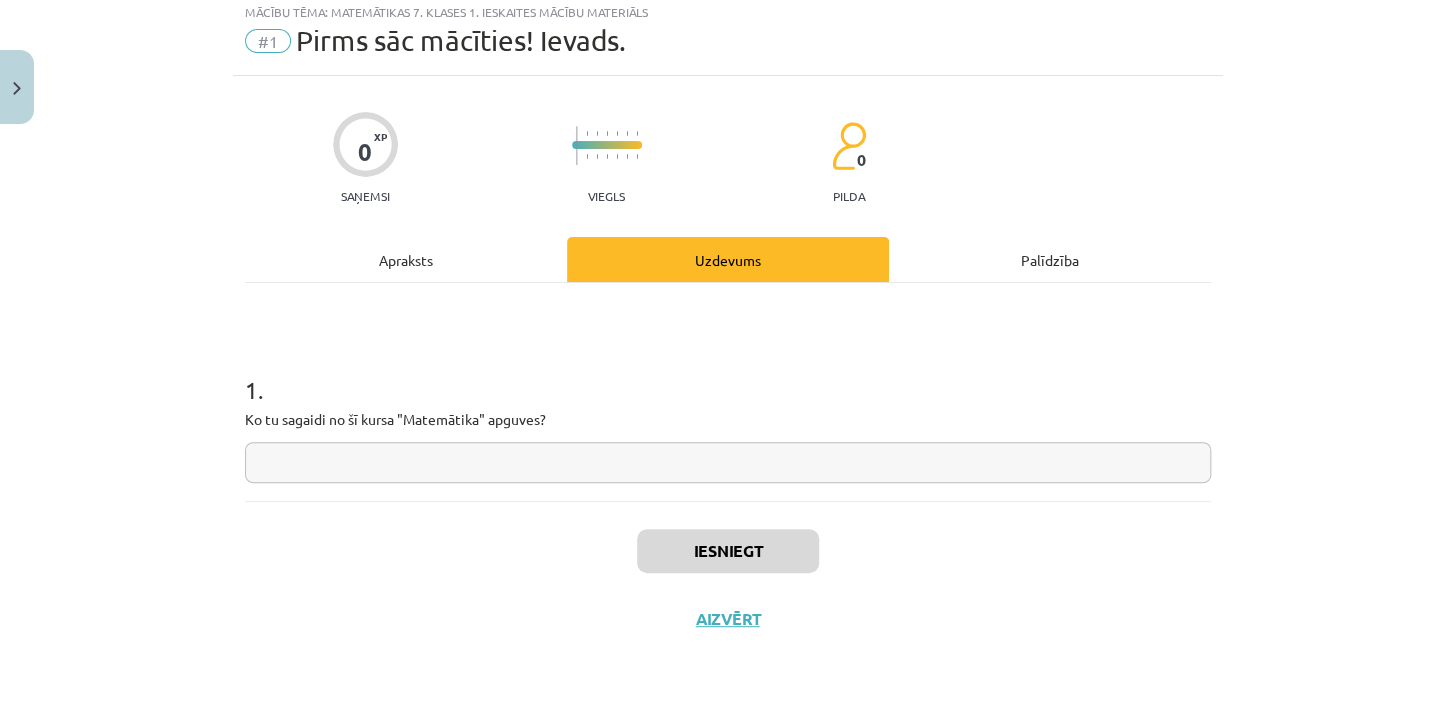 scroll, scrollTop: 50, scrollLeft: 0, axis: vertical 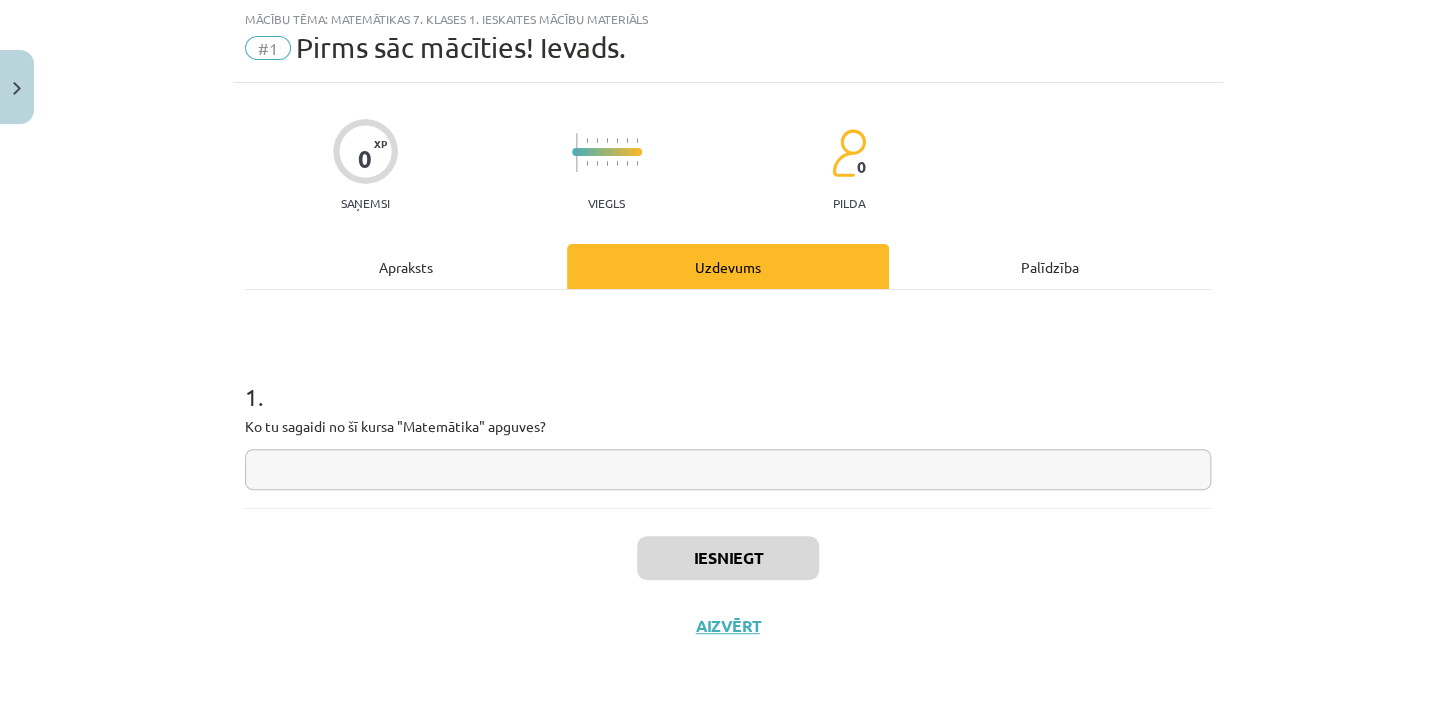 click on "Uzdevums" 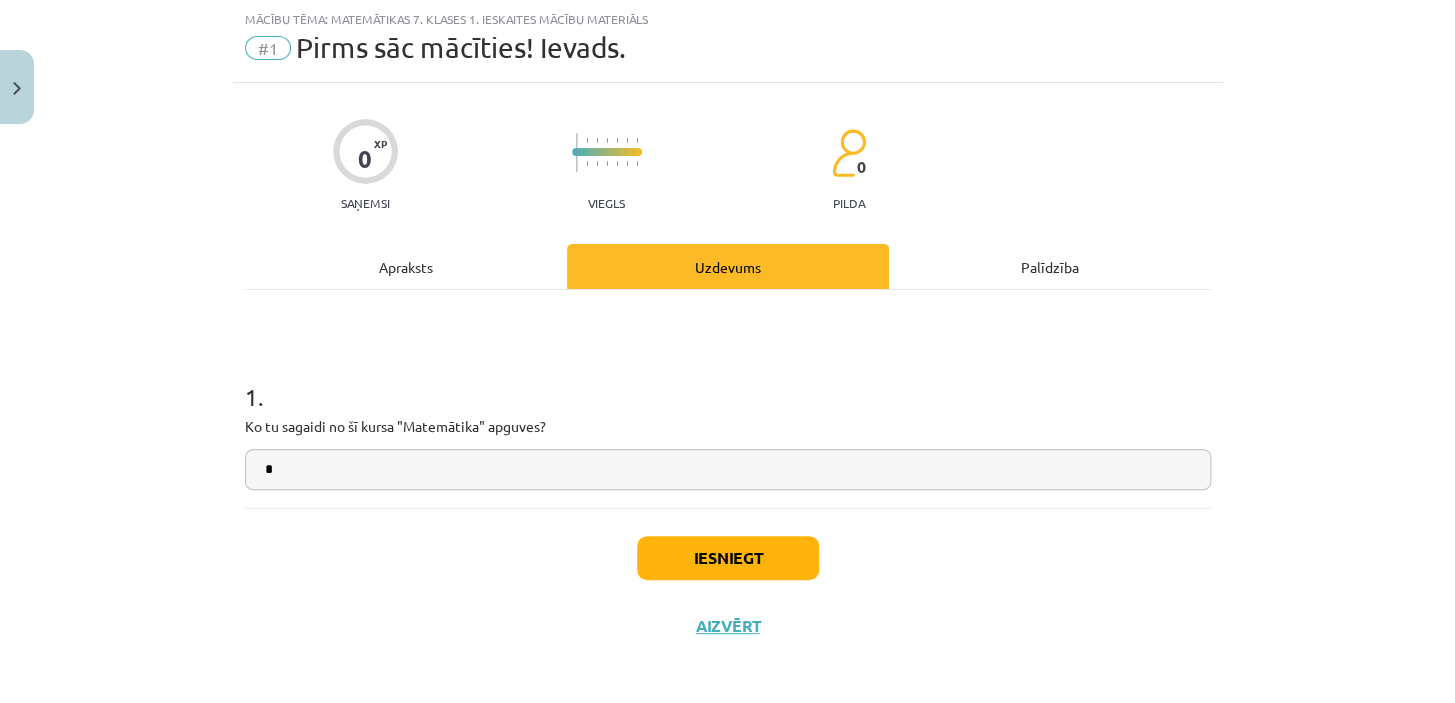 type on "*" 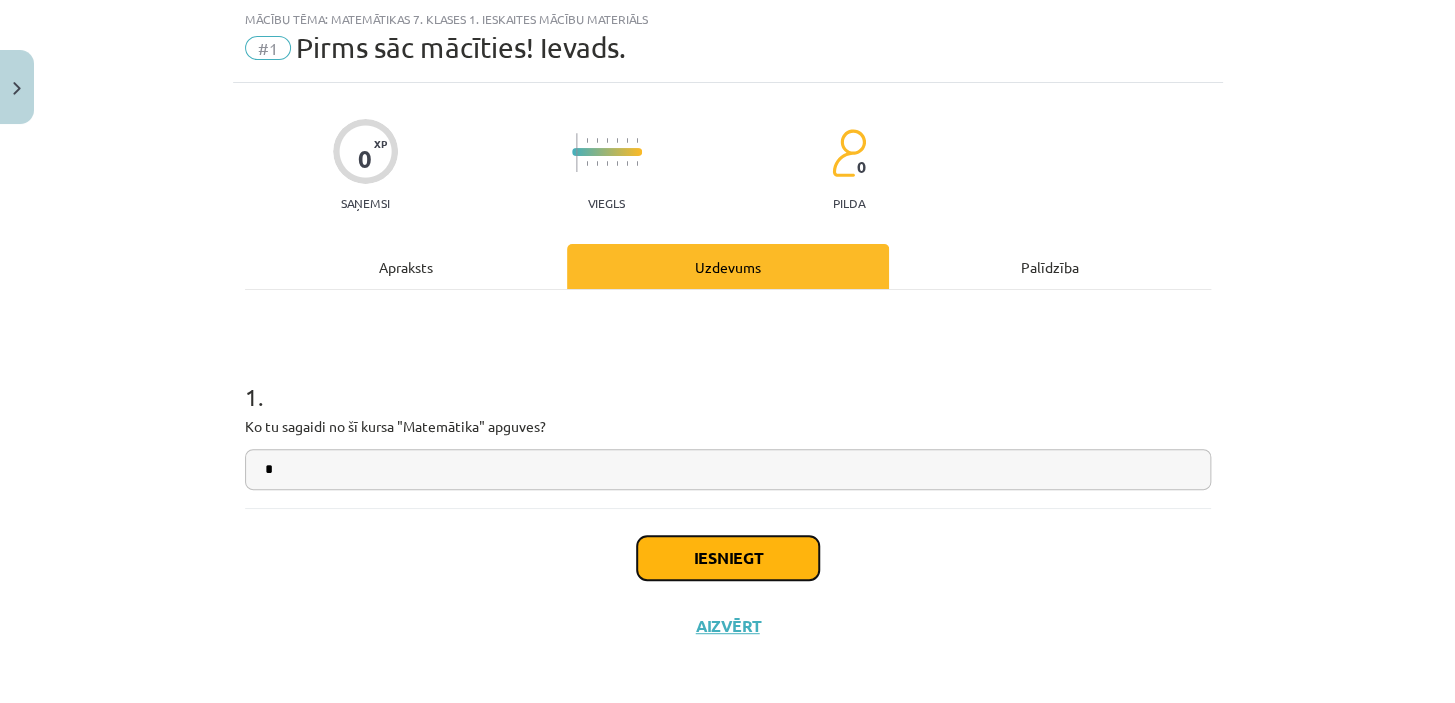 click on "Iesniegt" 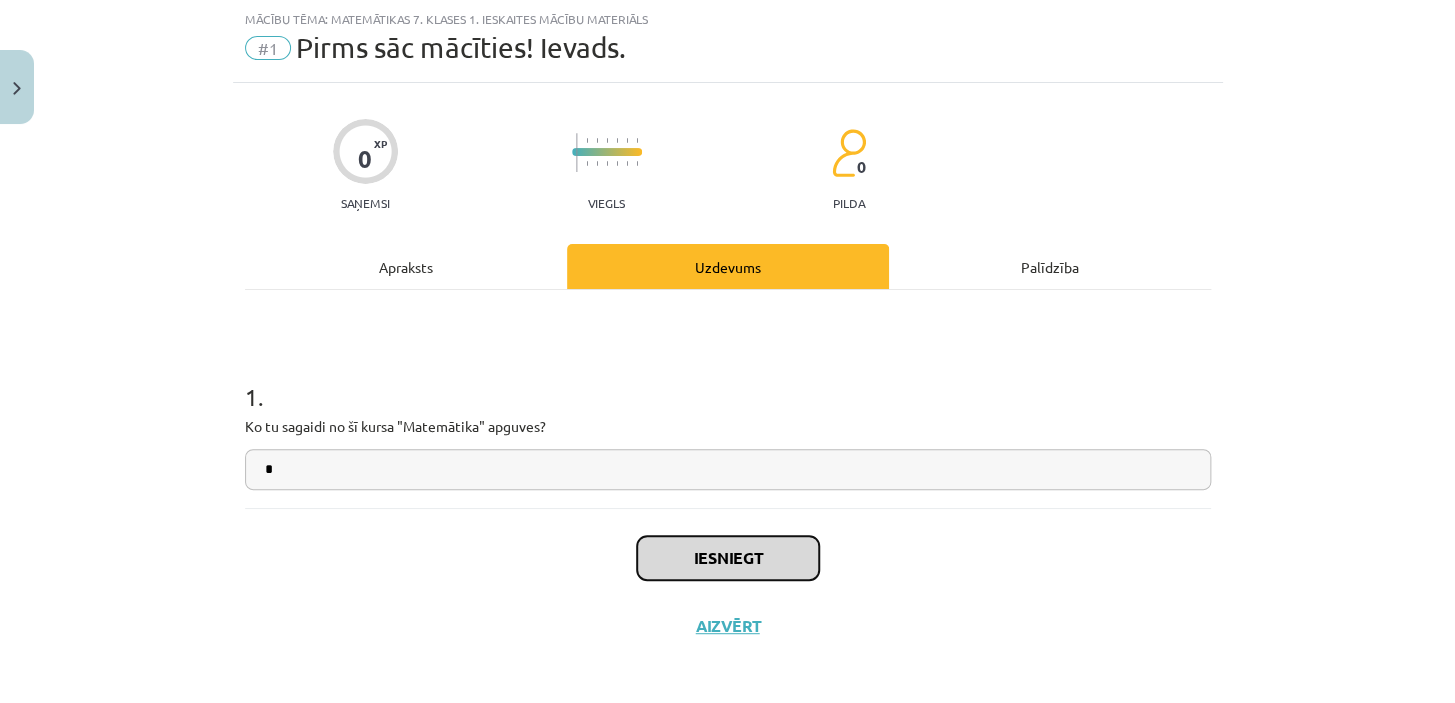scroll, scrollTop: 57, scrollLeft: 0, axis: vertical 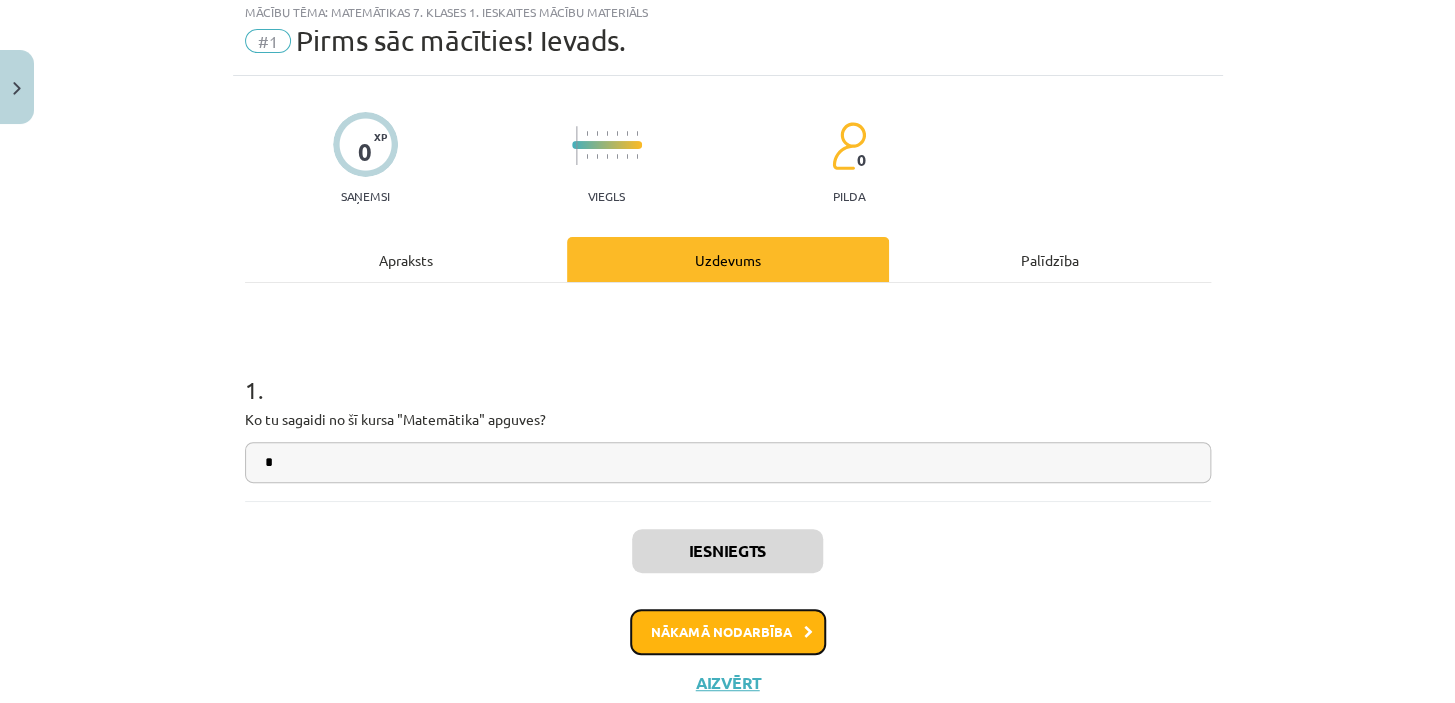 click on "Nākamā nodarbība" 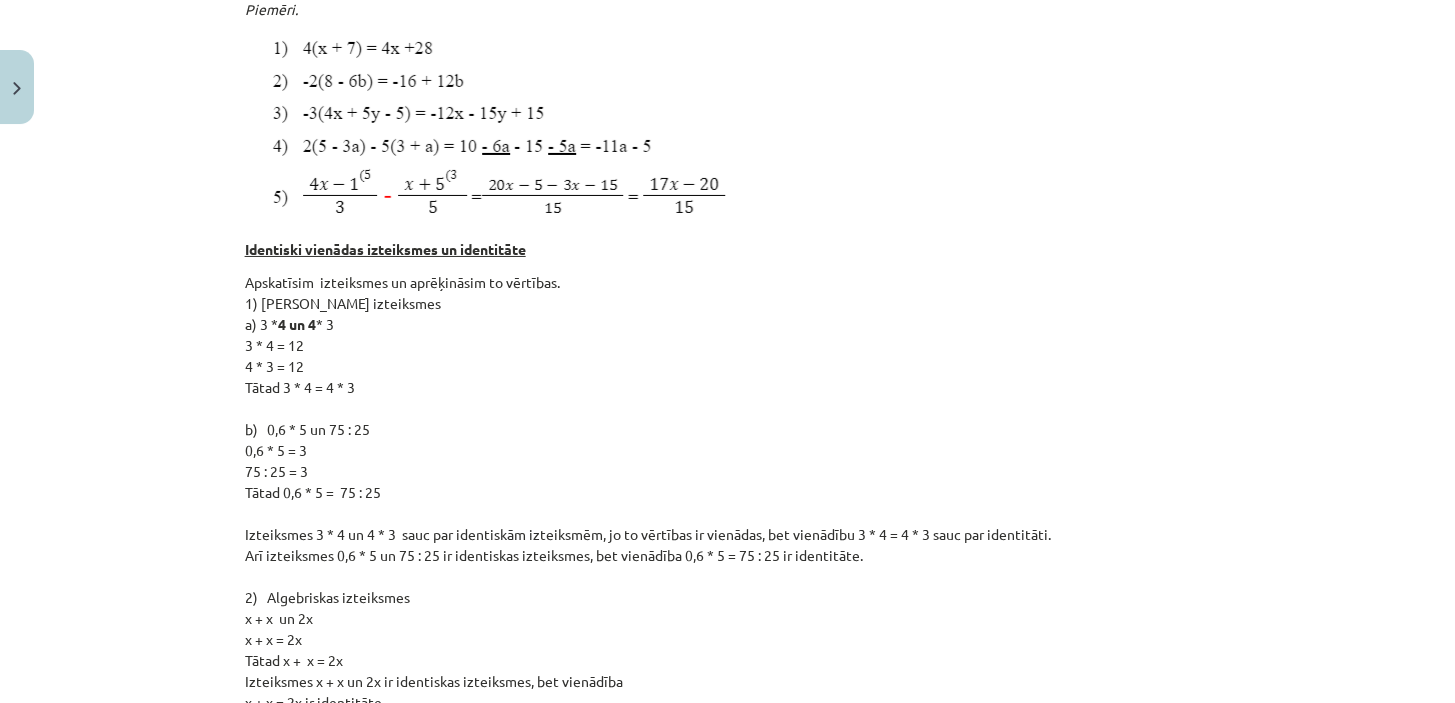 scroll, scrollTop: 3211, scrollLeft: 0, axis: vertical 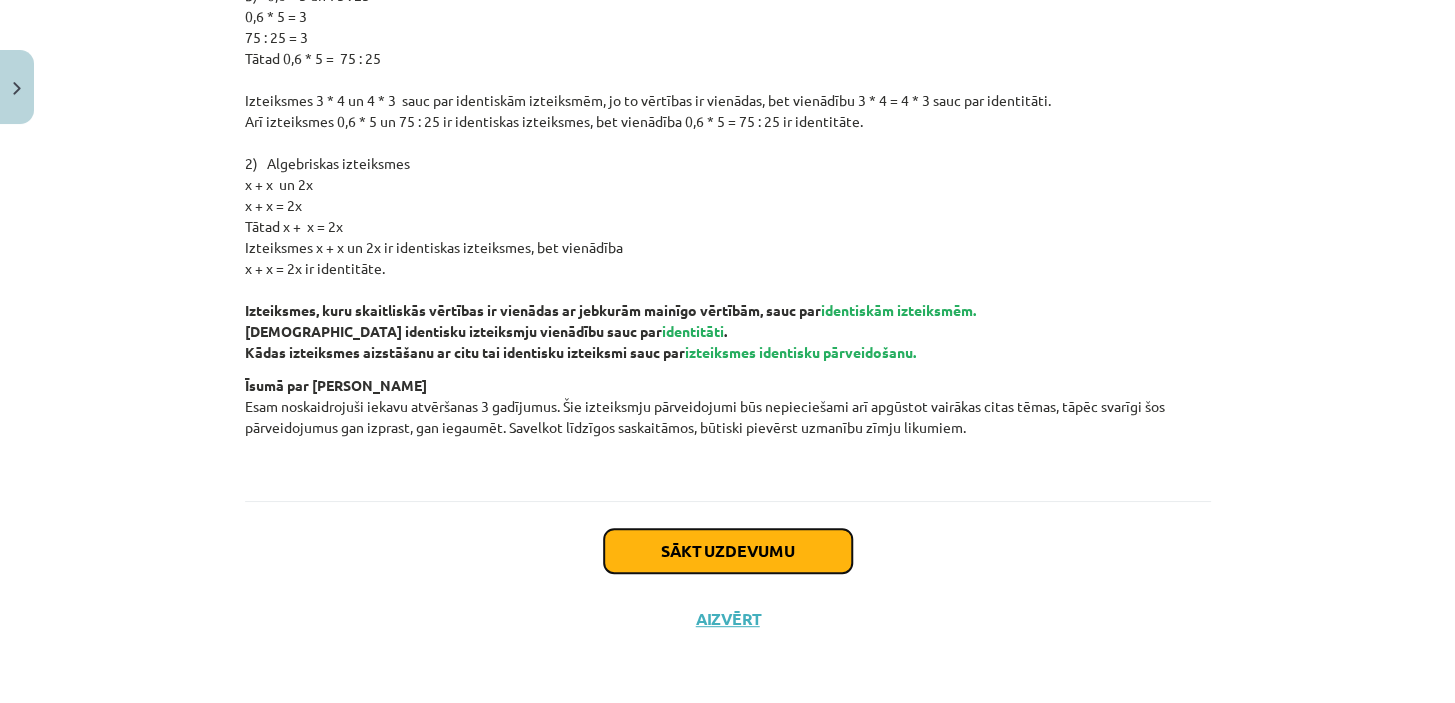 click on "Sākt uzdevumu" 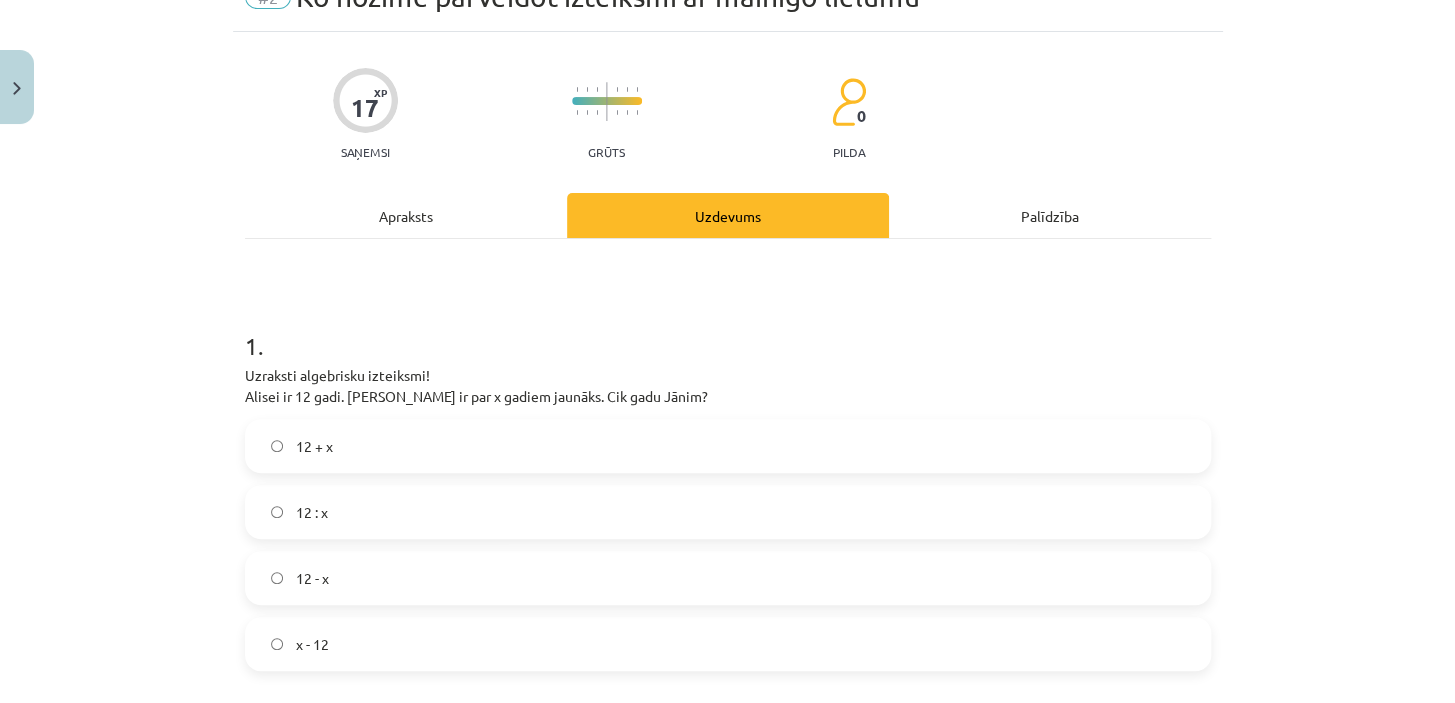 scroll, scrollTop: 50, scrollLeft: 0, axis: vertical 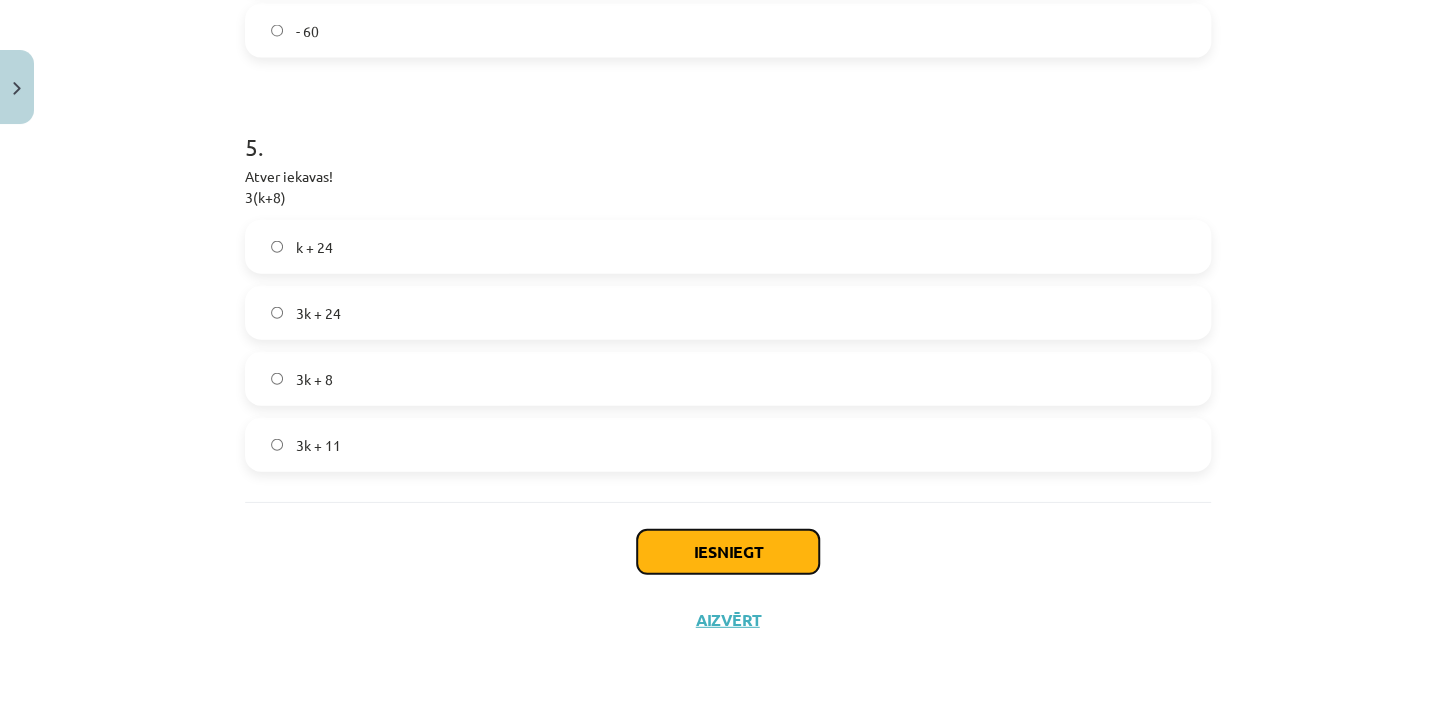 click on "Iesniegt" 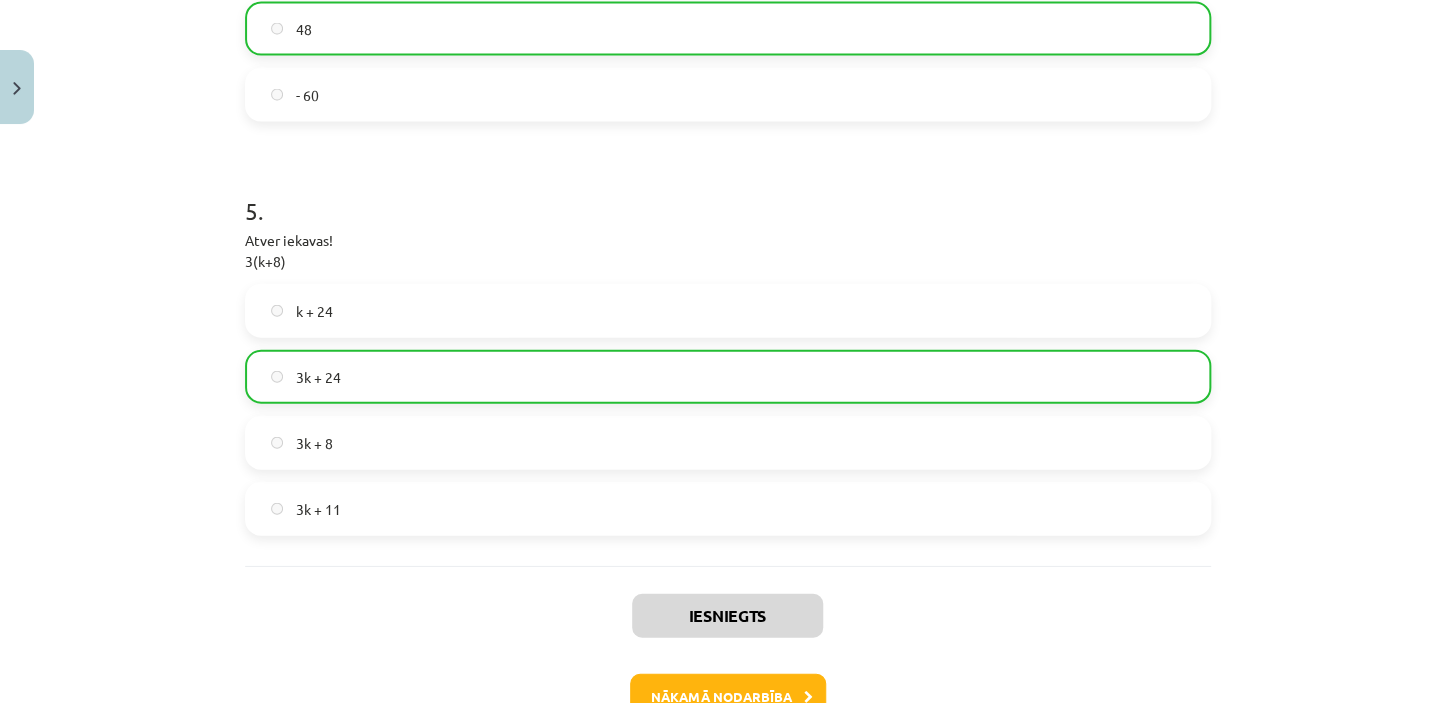 scroll, scrollTop: 1983, scrollLeft: 0, axis: vertical 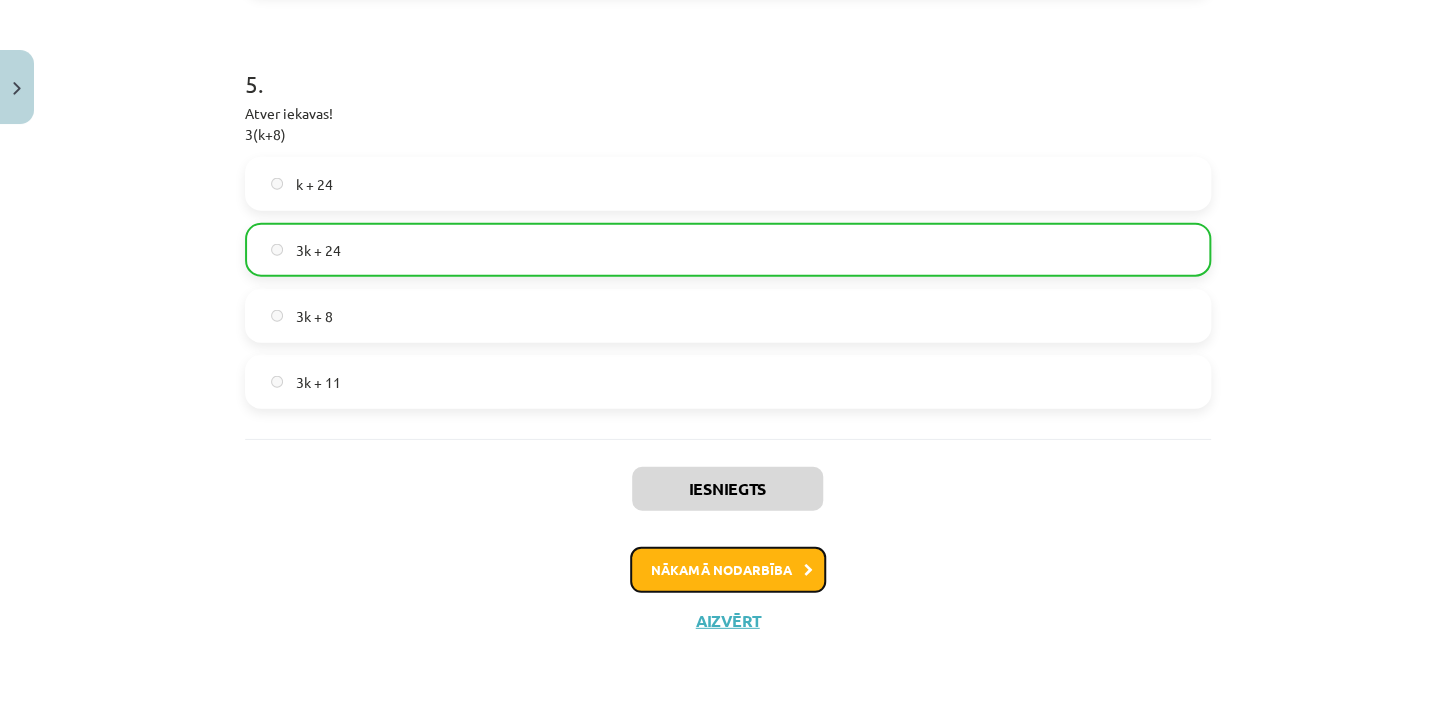 click on "Nākamā nodarbība" 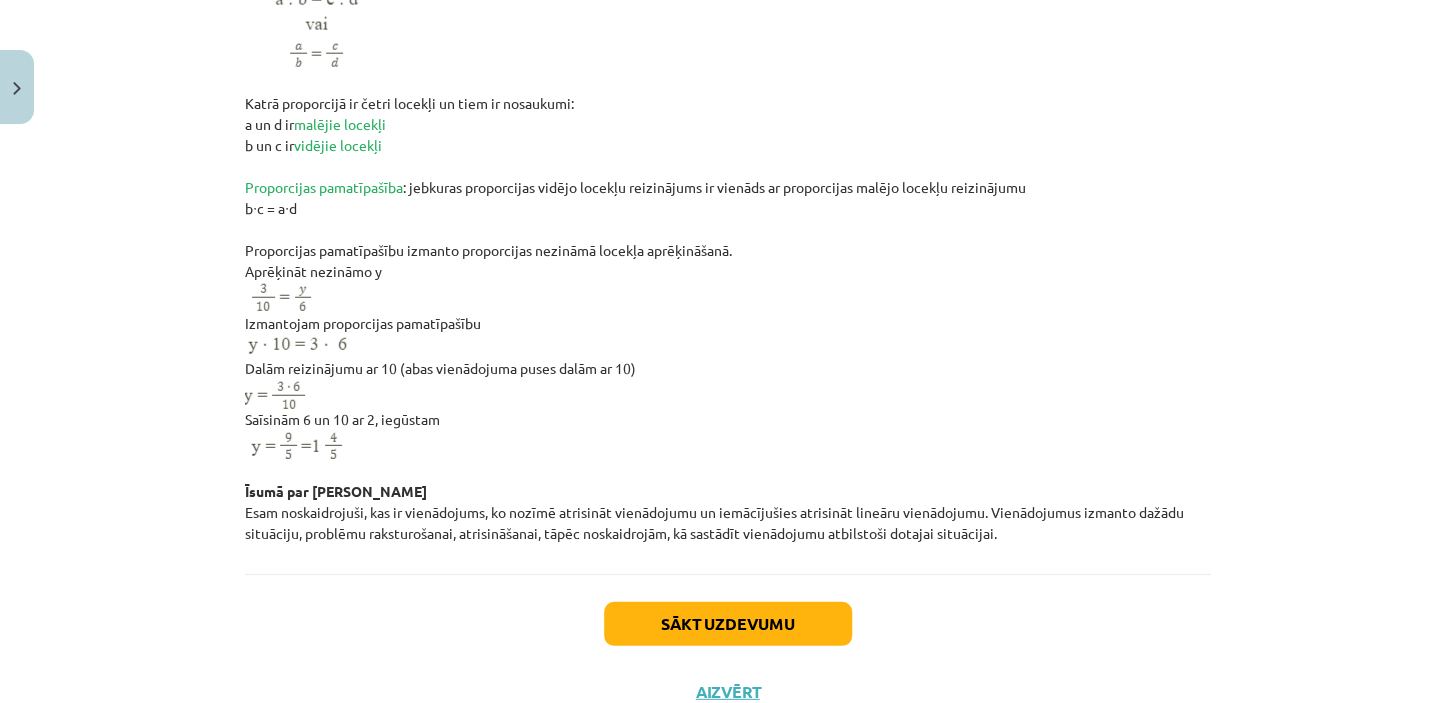 scroll, scrollTop: 2032, scrollLeft: 0, axis: vertical 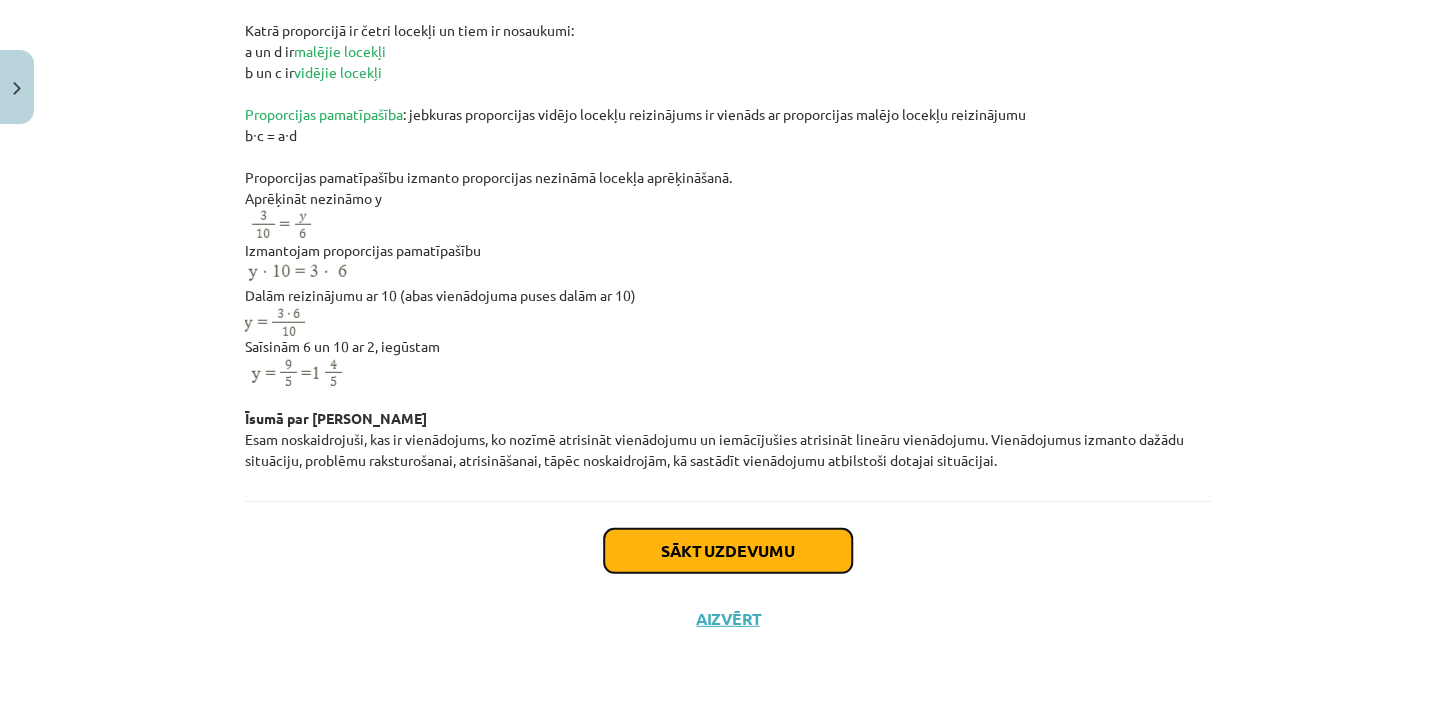 click on "Sākt uzdevumu" 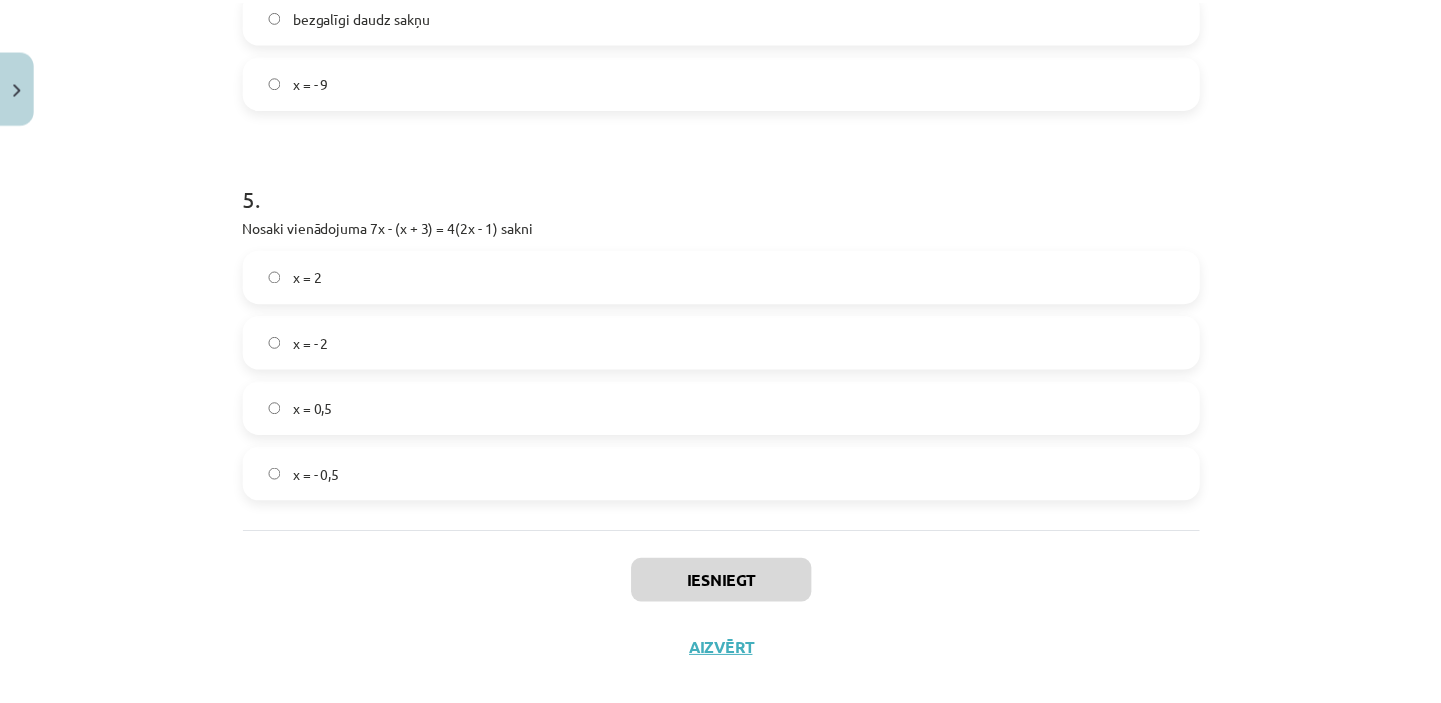 scroll, scrollTop: 1746, scrollLeft: 0, axis: vertical 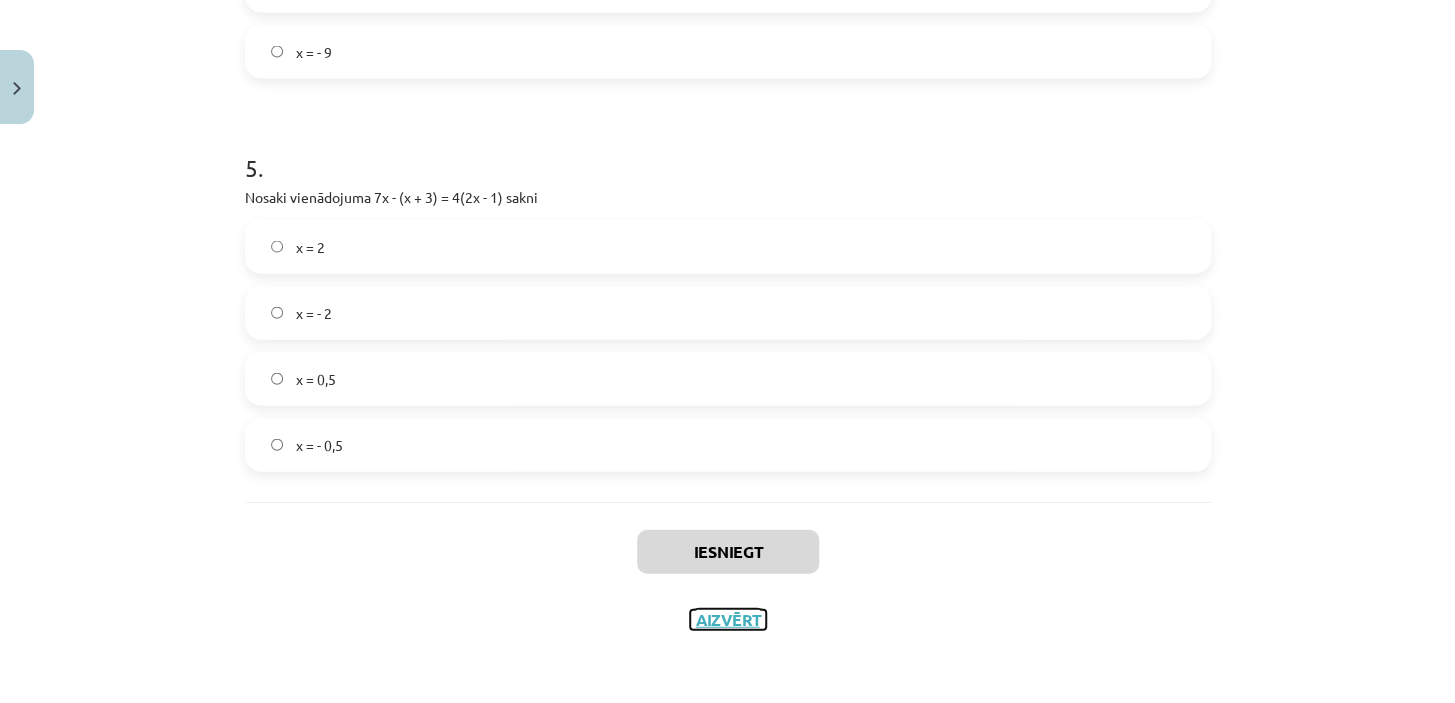click on "Aizvērt" 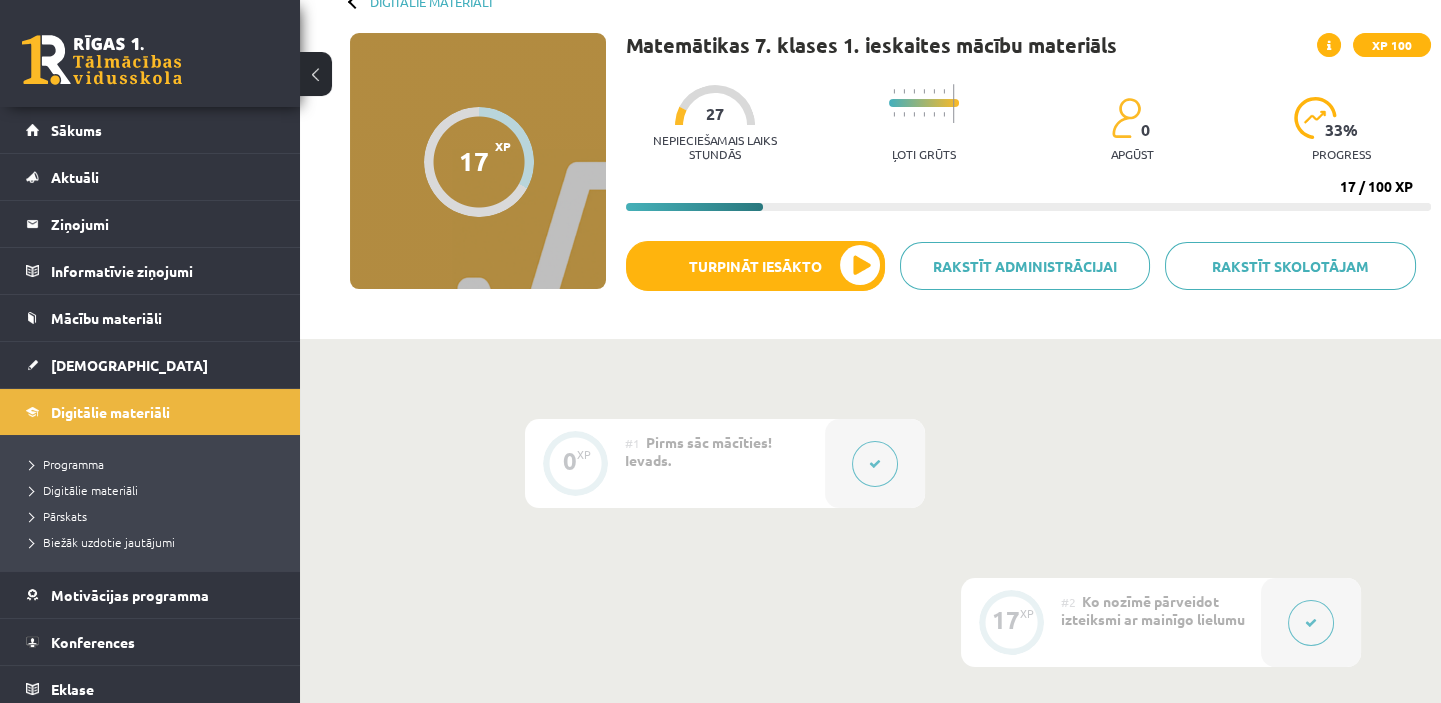 scroll, scrollTop: 90, scrollLeft: 0, axis: vertical 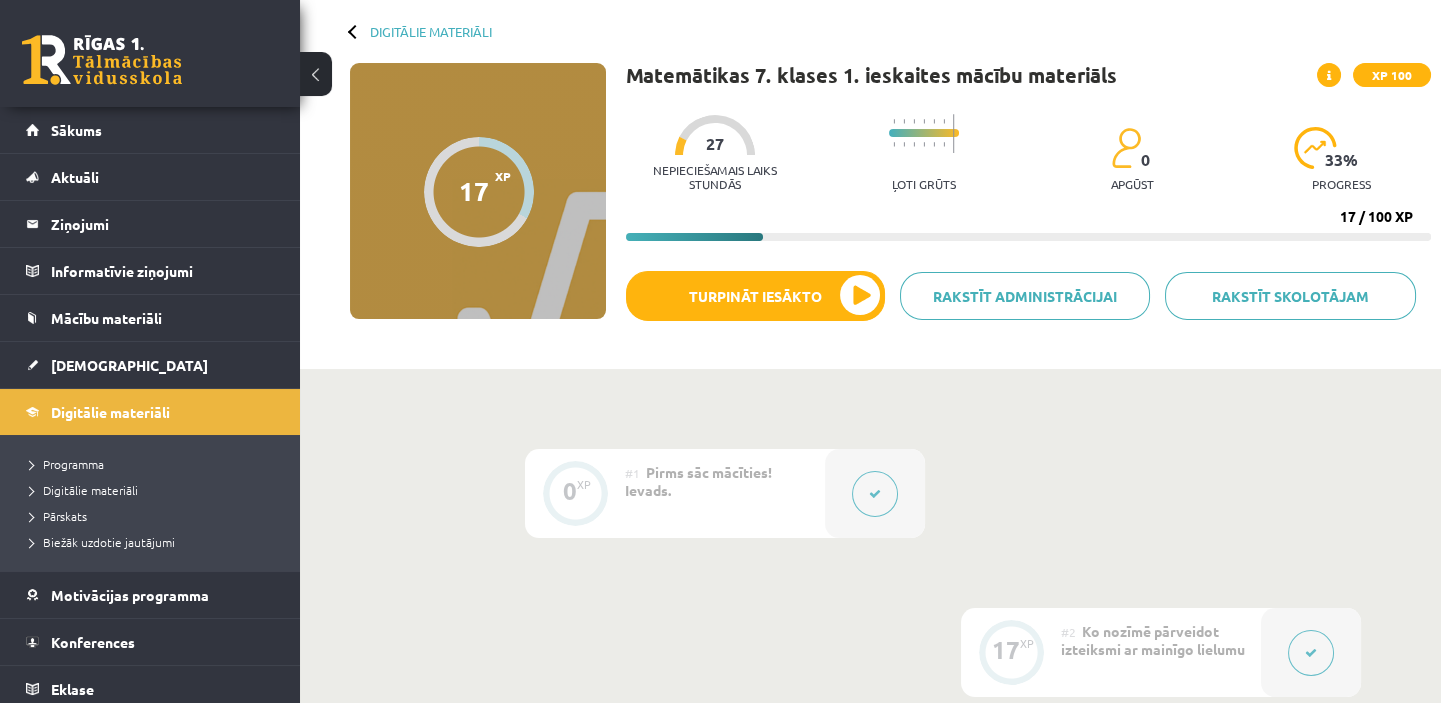 click on "Digitālie materiāli" at bounding box center [155, 490] 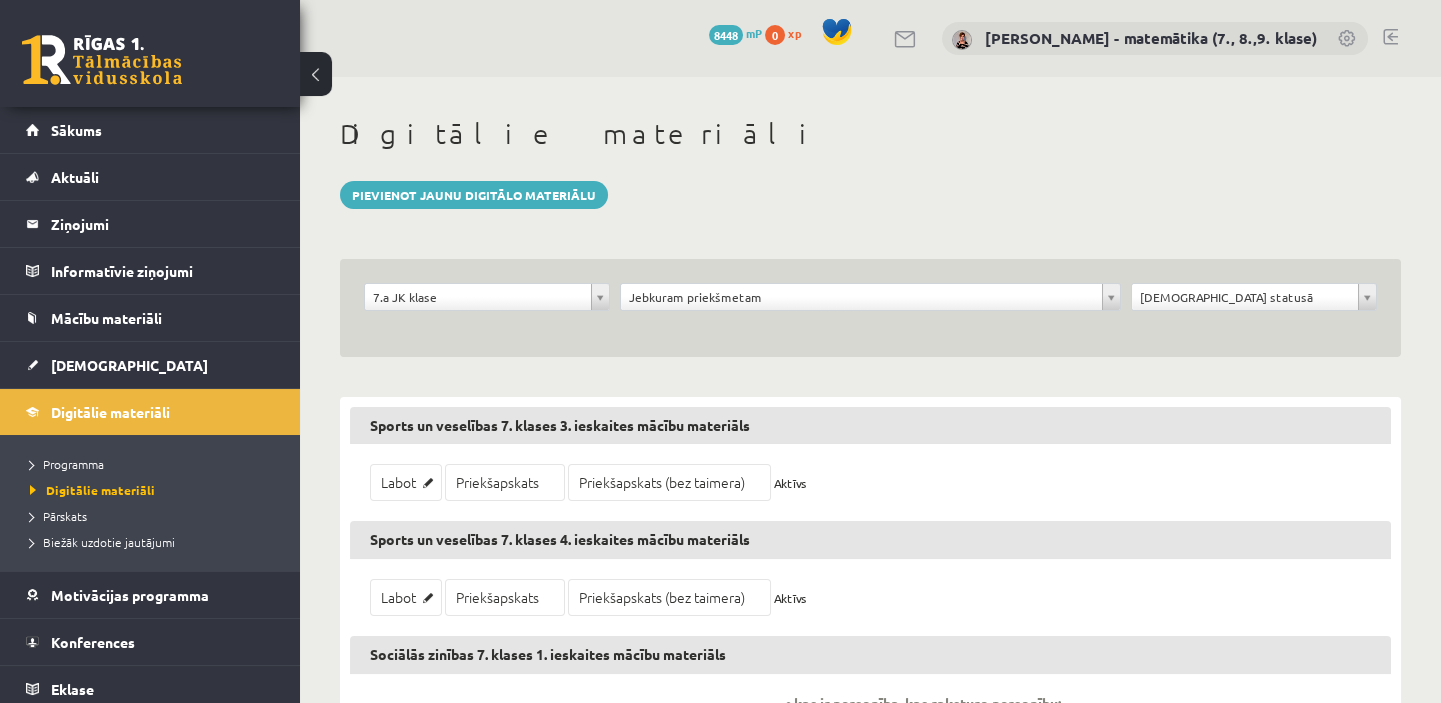 click on "**********" at bounding box center (871, 302) 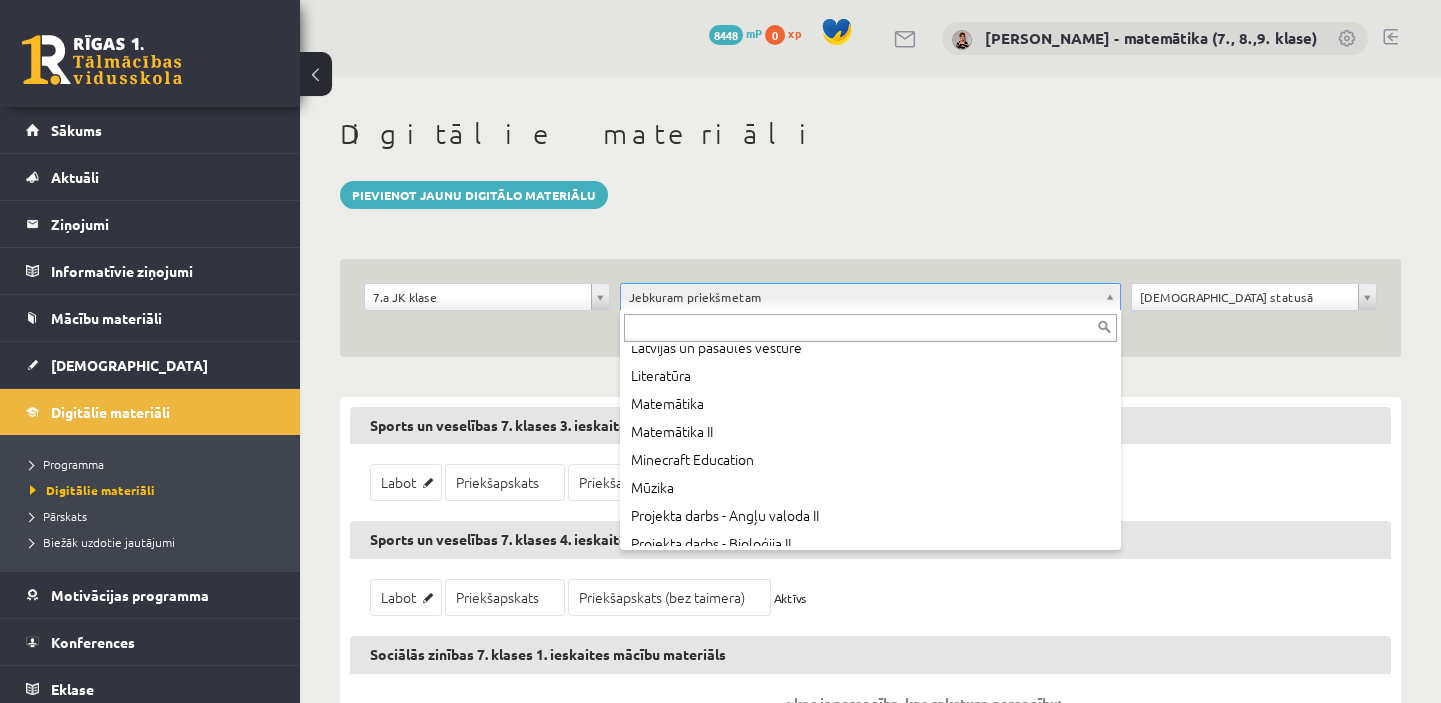 scroll, scrollTop: 636, scrollLeft: 0, axis: vertical 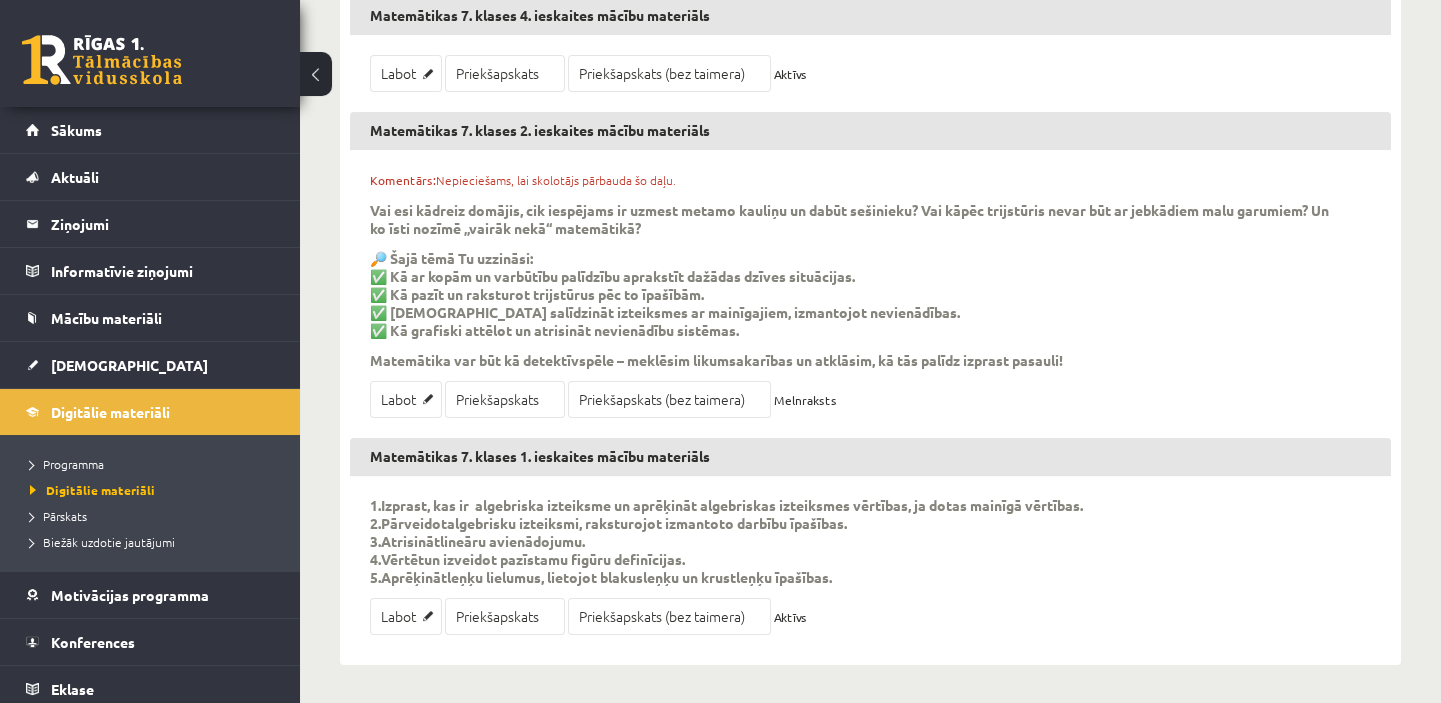 click on "Priekšapskats (bez taimera)" at bounding box center (669, 399) 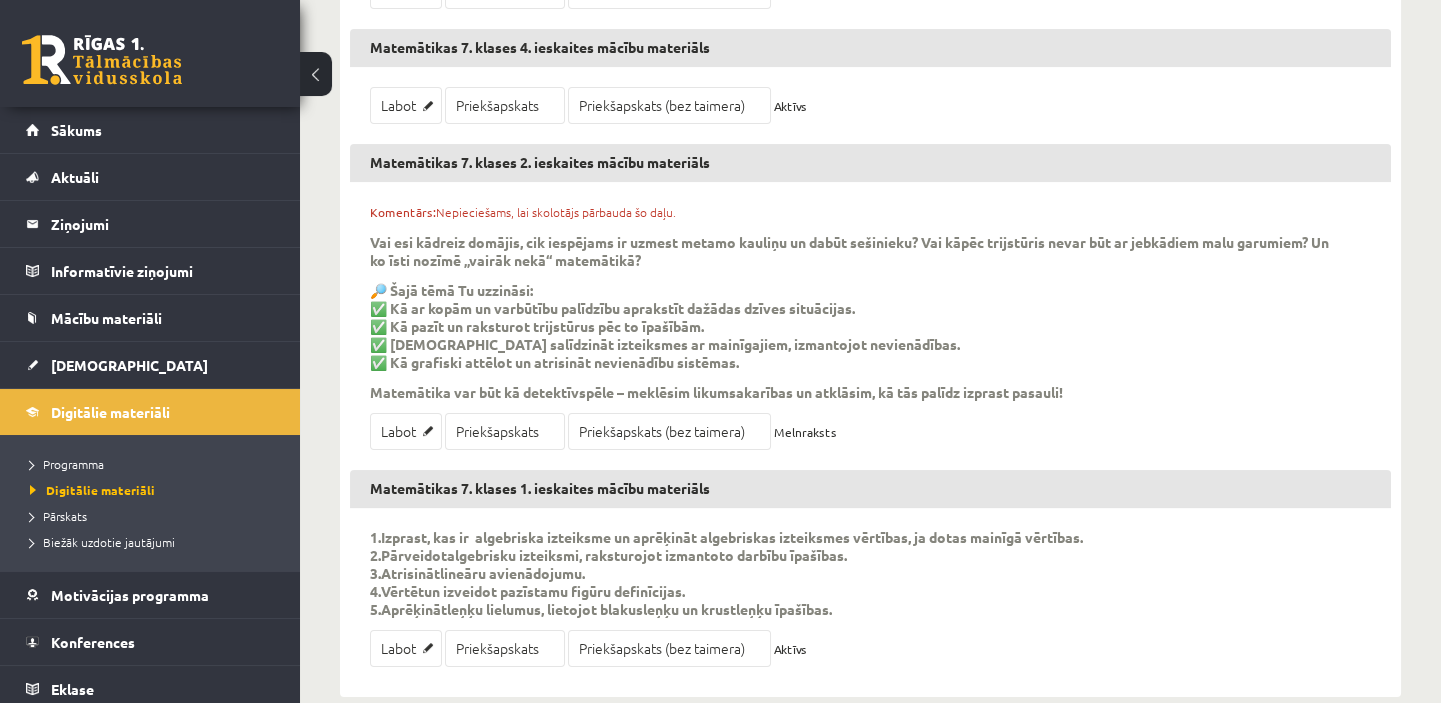 scroll, scrollTop: 692, scrollLeft: 0, axis: vertical 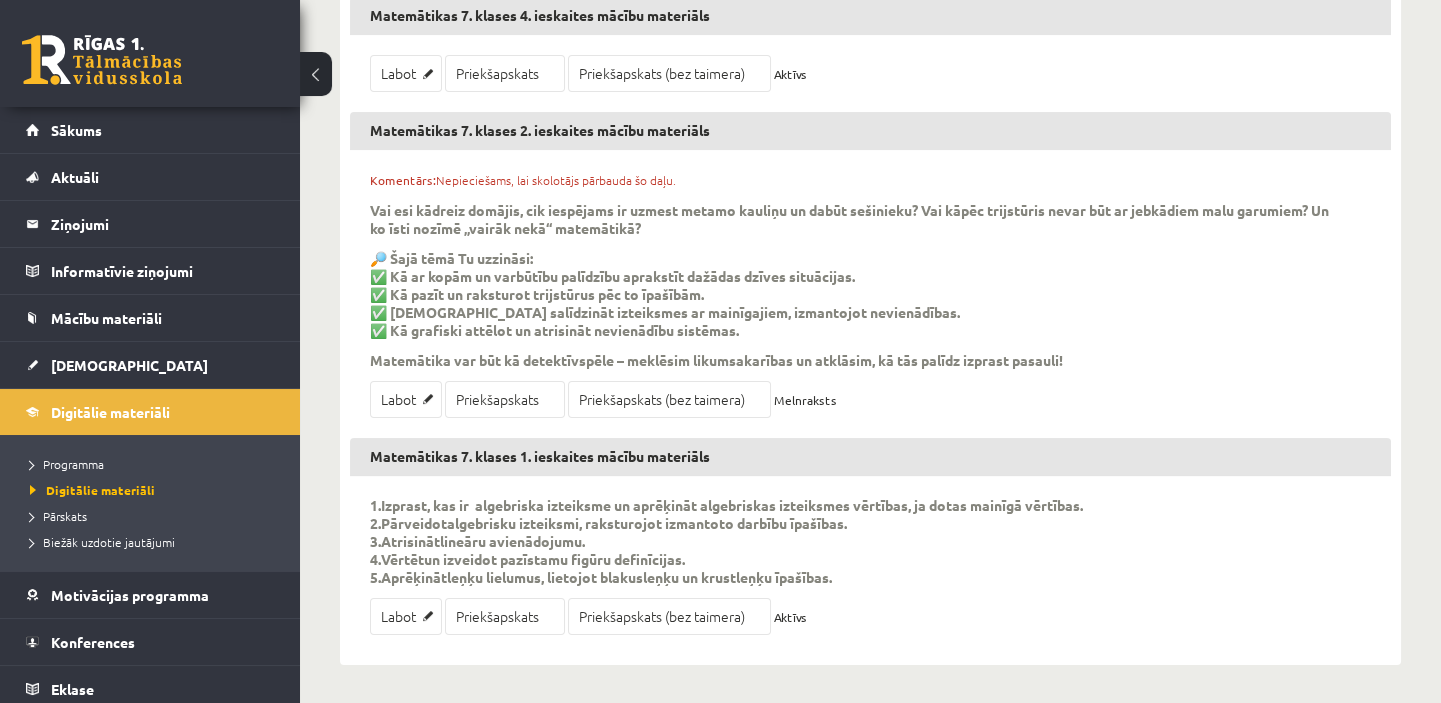 click on "Priekšapskats (bez taimera)" at bounding box center [669, 399] 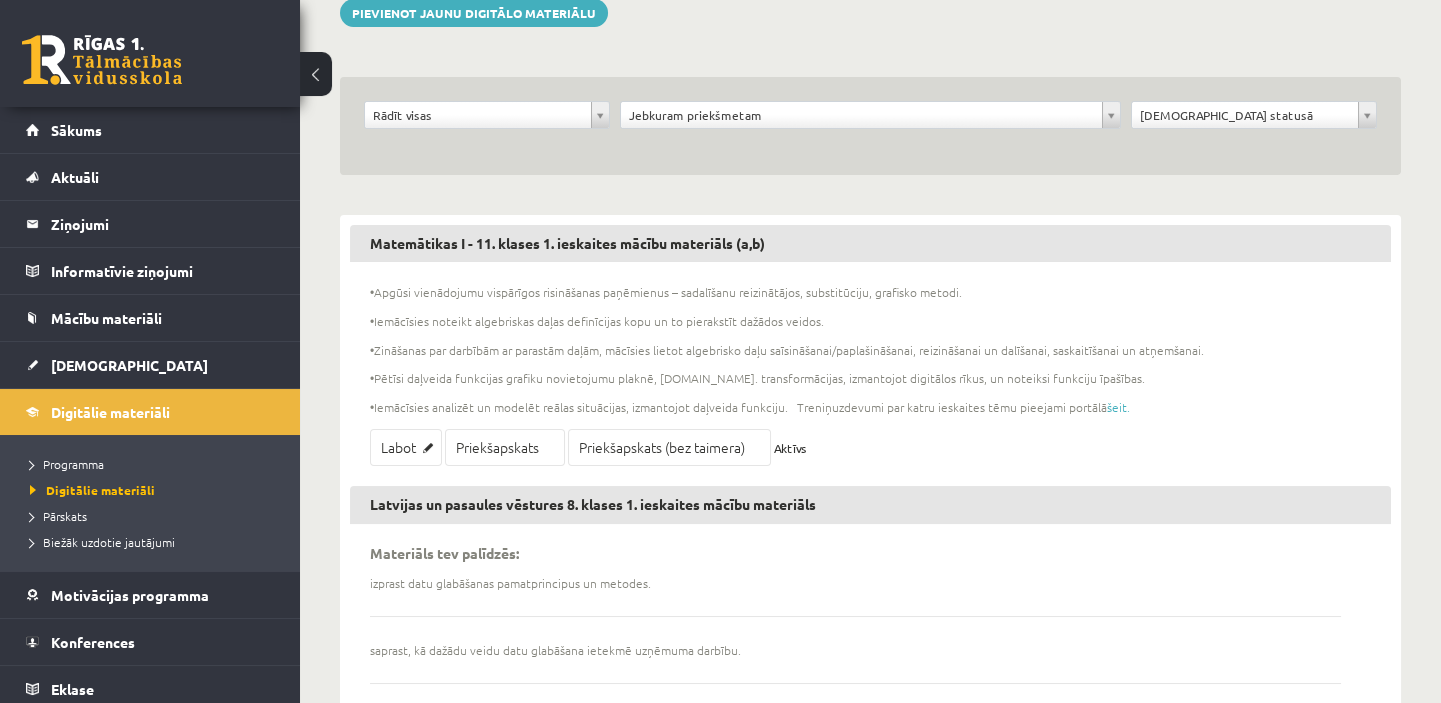 scroll, scrollTop: 0, scrollLeft: 0, axis: both 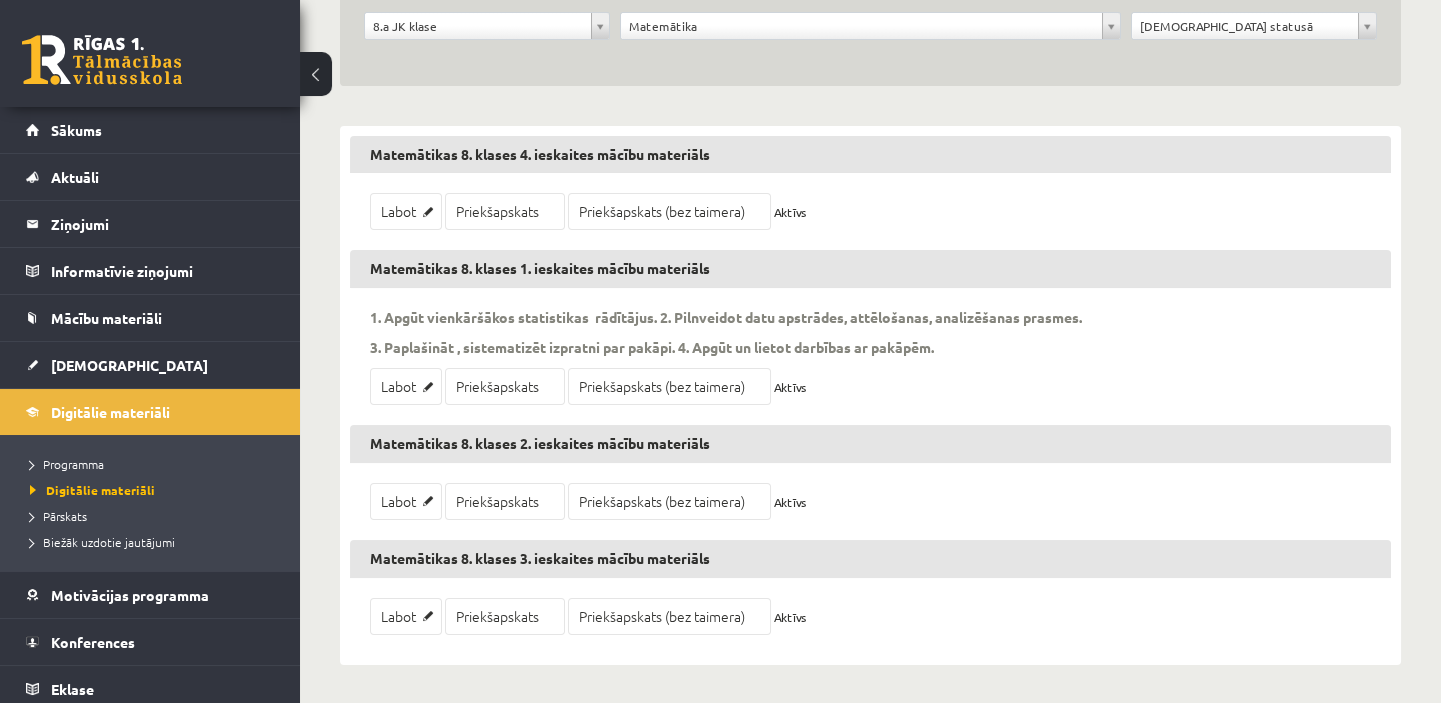 click on "Priekšapskats (bez taimera)" at bounding box center [669, 501] 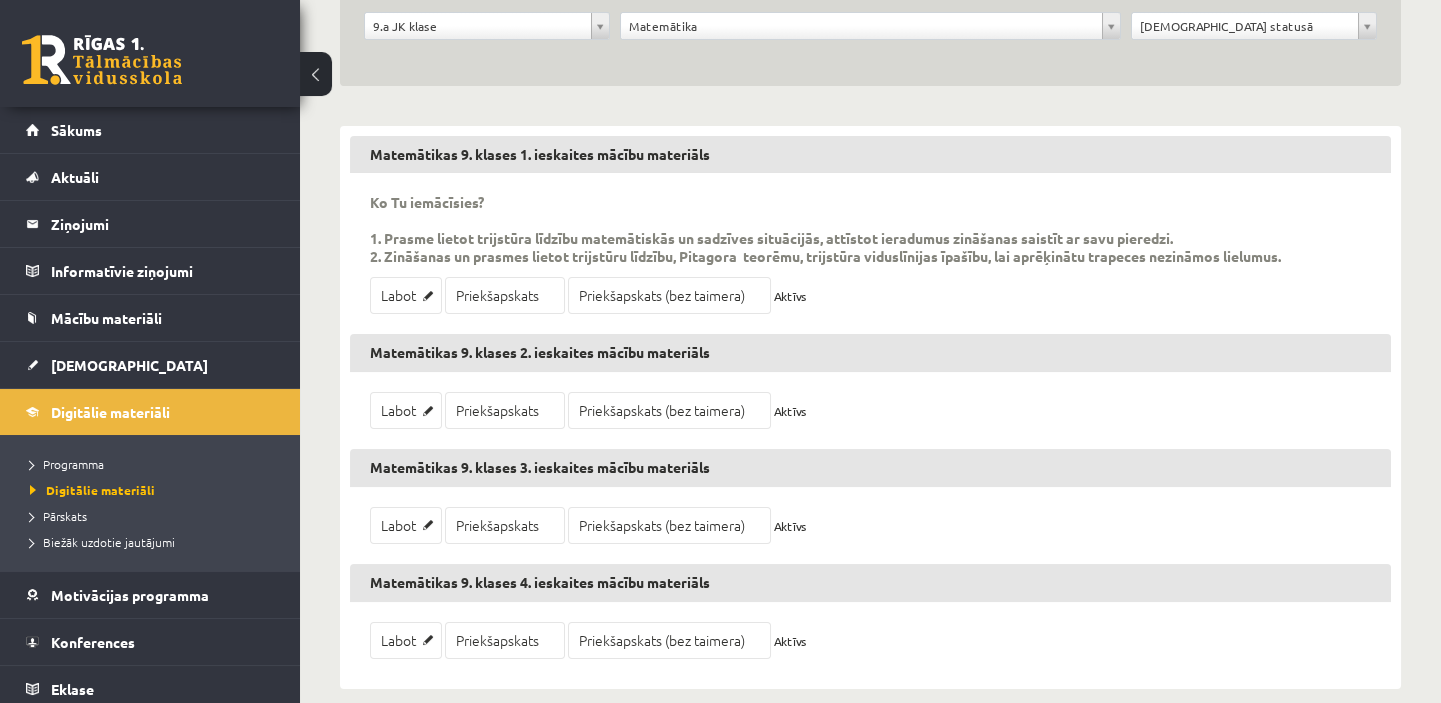 click on "Priekšapskats (bez taimera)" at bounding box center (669, 410) 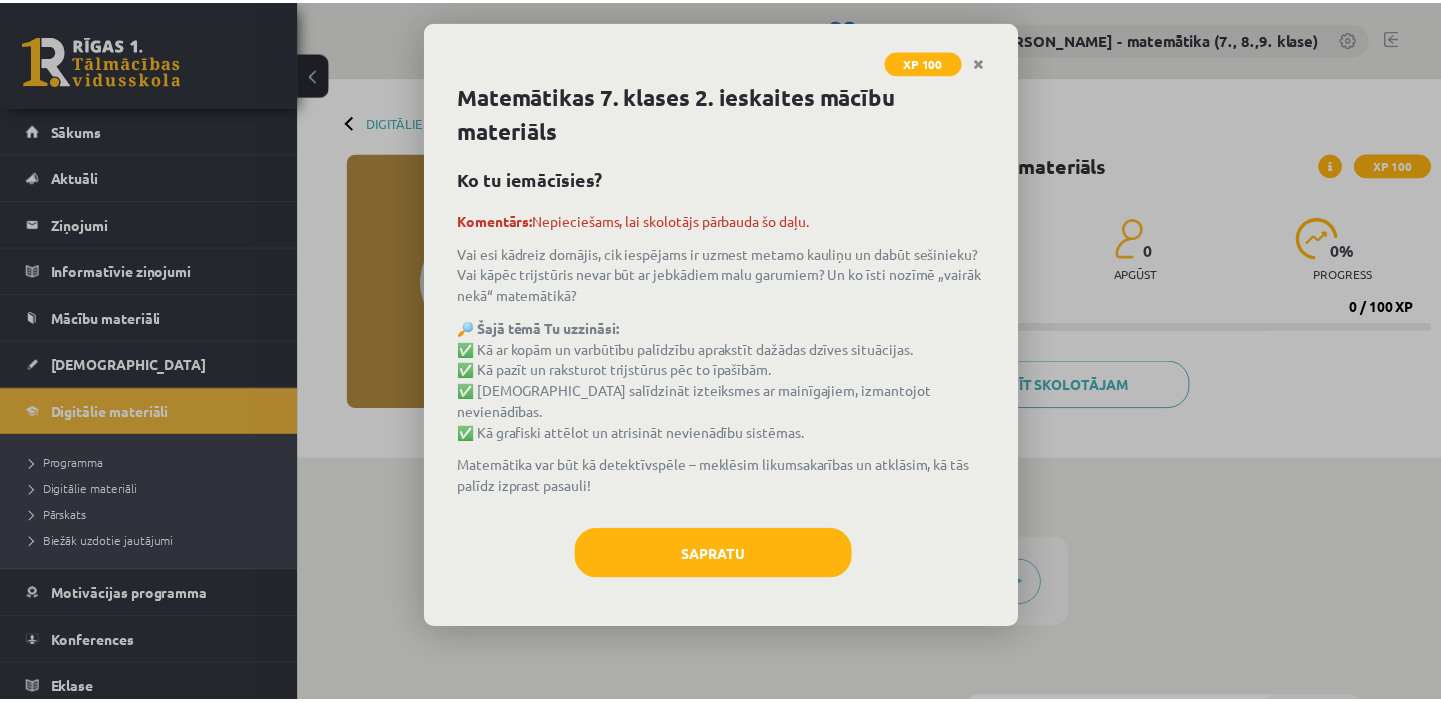 scroll, scrollTop: 0, scrollLeft: 0, axis: both 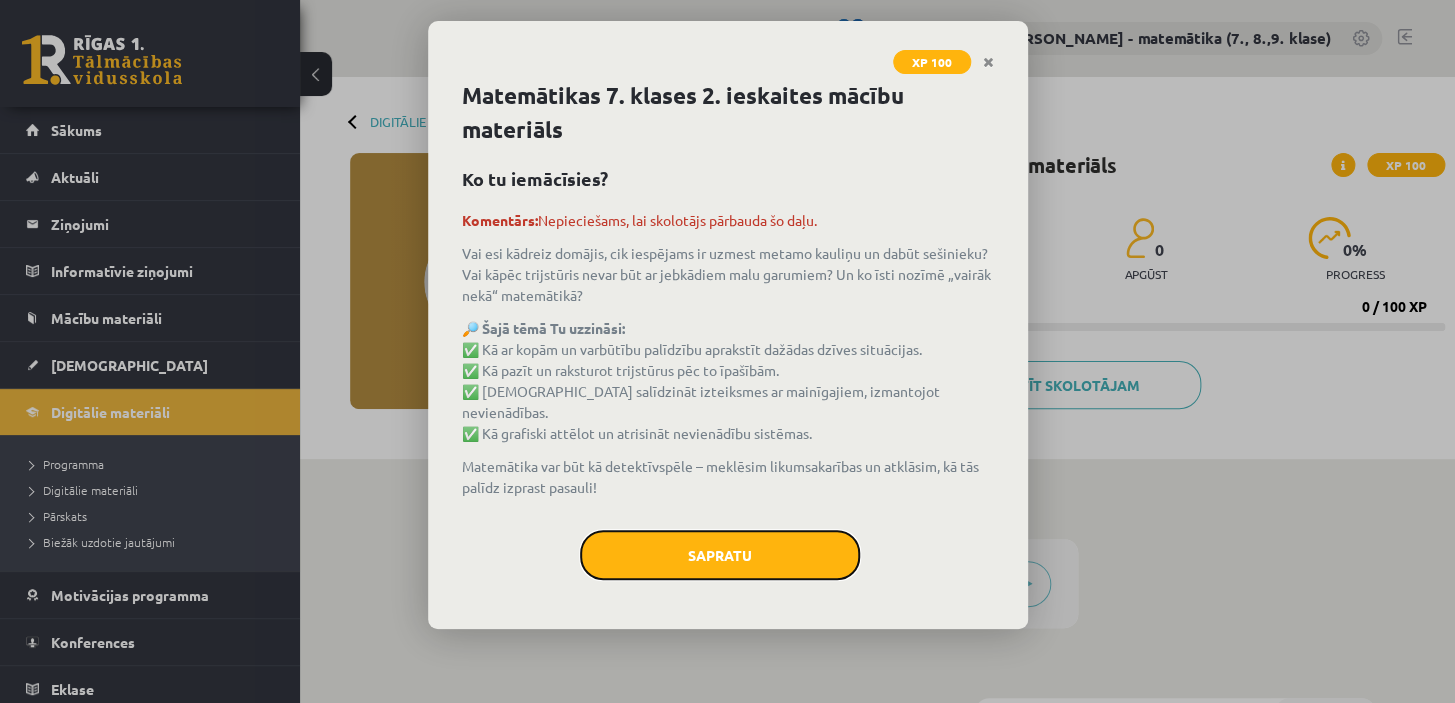 click on "Sapratu" 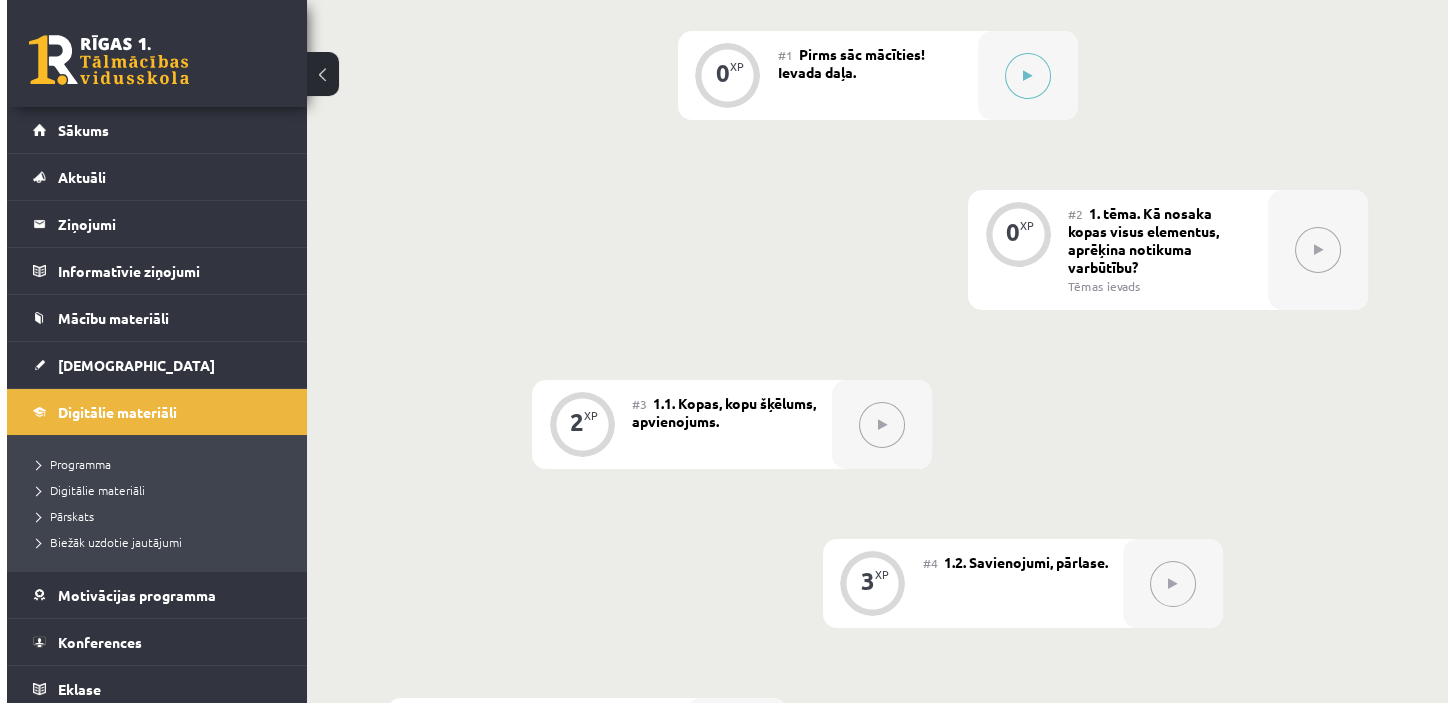 scroll, scrollTop: 454, scrollLeft: 0, axis: vertical 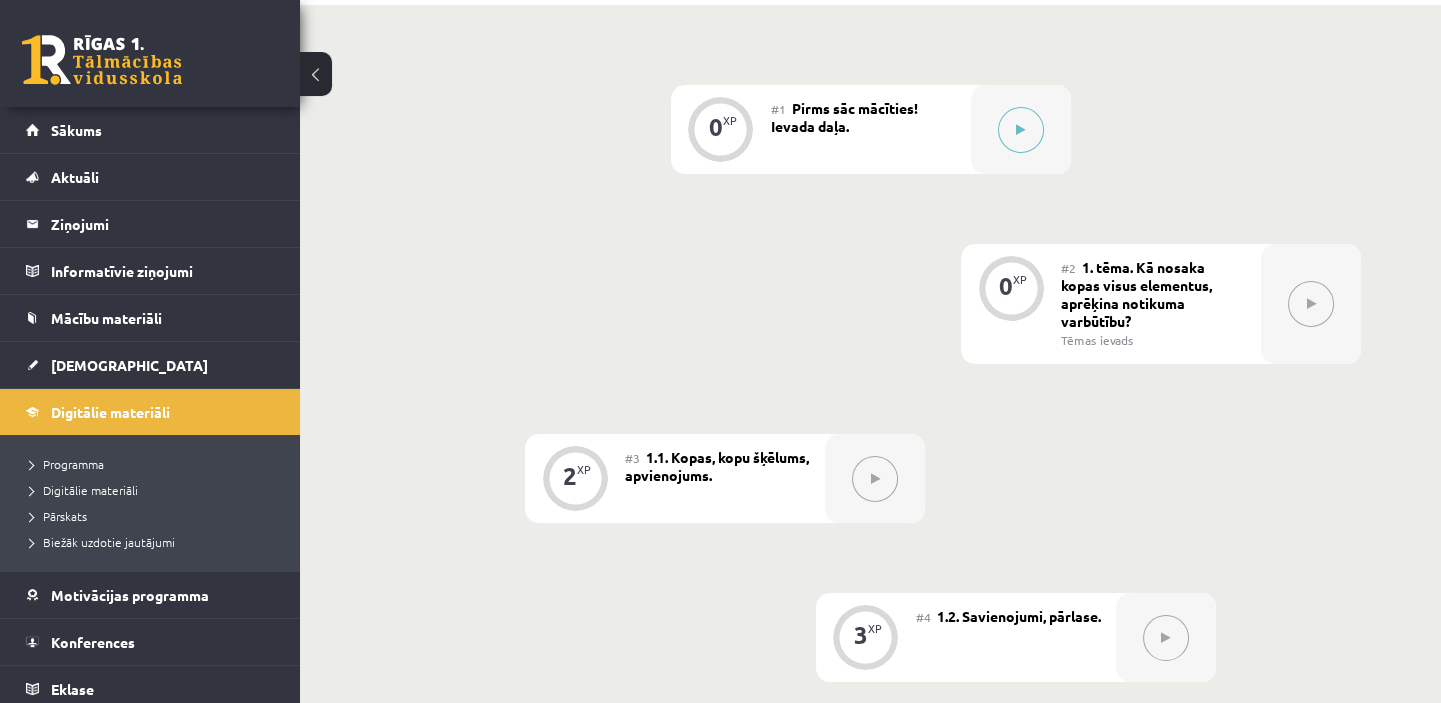 click 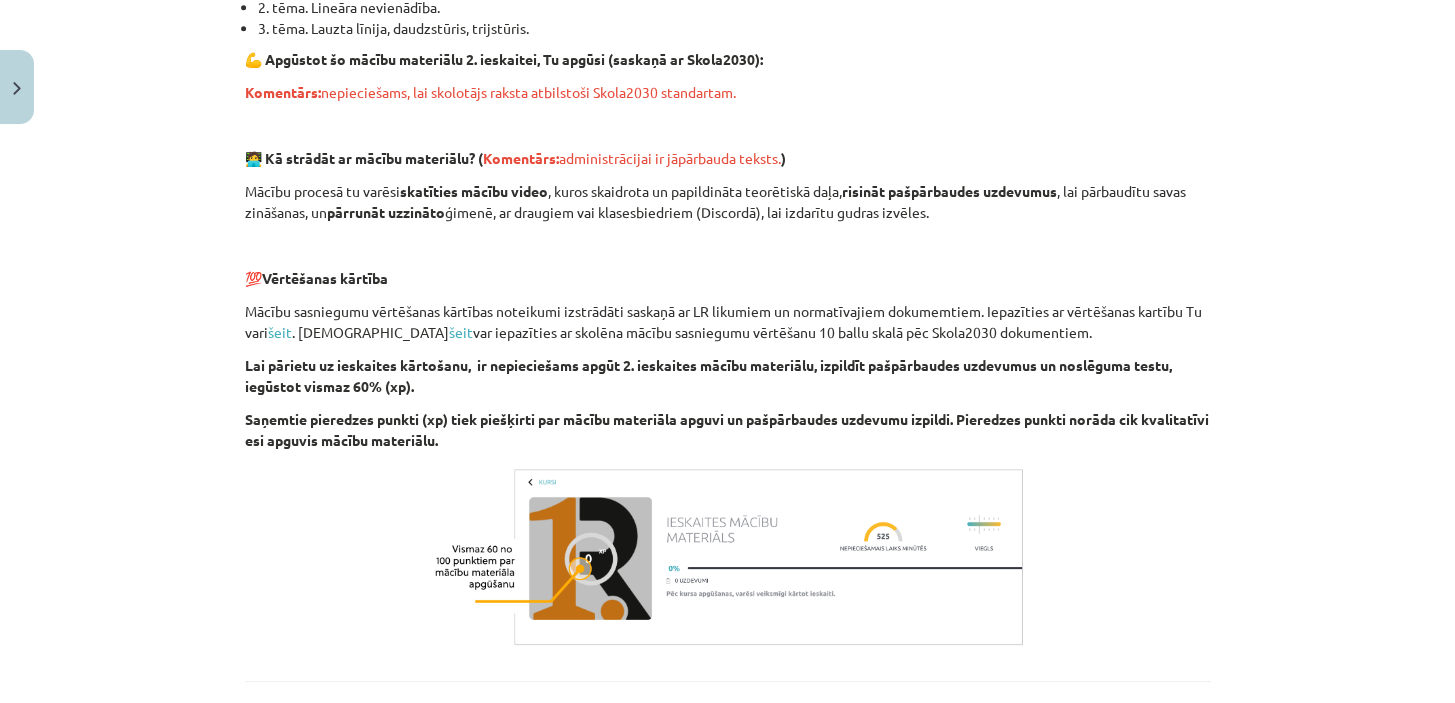 scroll, scrollTop: 636, scrollLeft: 0, axis: vertical 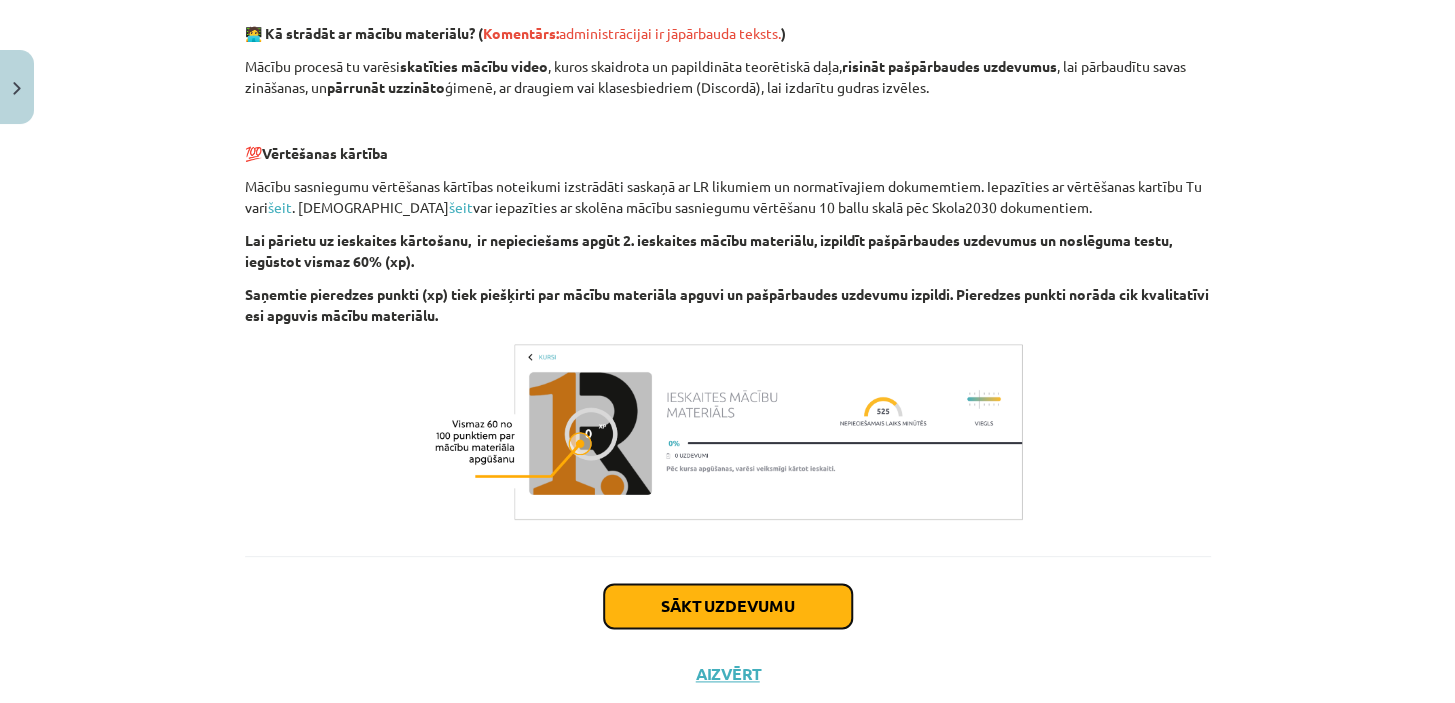 click on "Sākt uzdevumu" 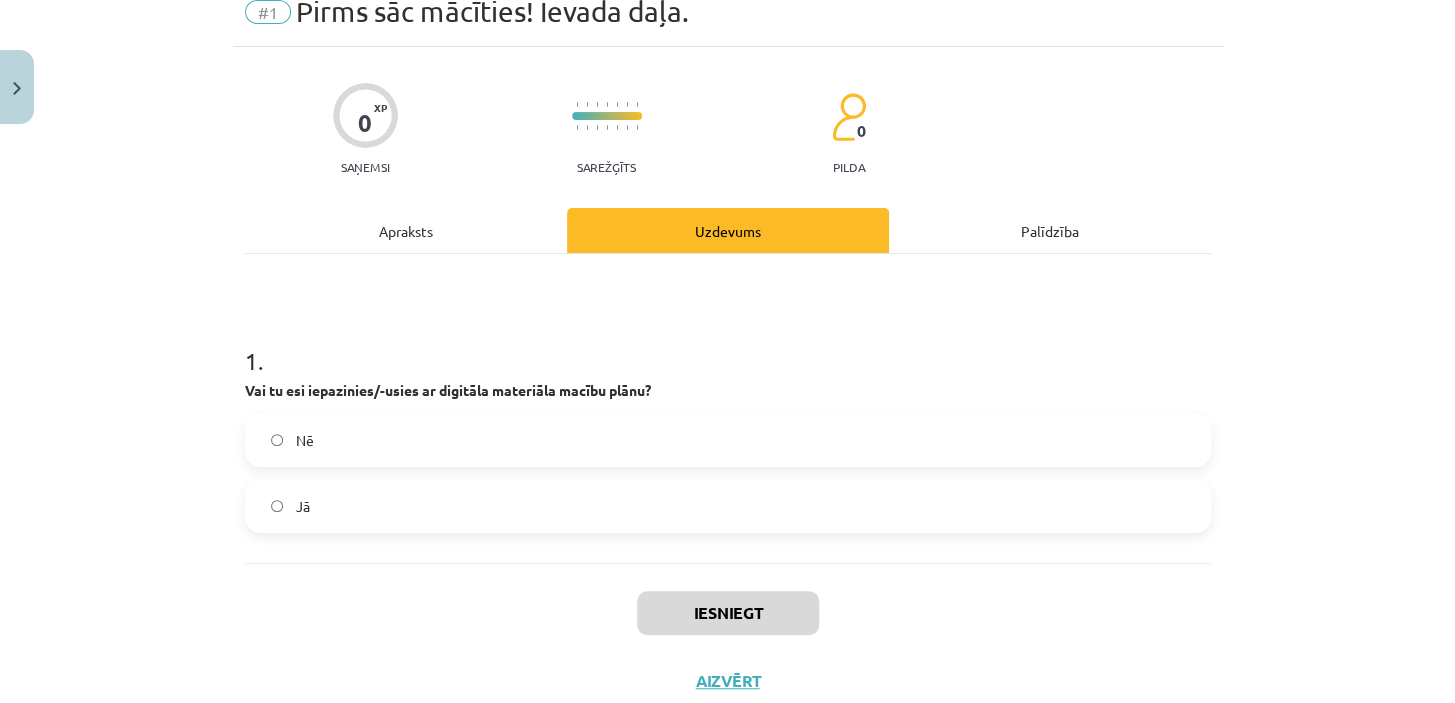 scroll, scrollTop: 50, scrollLeft: 0, axis: vertical 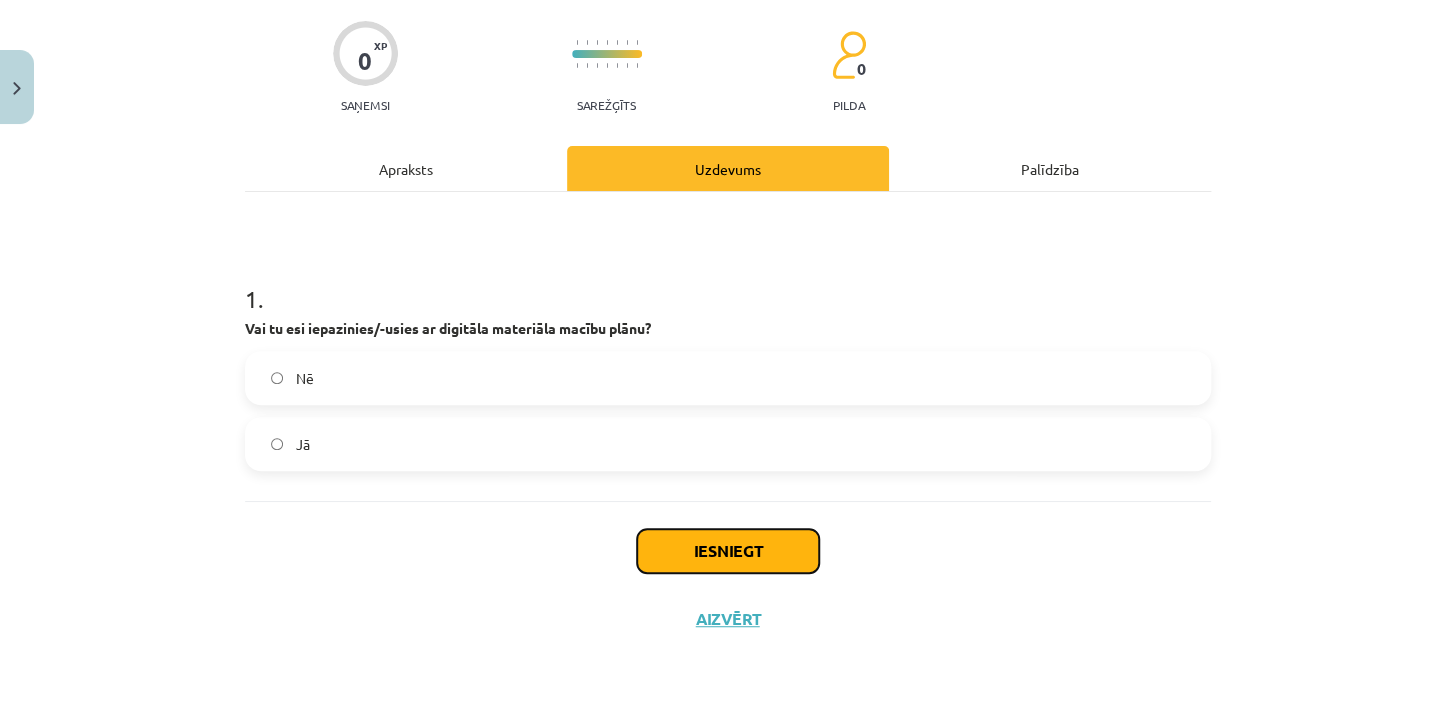 click on "Iesniegt" 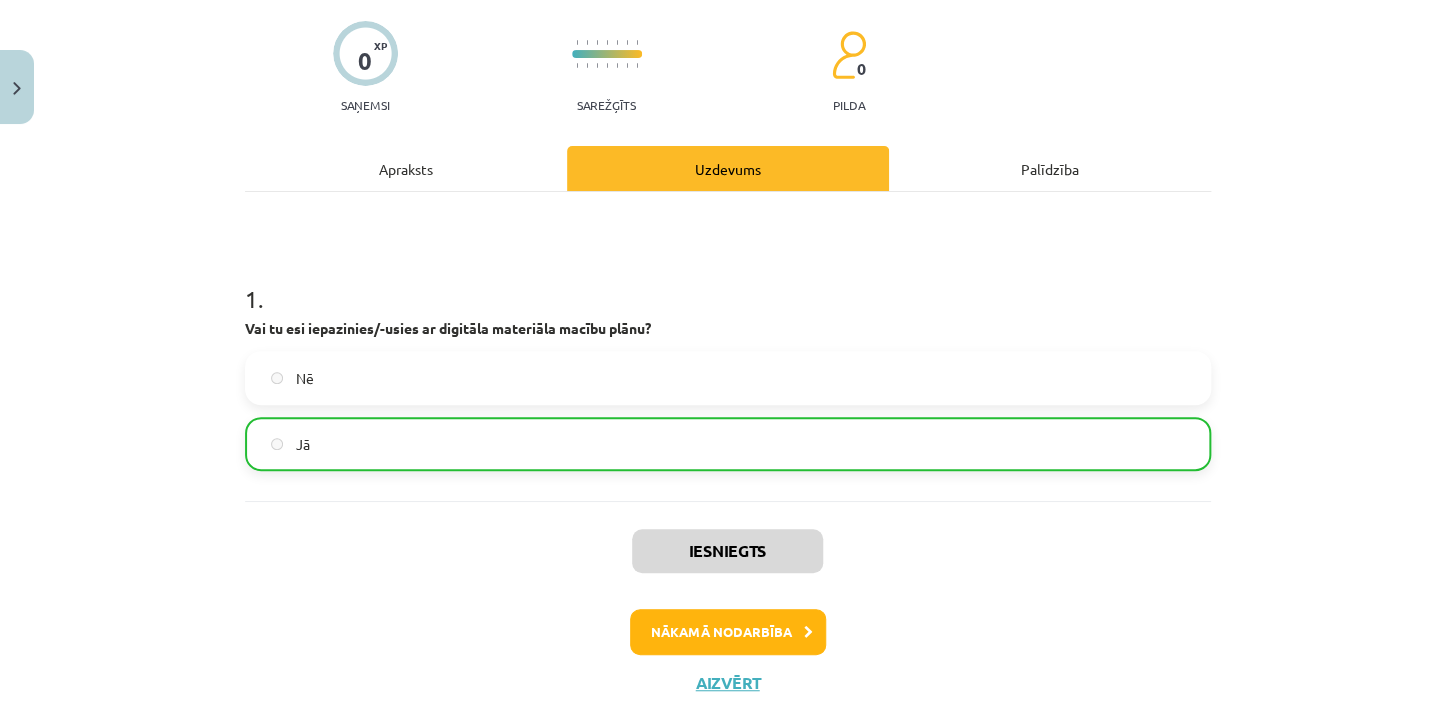 scroll, scrollTop: 210, scrollLeft: 0, axis: vertical 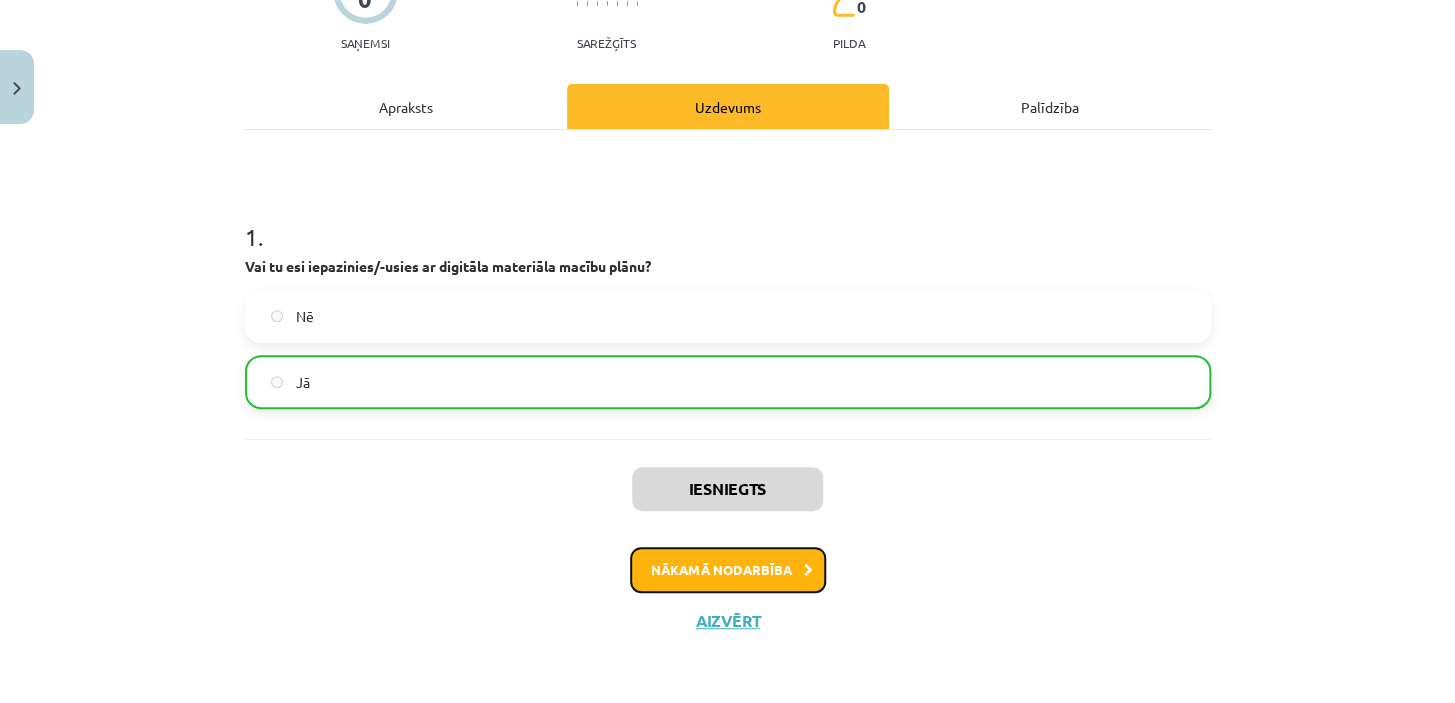 click 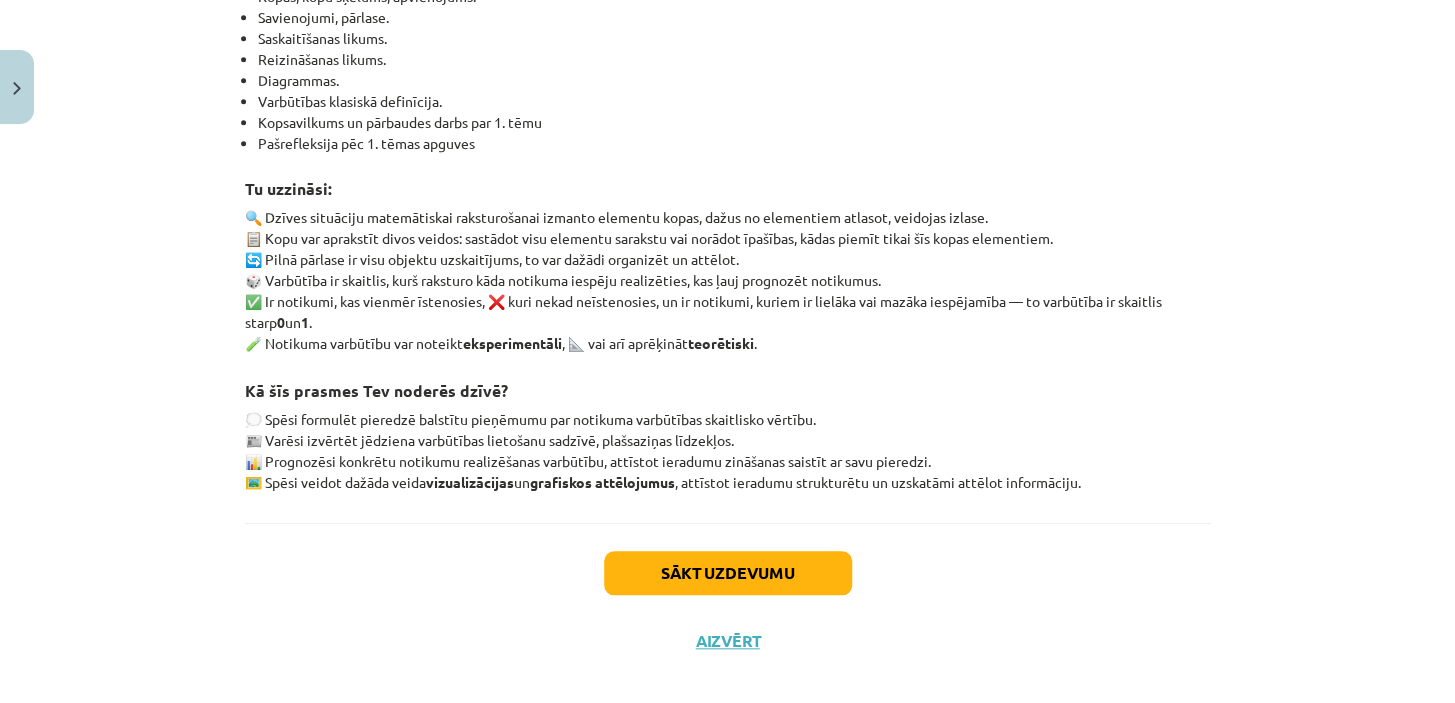 scroll, scrollTop: 465, scrollLeft: 0, axis: vertical 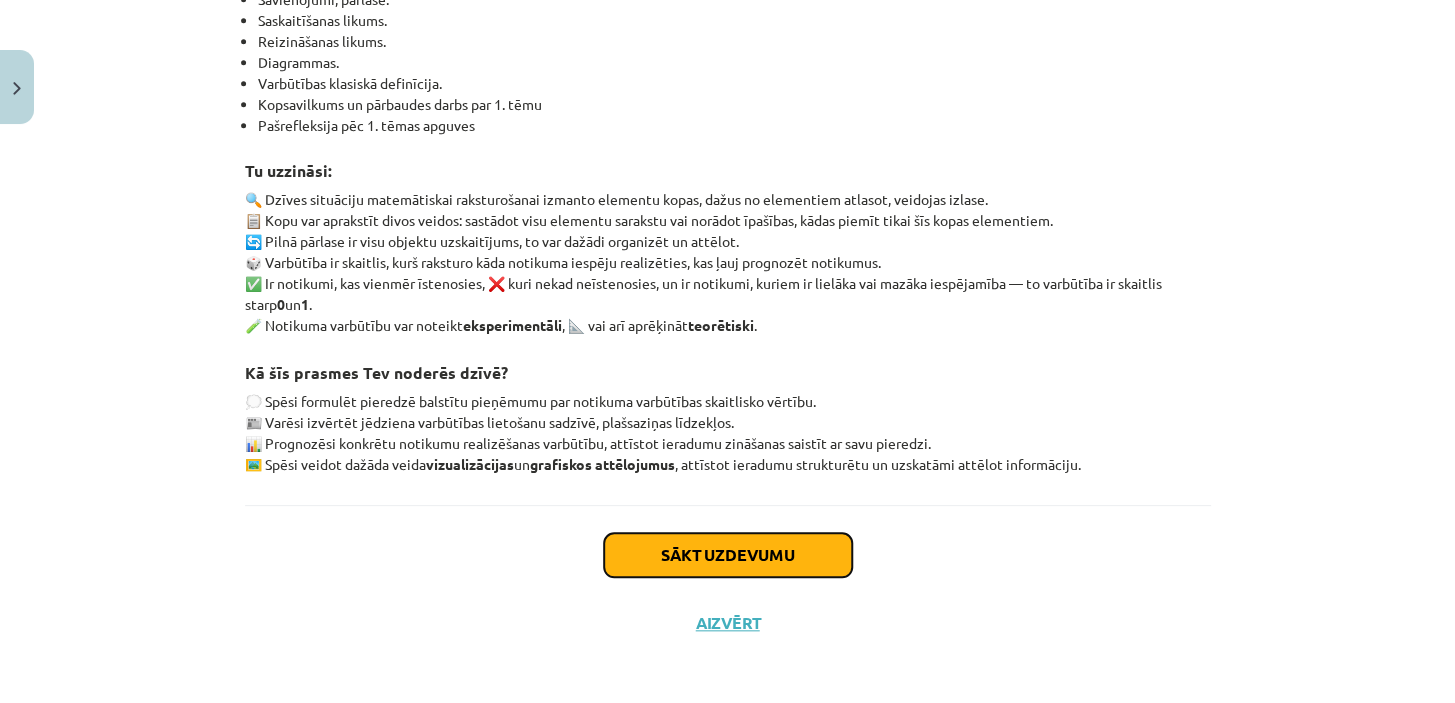 click on "Sākt uzdevumu" 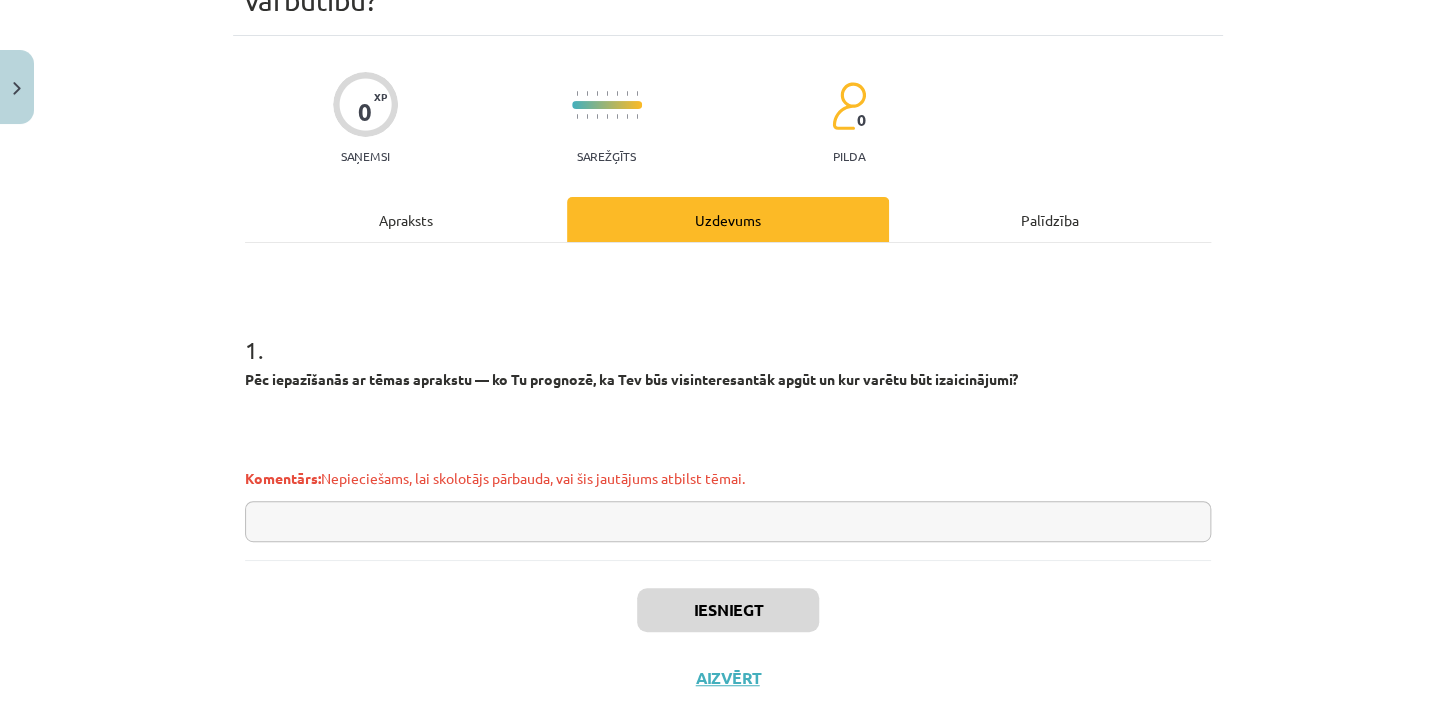 scroll, scrollTop: 97, scrollLeft: 0, axis: vertical 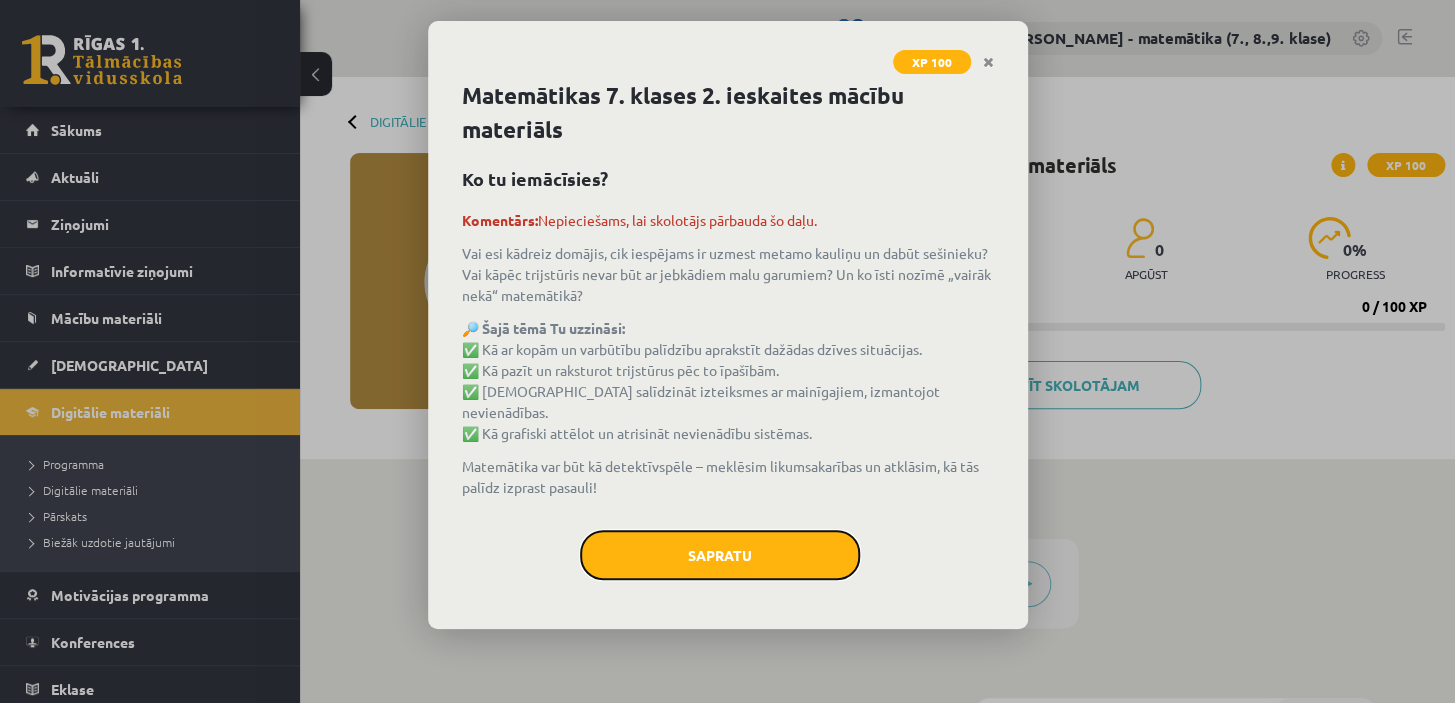 click on "Sapratu" 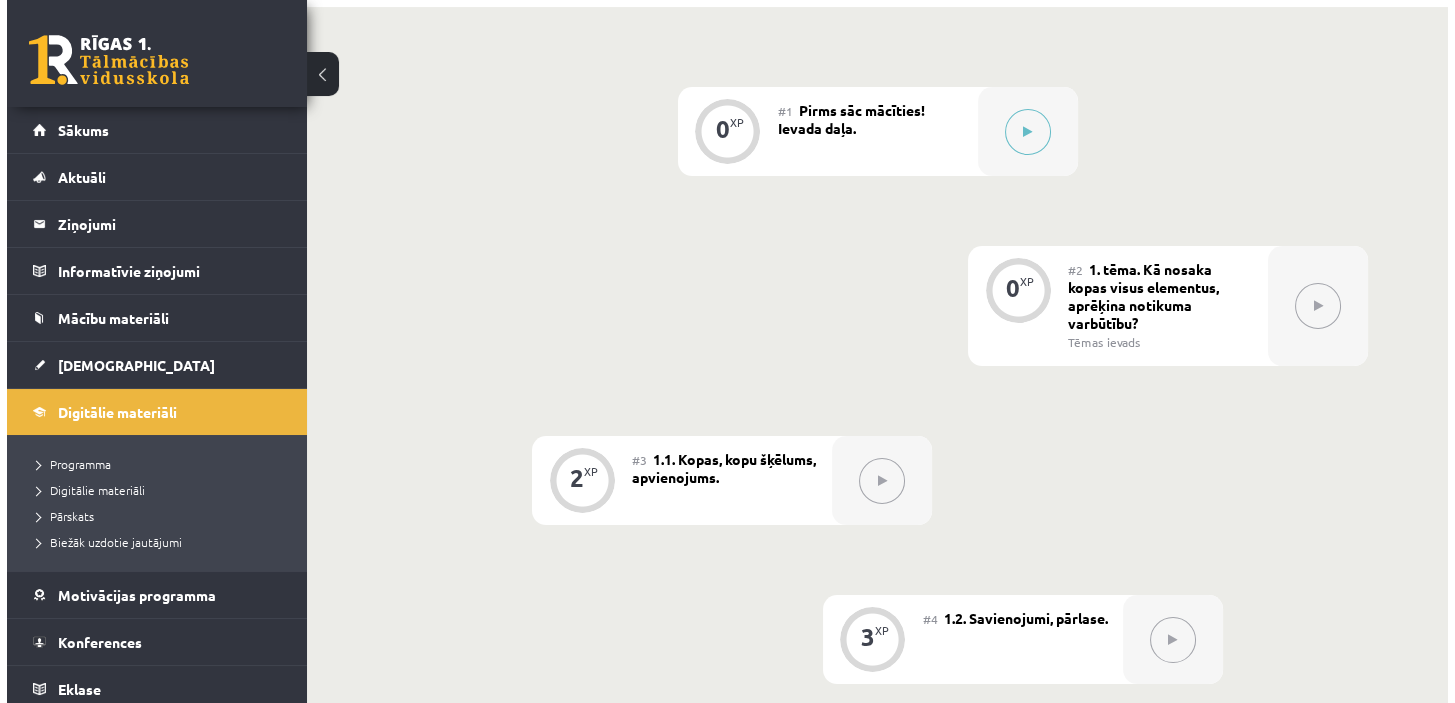 scroll, scrollTop: 454, scrollLeft: 0, axis: vertical 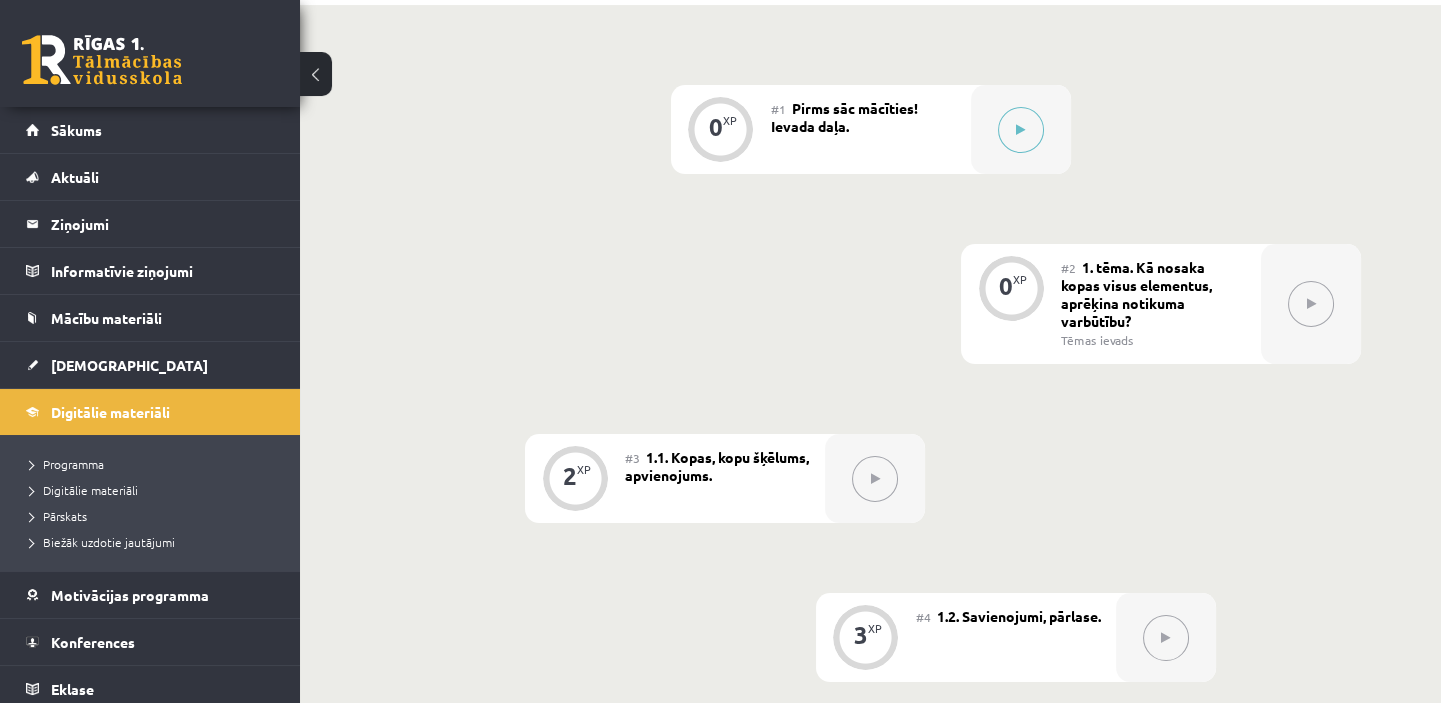 click 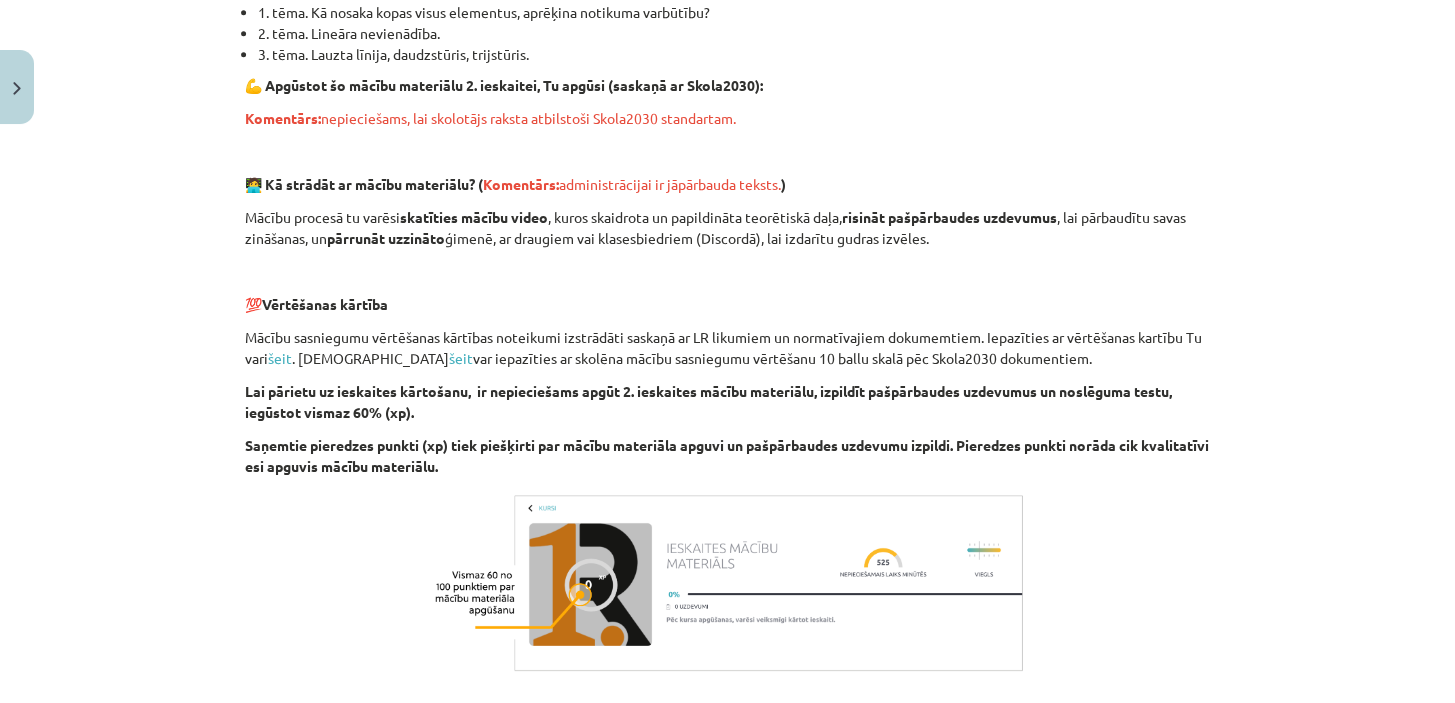 scroll, scrollTop: 545, scrollLeft: 0, axis: vertical 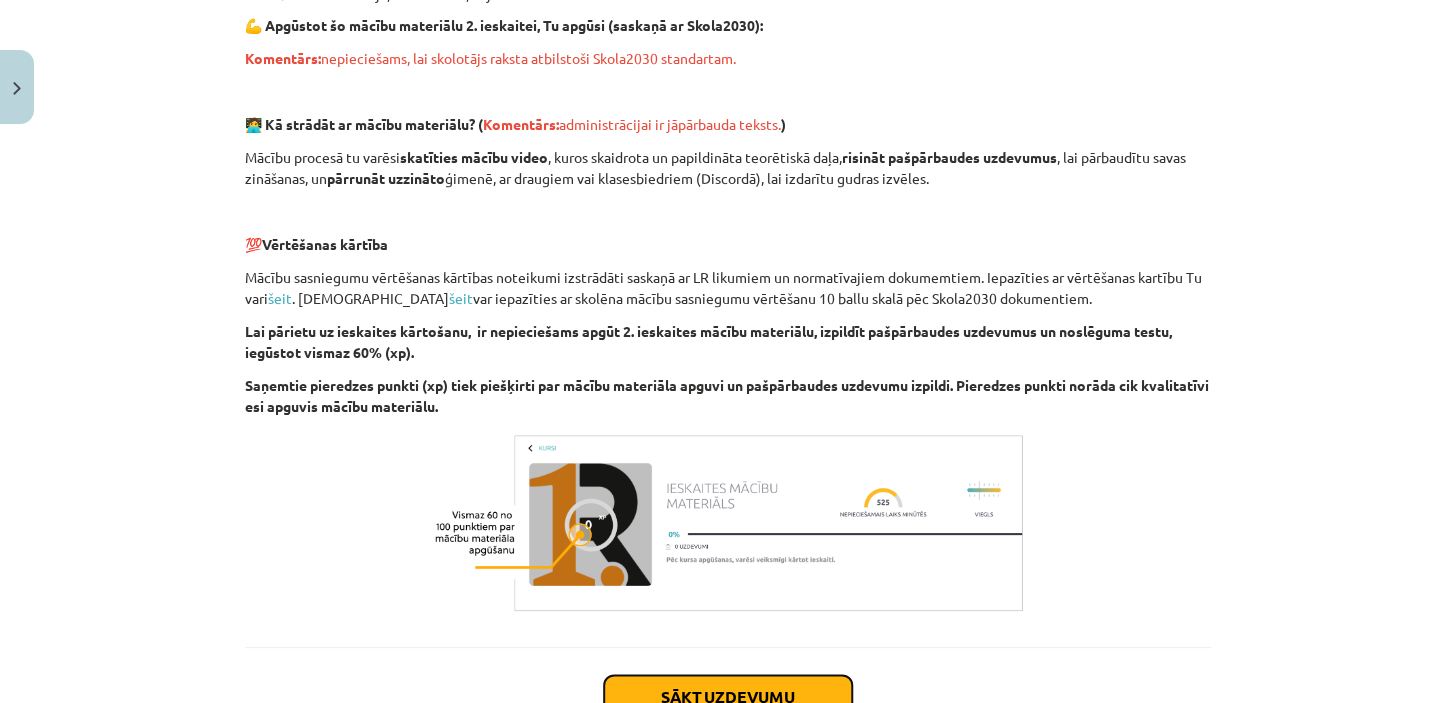 click on "Sākt uzdevumu" 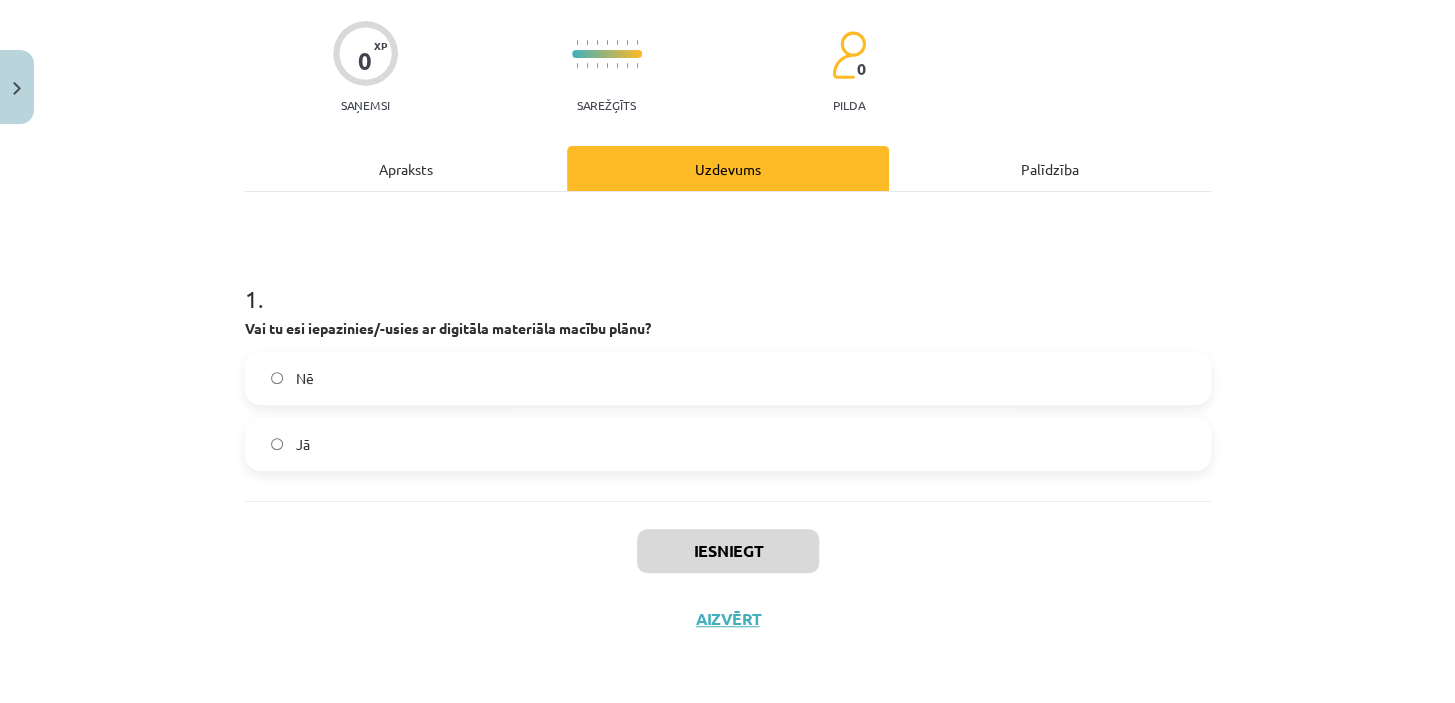 scroll, scrollTop: 50, scrollLeft: 0, axis: vertical 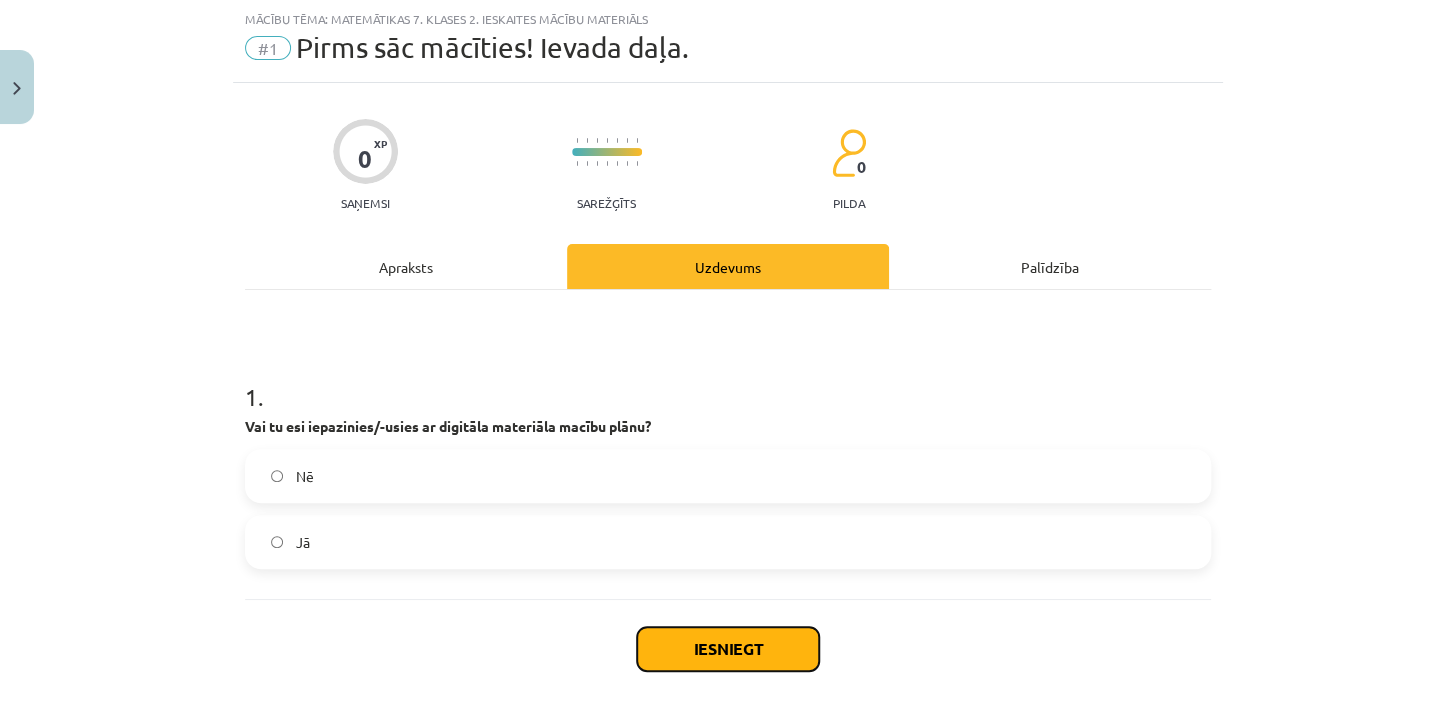 click on "Iesniegt" 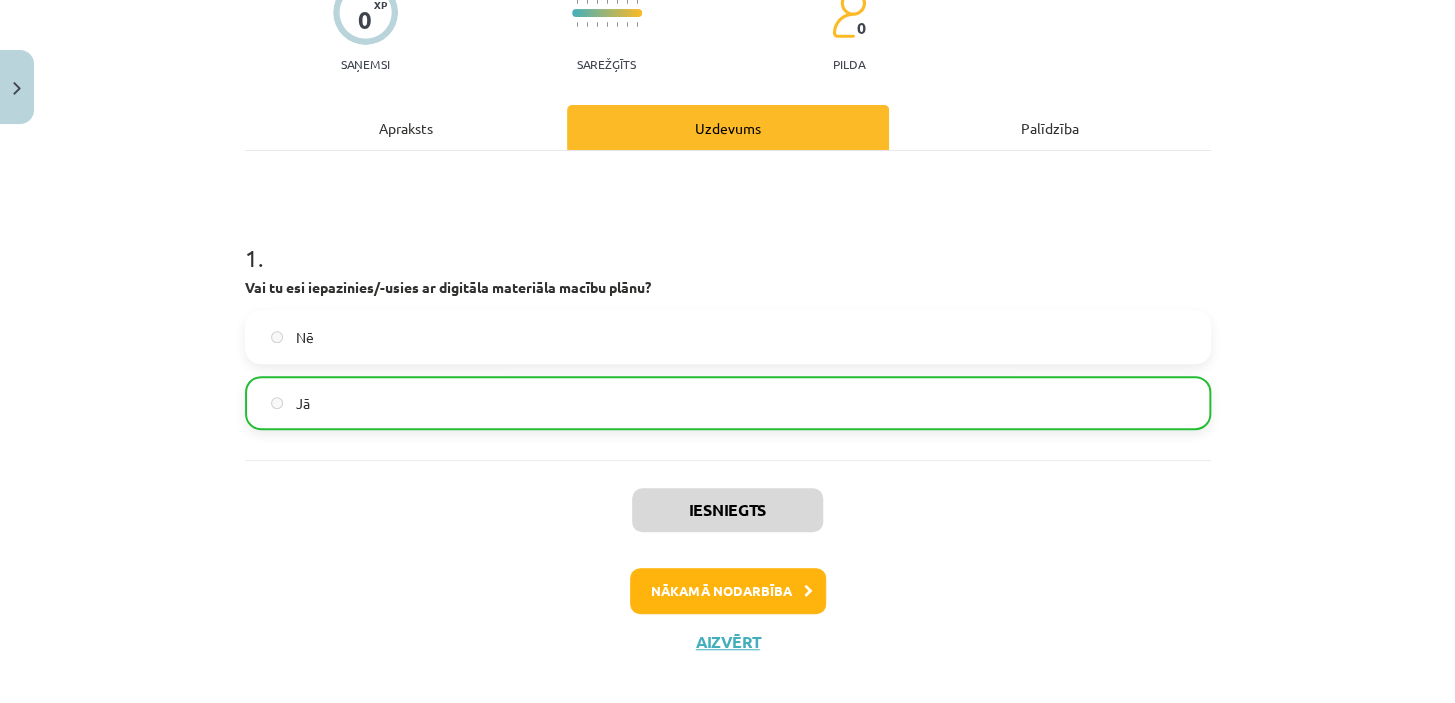 scroll, scrollTop: 210, scrollLeft: 0, axis: vertical 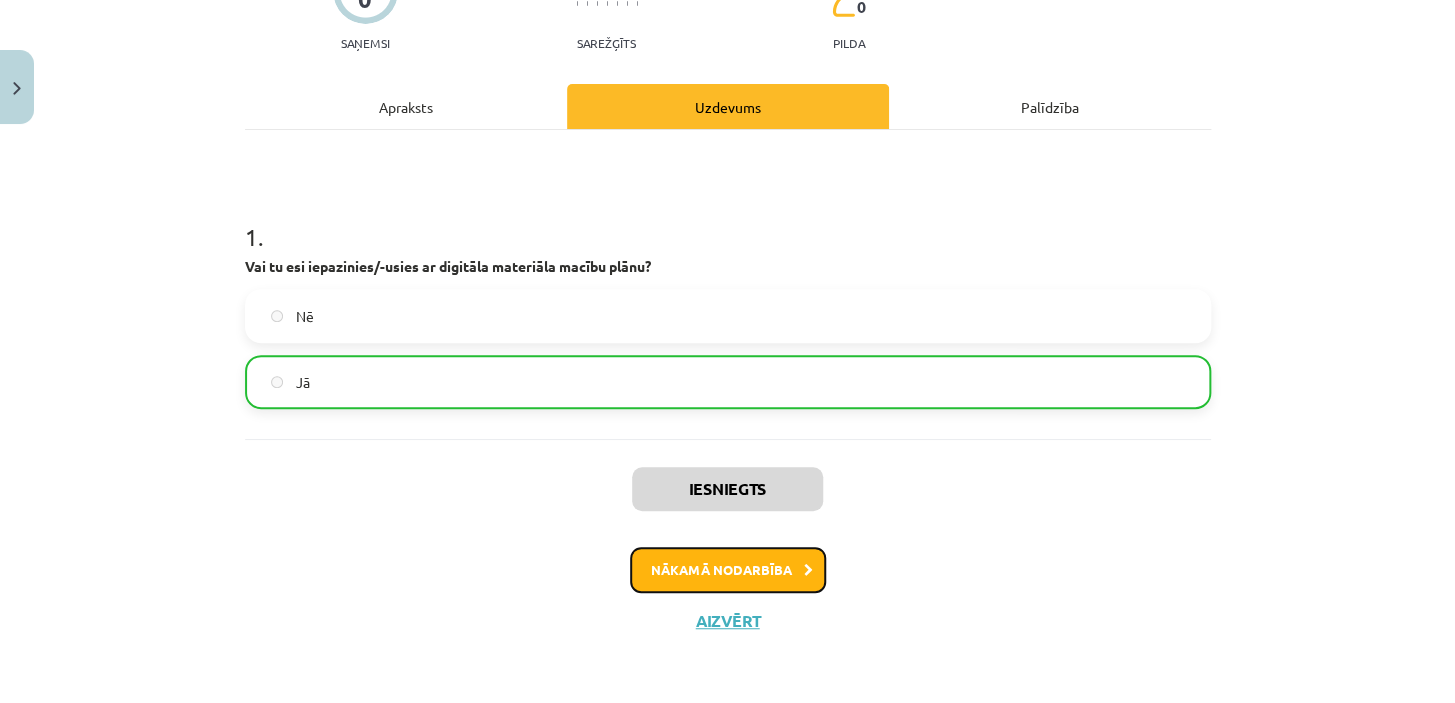 click on "Nākamā nodarbība" 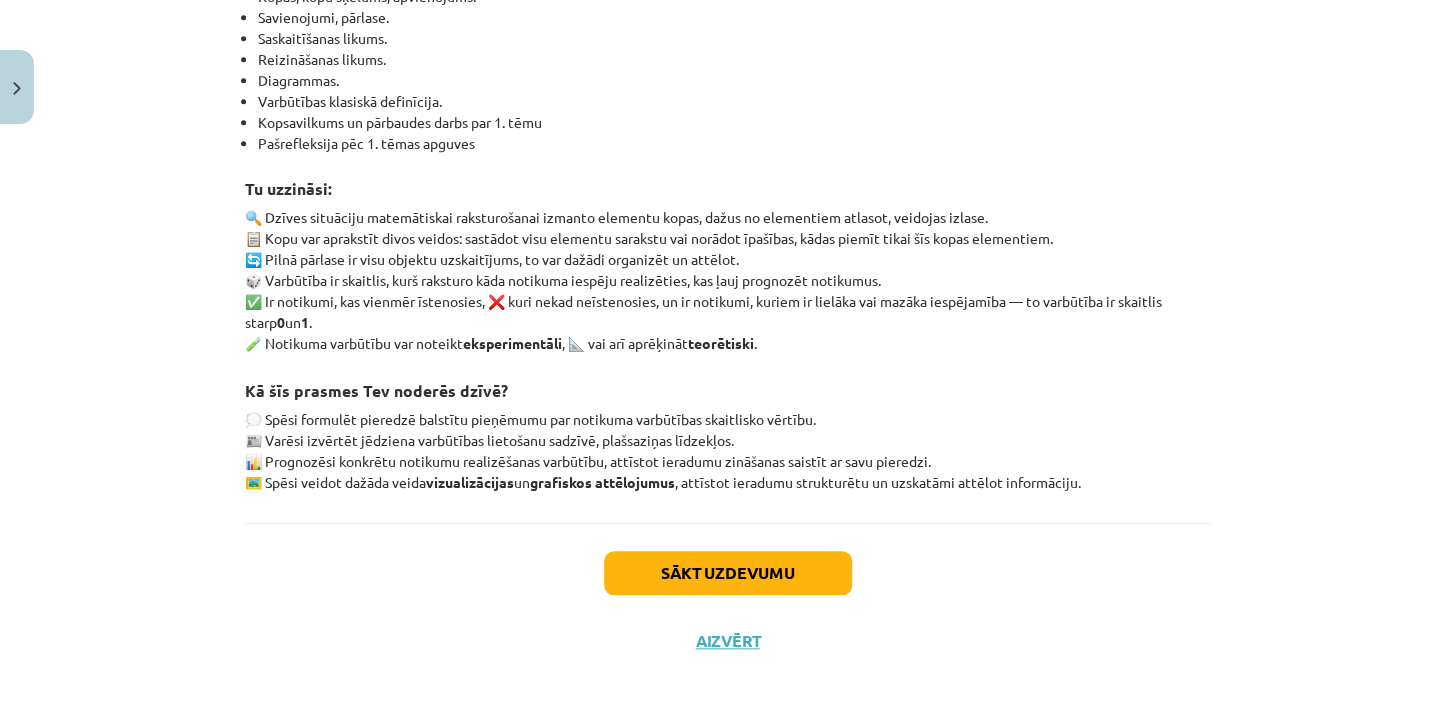 scroll, scrollTop: 465, scrollLeft: 0, axis: vertical 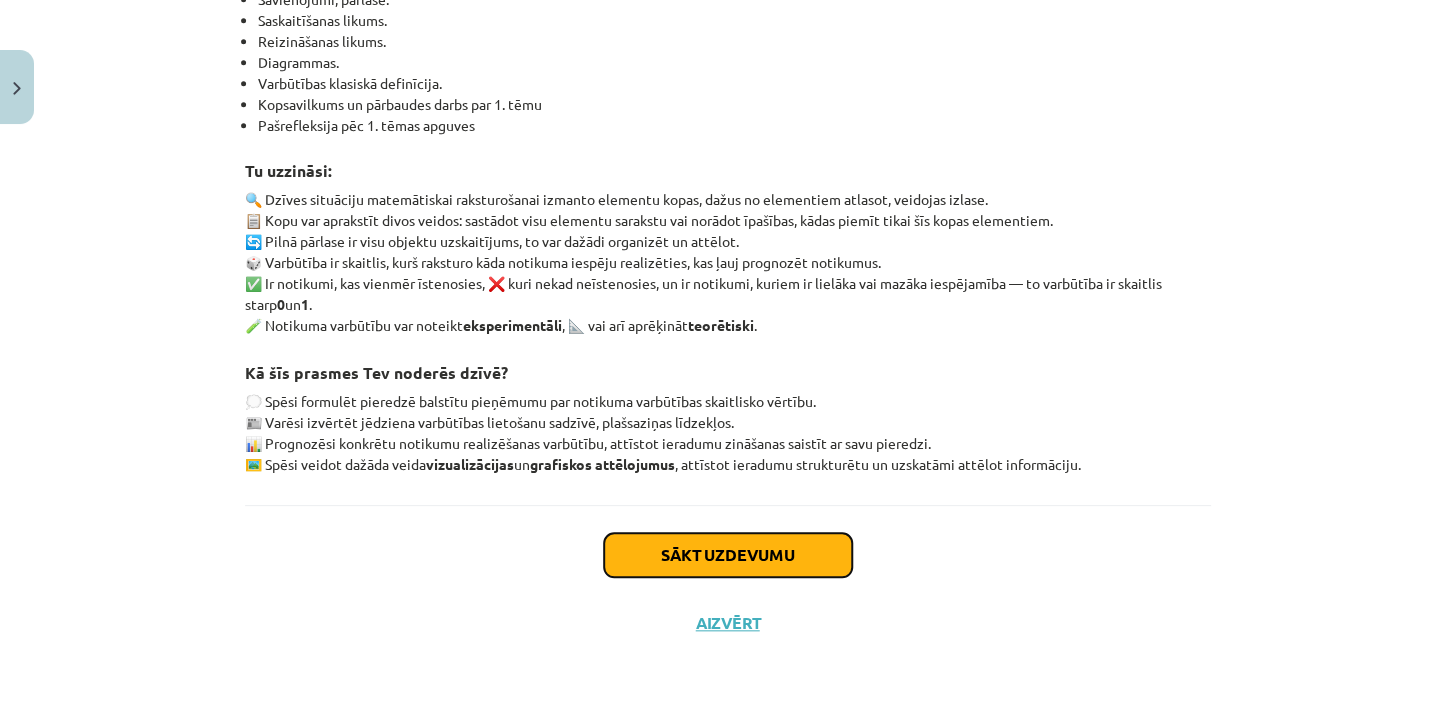 click on "Sākt uzdevumu" 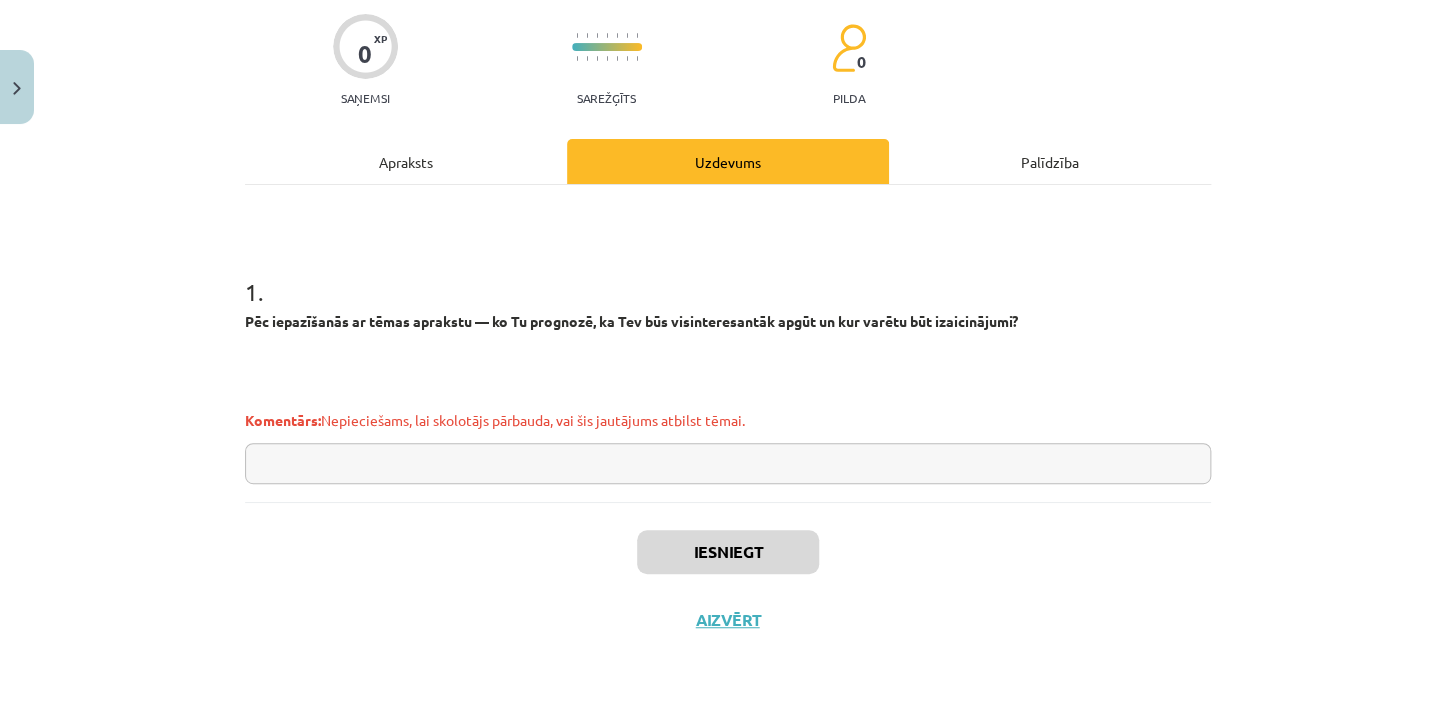 scroll, scrollTop: 188, scrollLeft: 0, axis: vertical 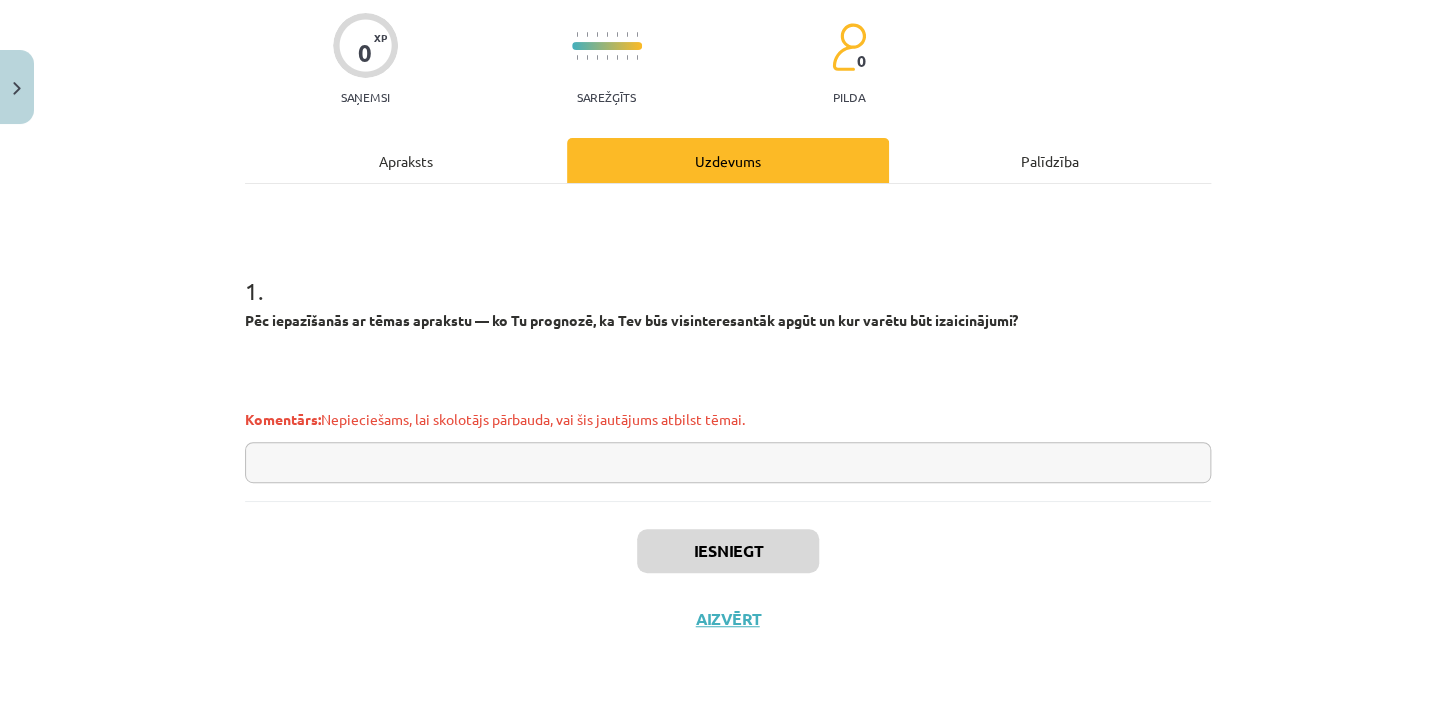 click 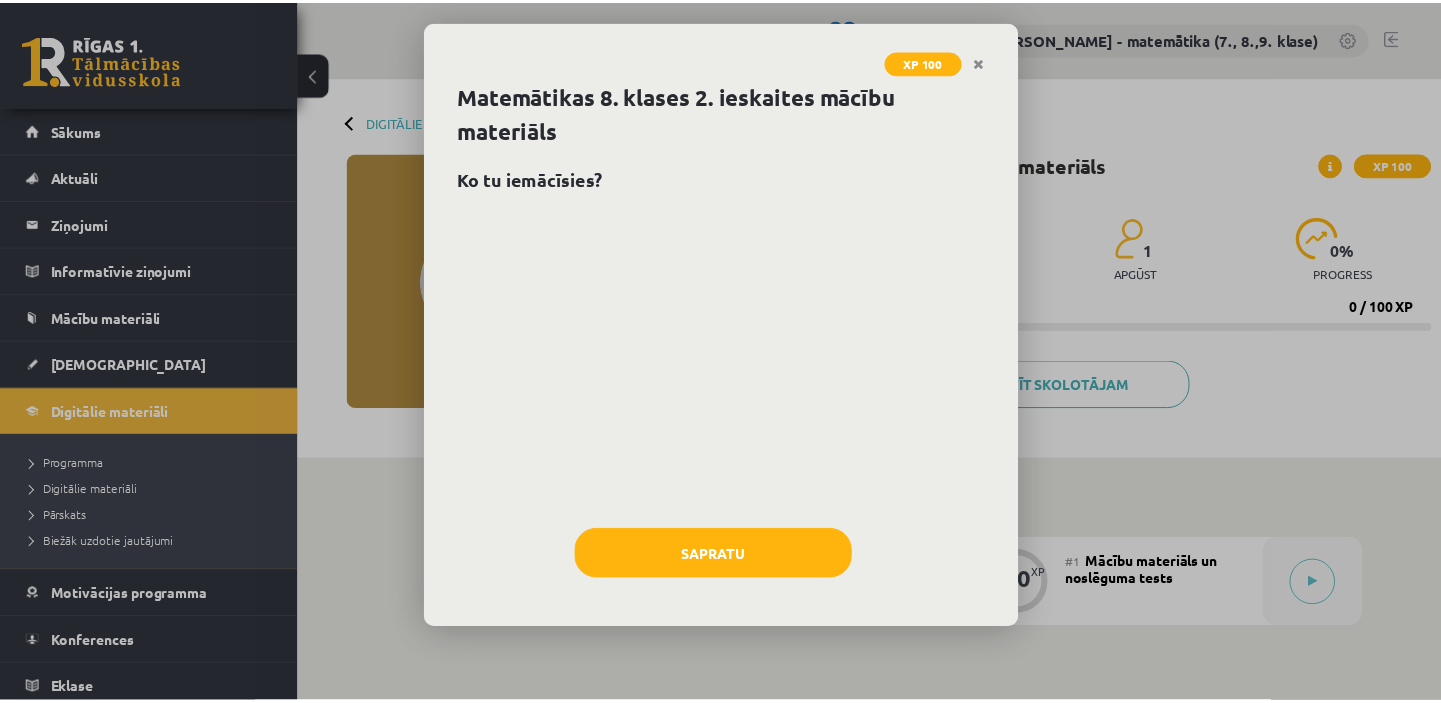 scroll, scrollTop: 0, scrollLeft: 0, axis: both 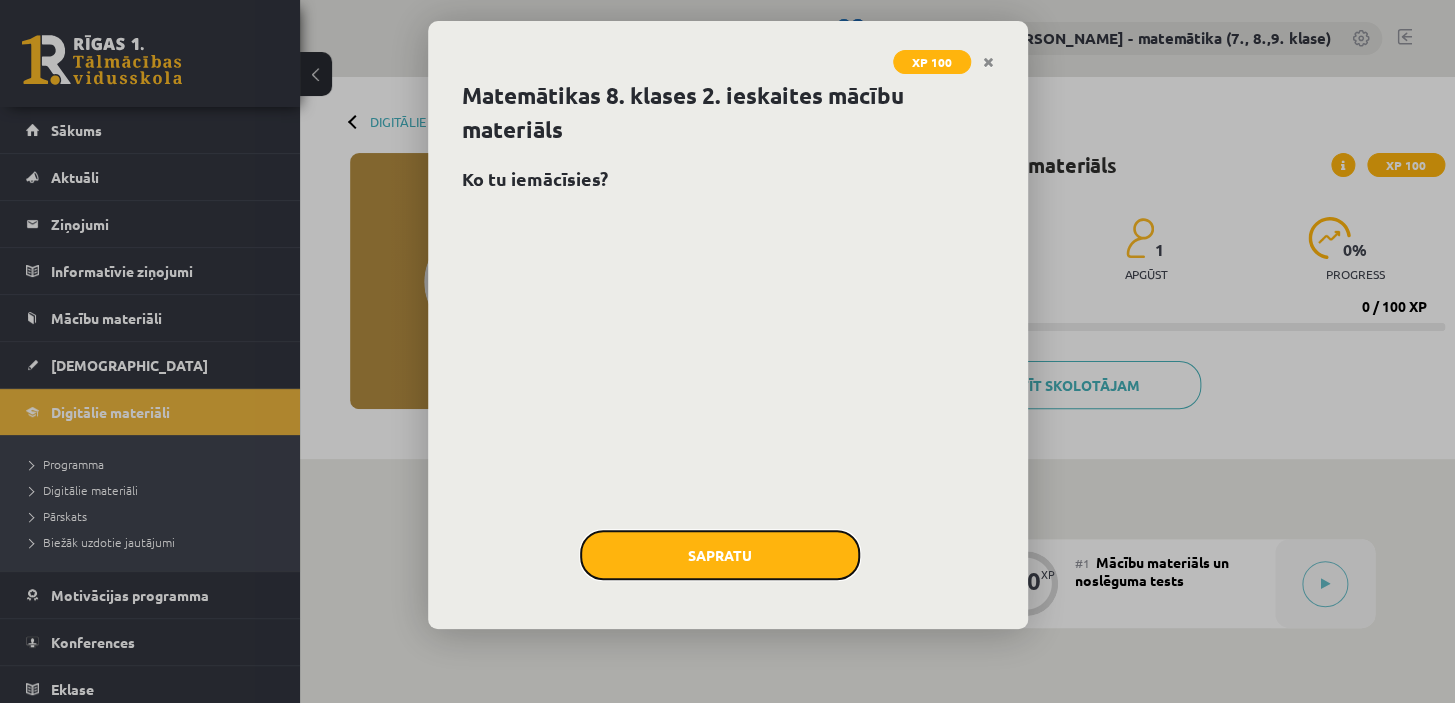 click on "Sapratu" 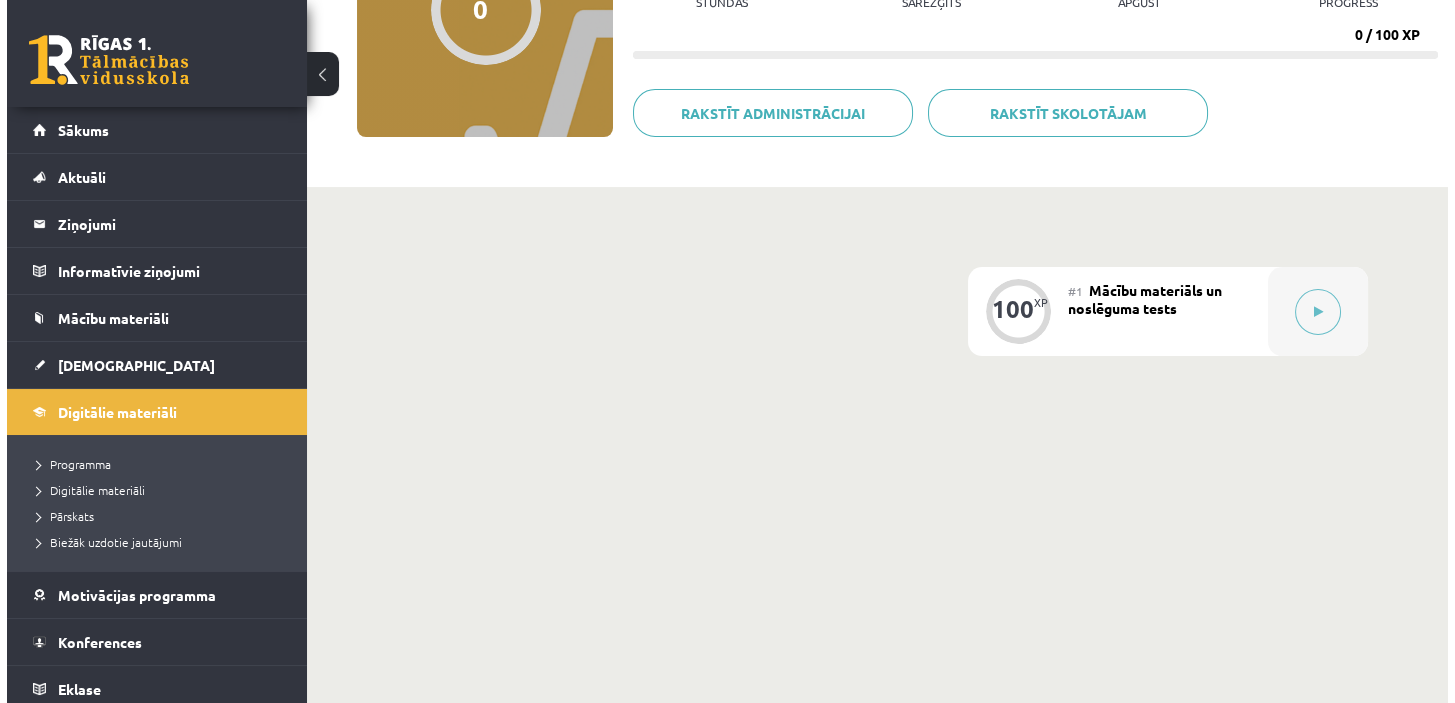 scroll, scrollTop: 275, scrollLeft: 0, axis: vertical 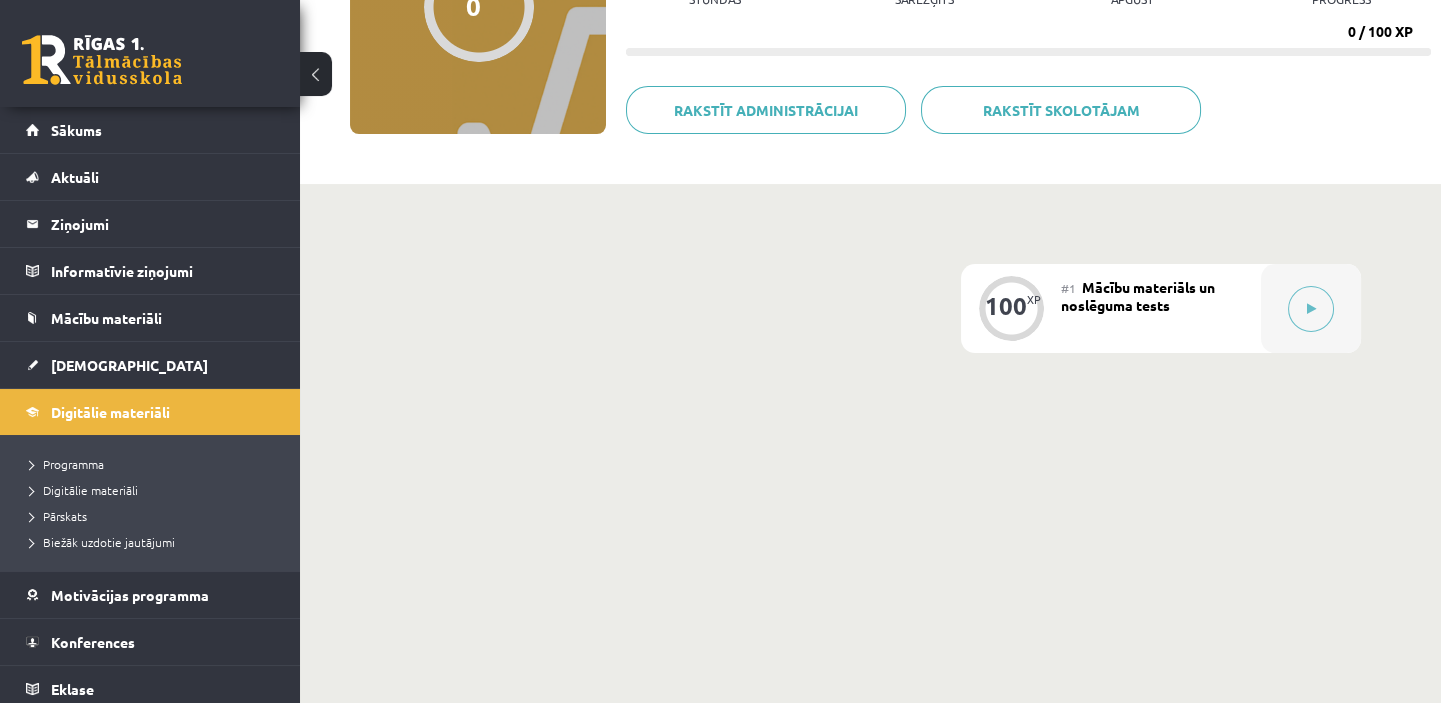 click 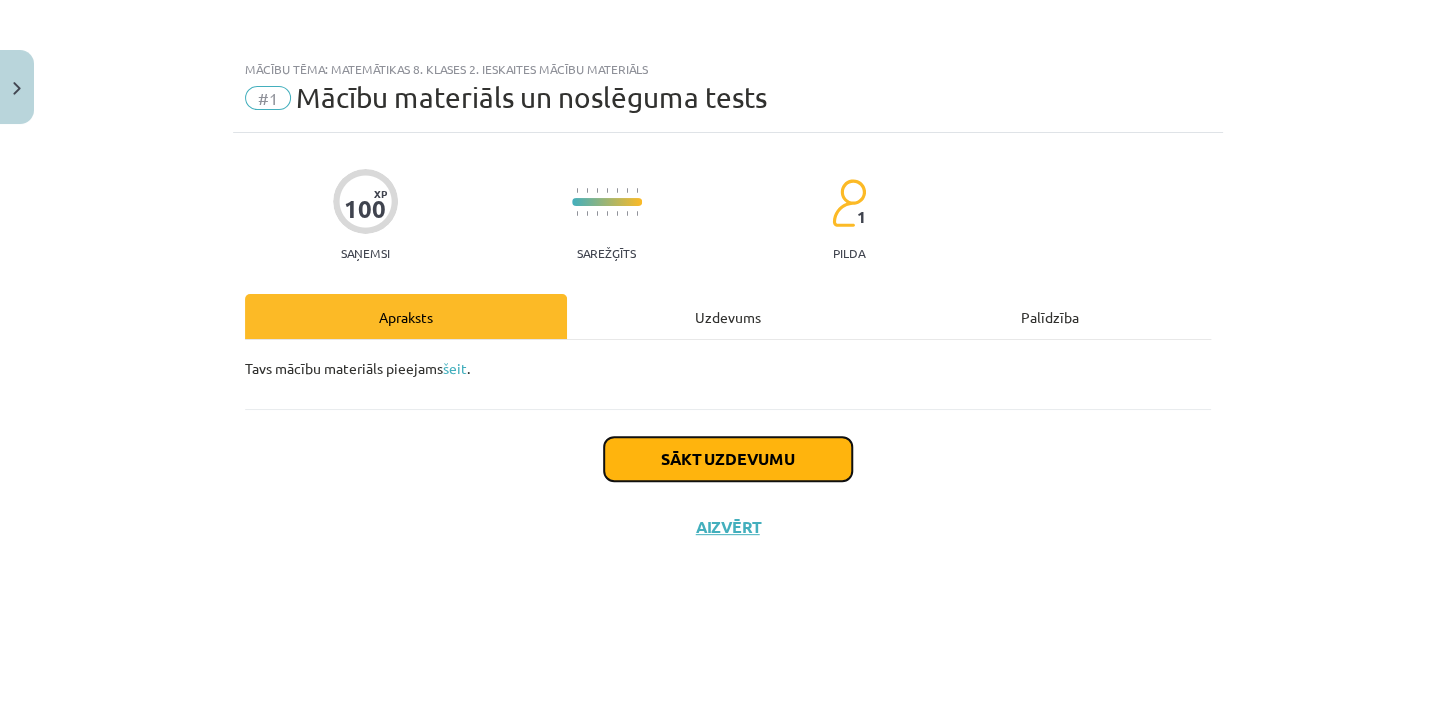 click on "Sākt uzdevumu" 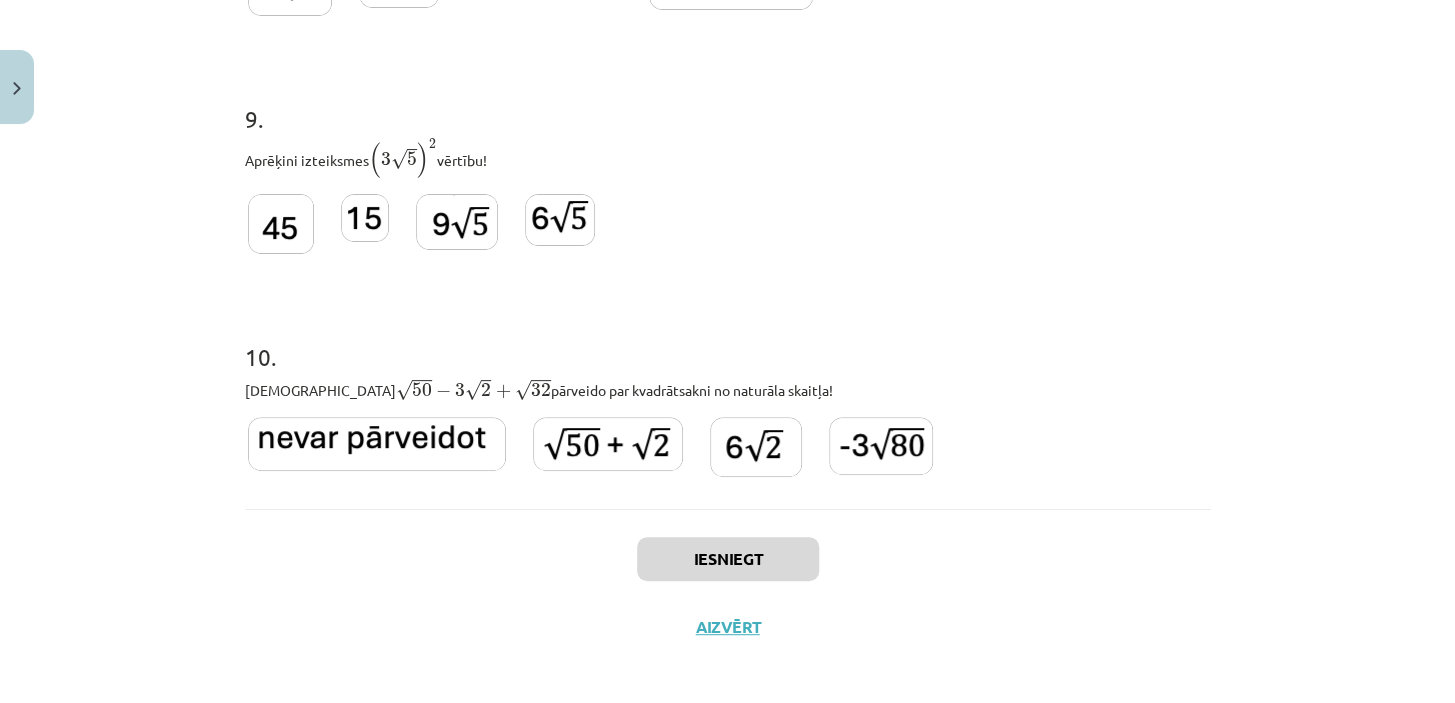 scroll, scrollTop: 3223, scrollLeft: 0, axis: vertical 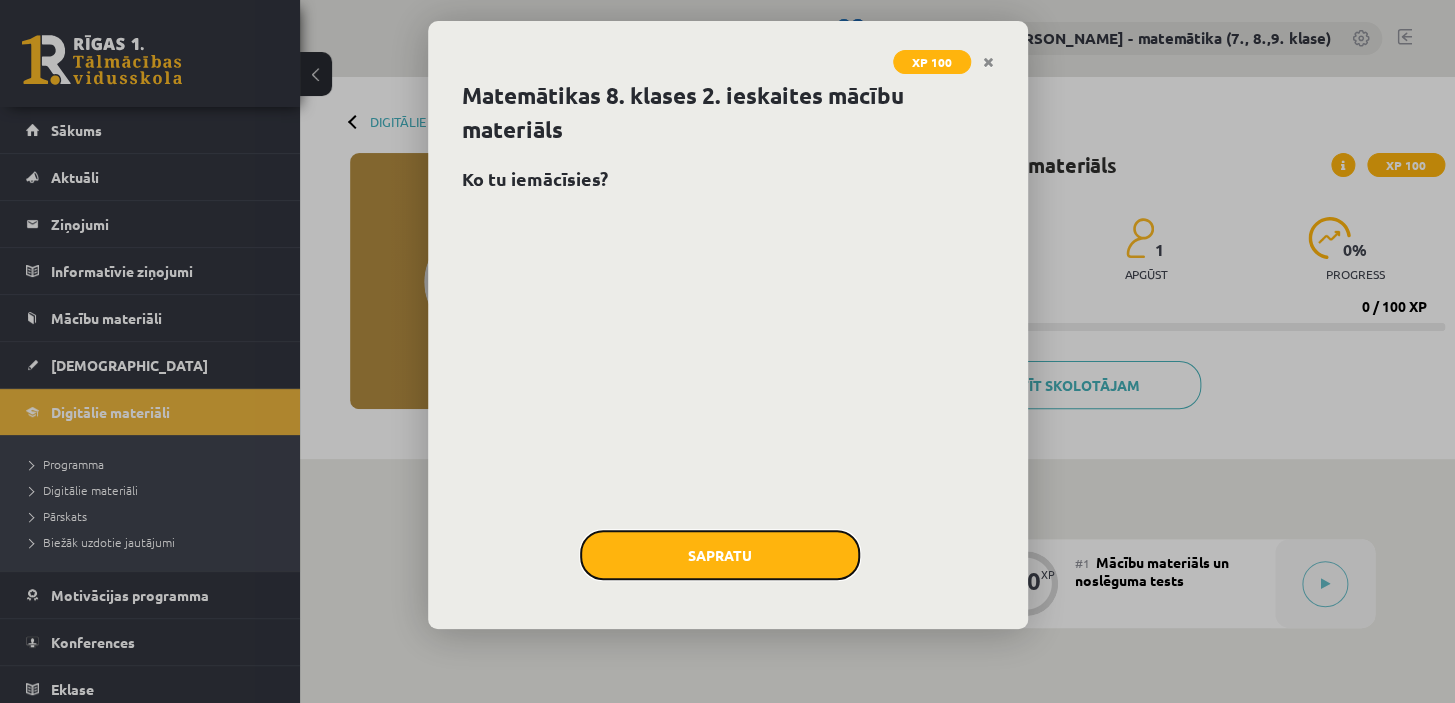 click on "Sapratu" 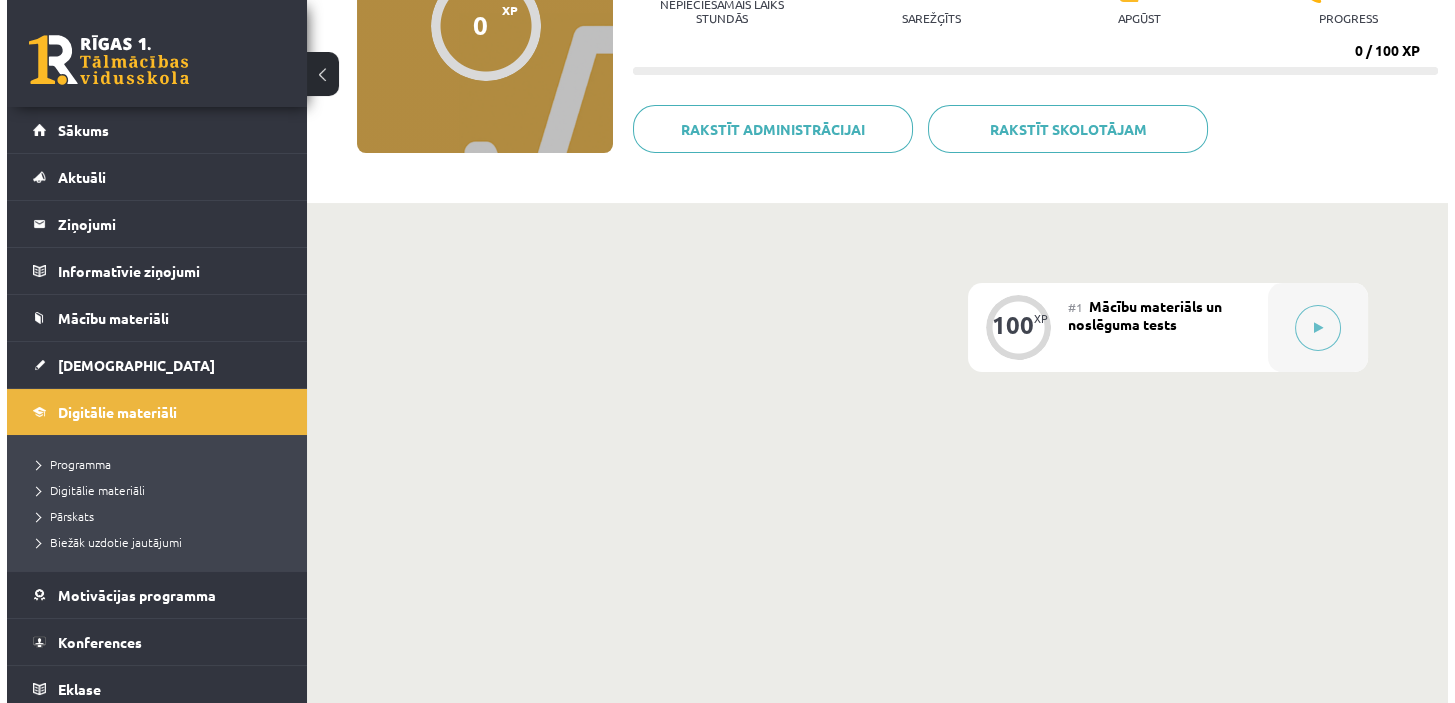 scroll, scrollTop: 275, scrollLeft: 0, axis: vertical 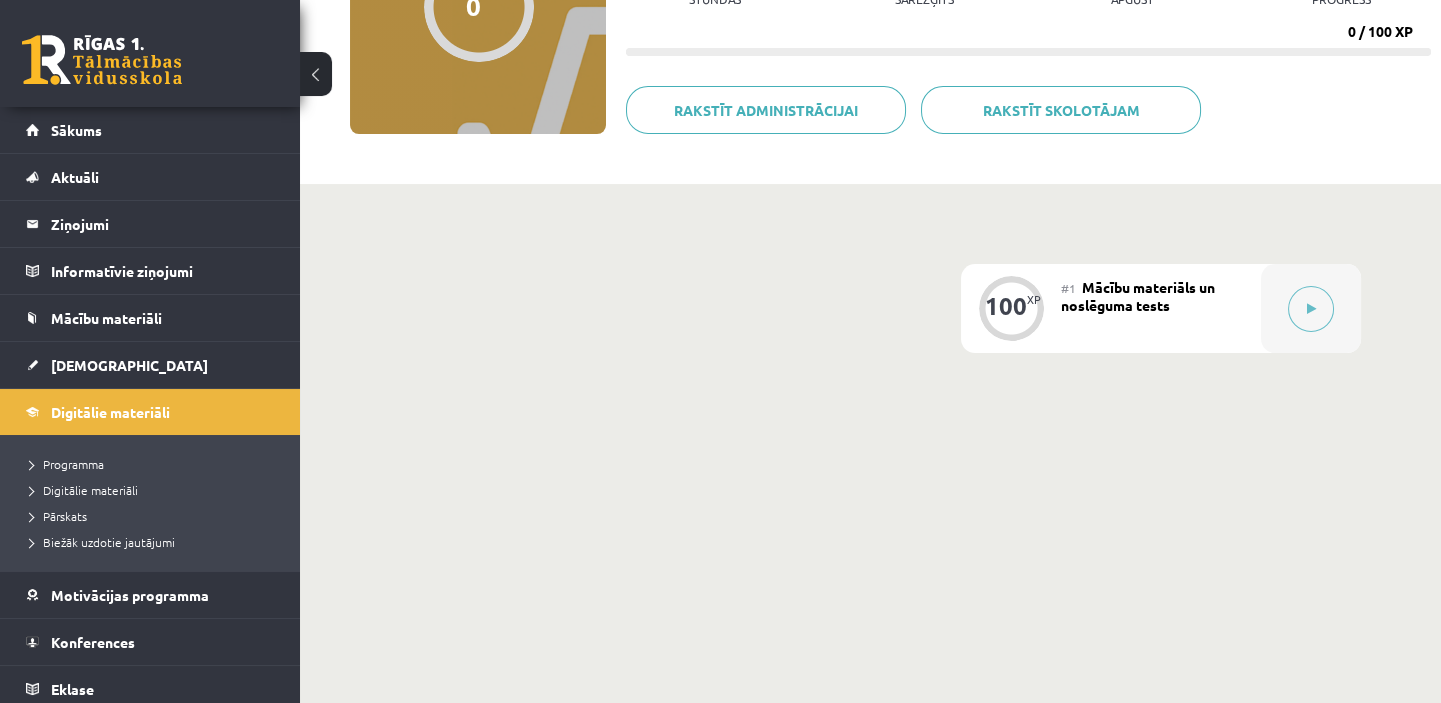 click on "Mācību materiāls un noslēguma tests" 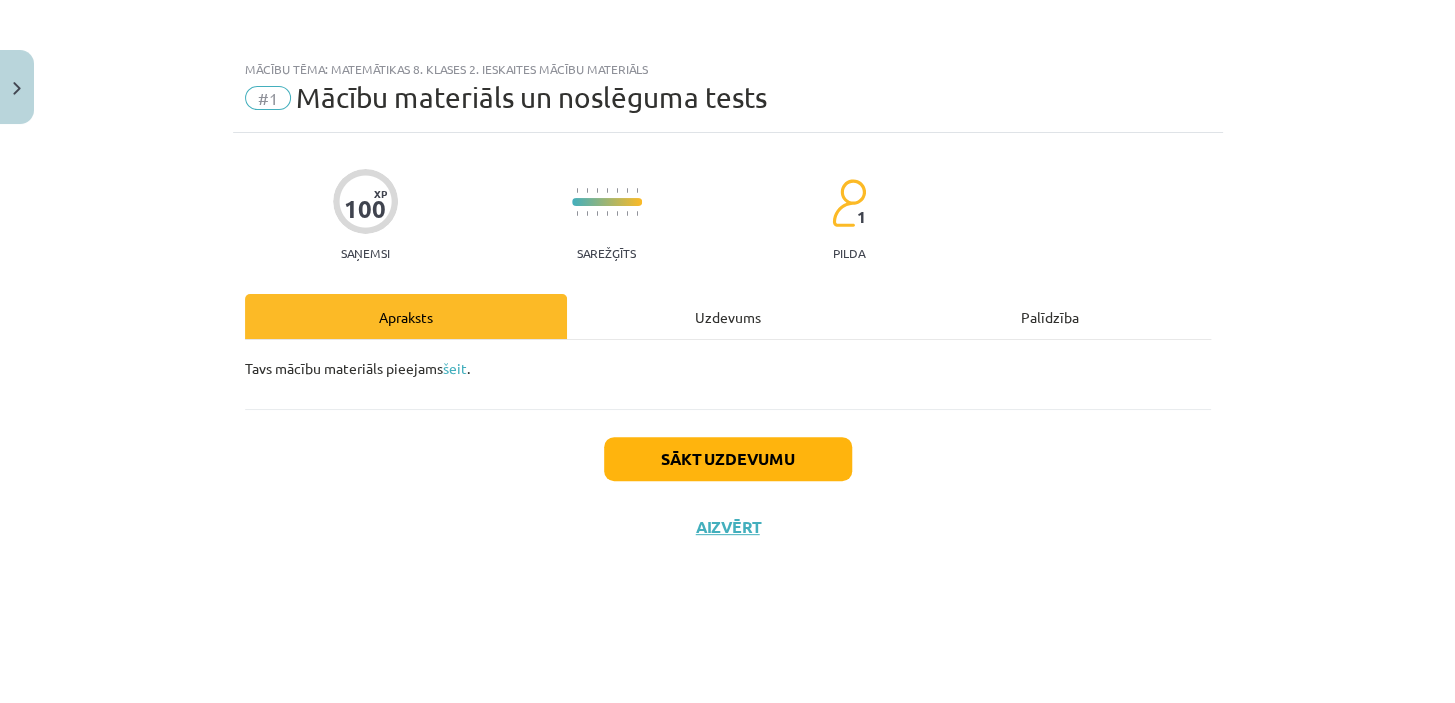 click on "šeit" 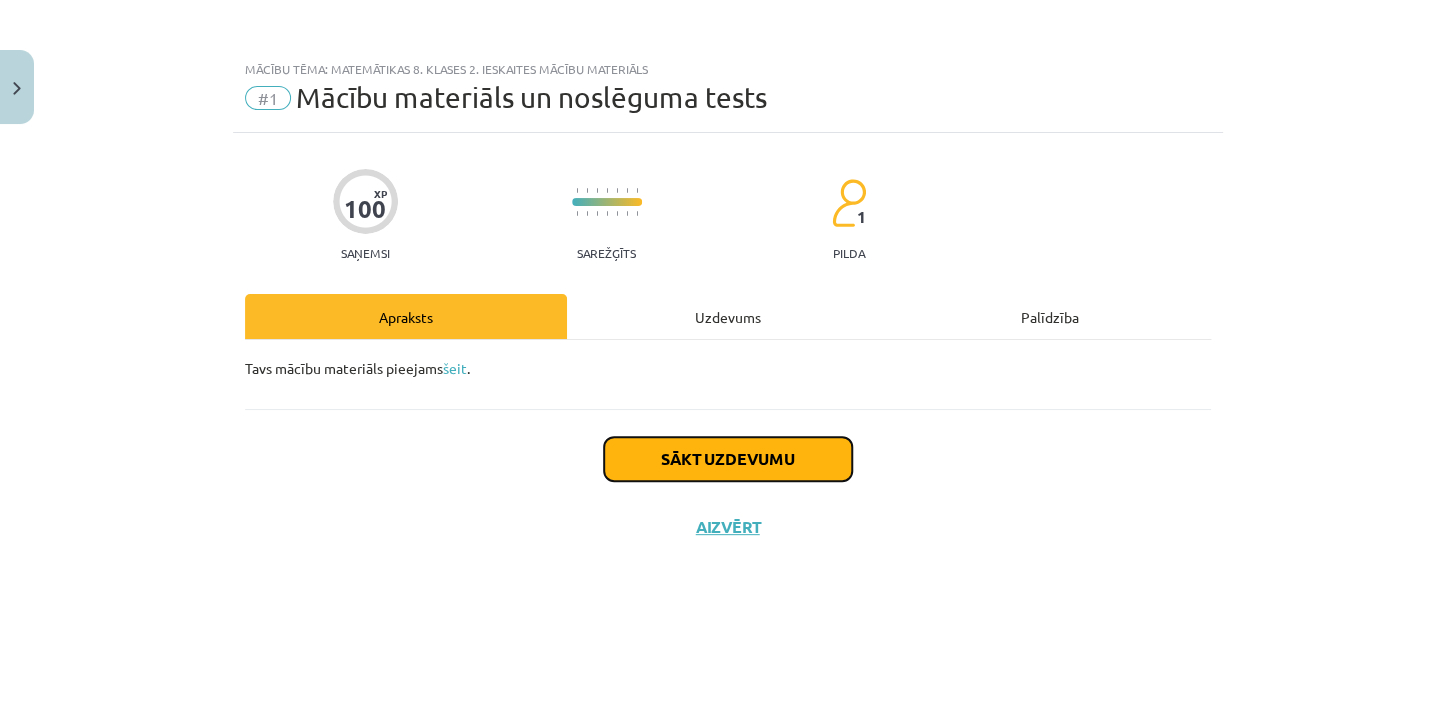 click on "Sākt uzdevumu" 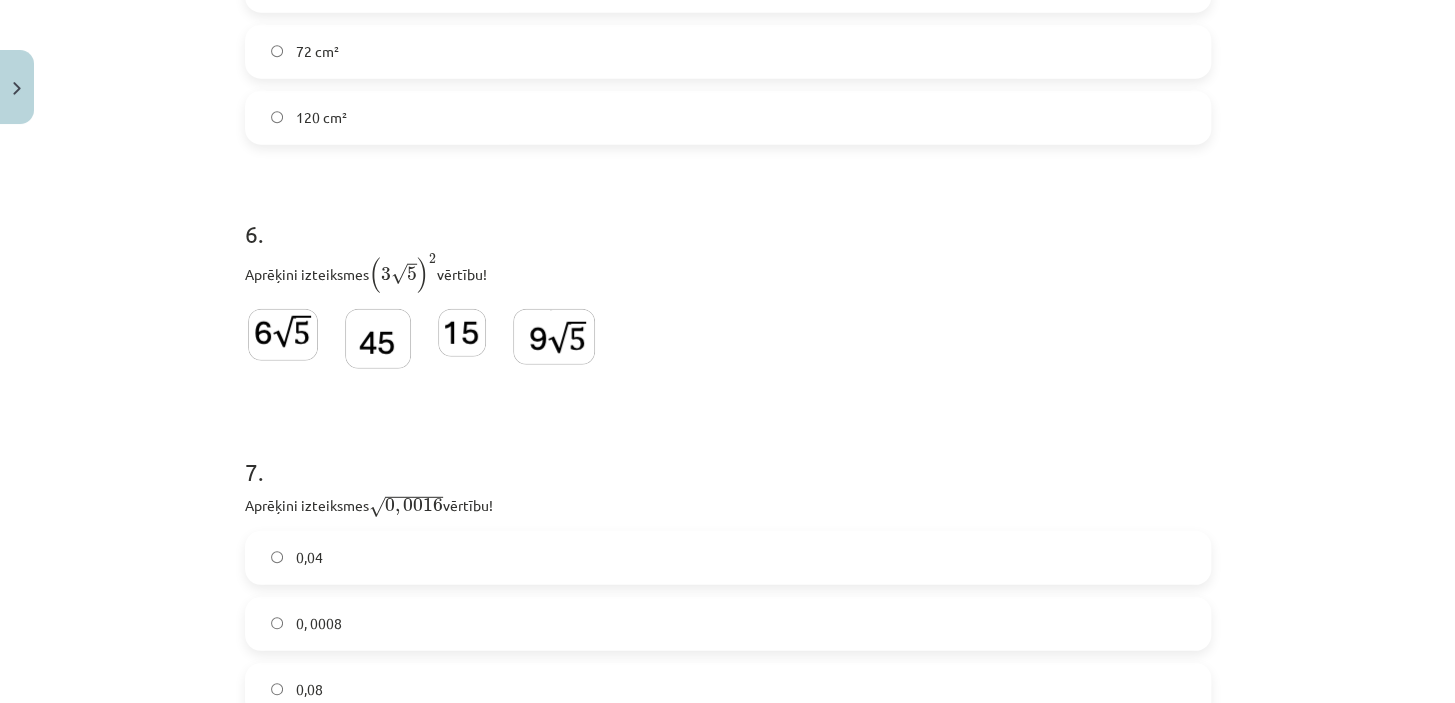scroll, scrollTop: 2090, scrollLeft: 0, axis: vertical 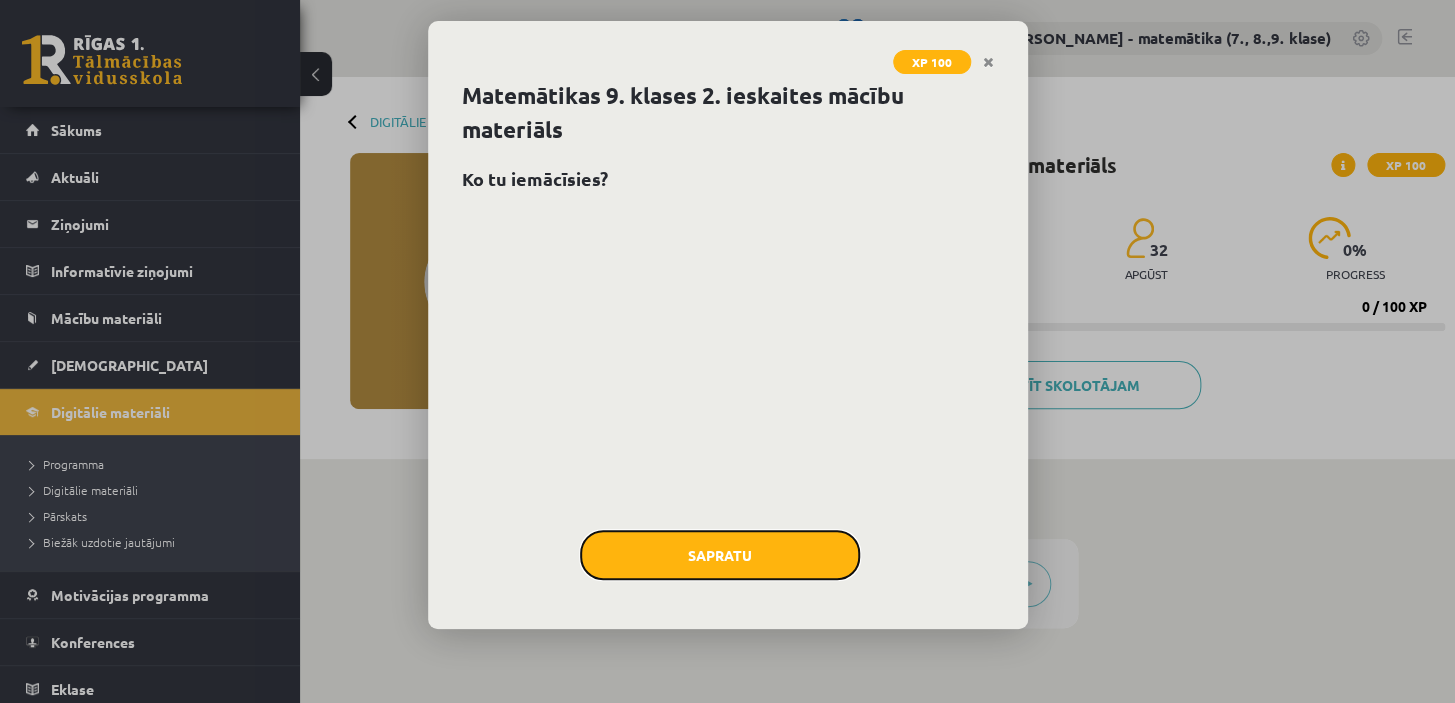 click on "Sapratu" 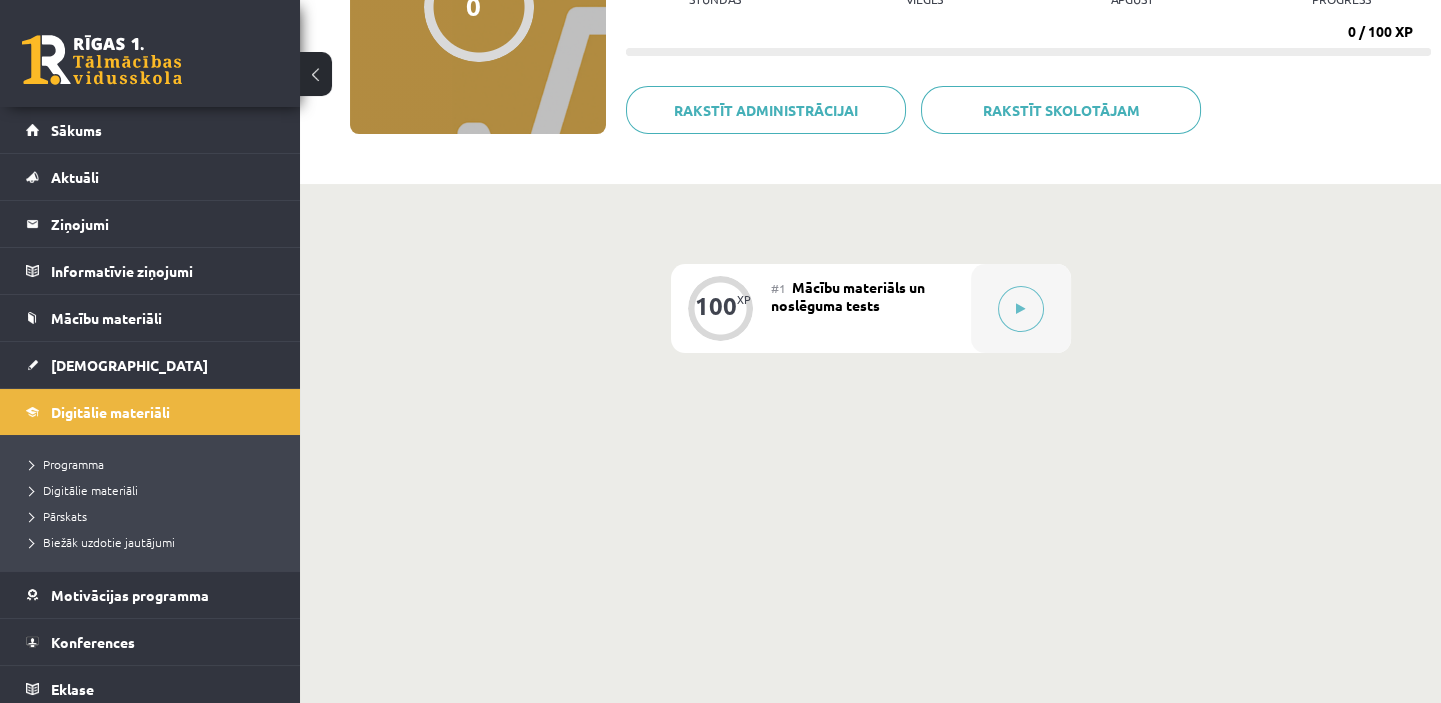scroll, scrollTop: 0, scrollLeft: 0, axis: both 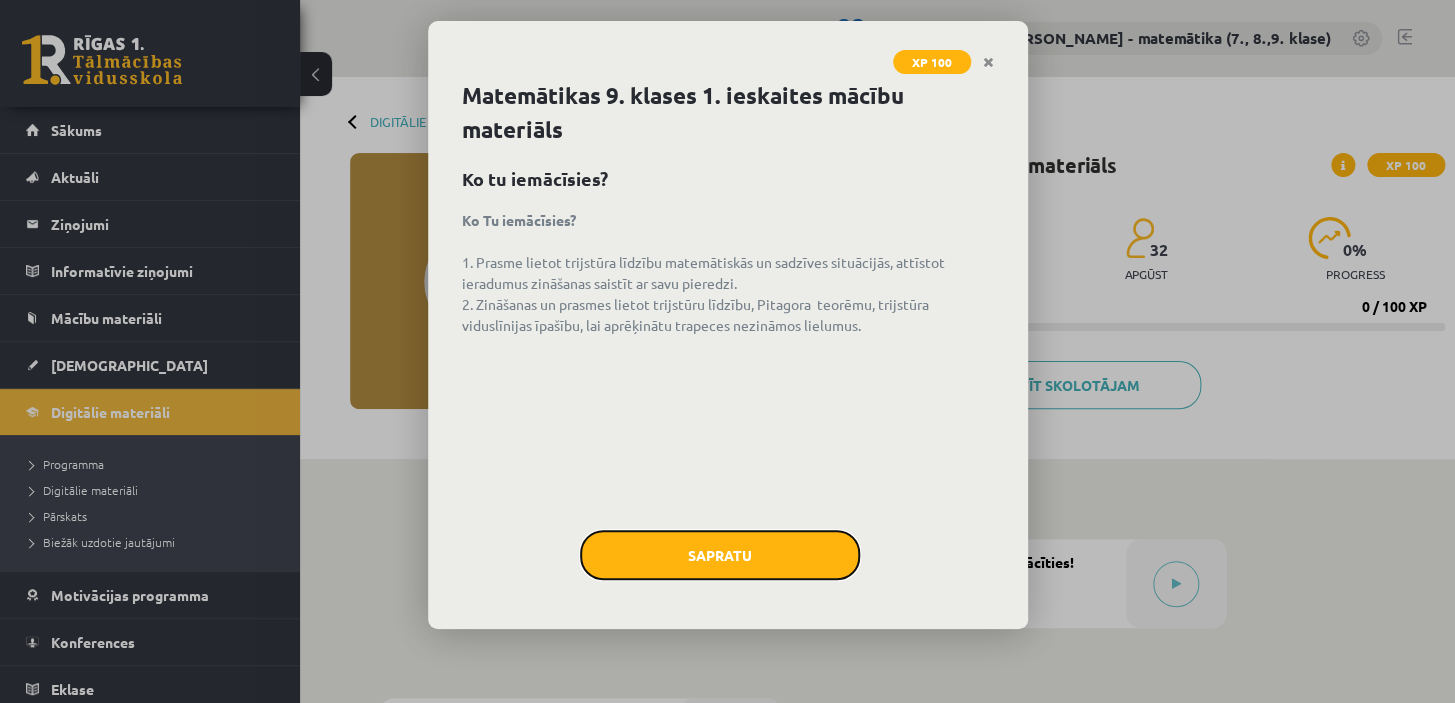 click on "Sapratu" 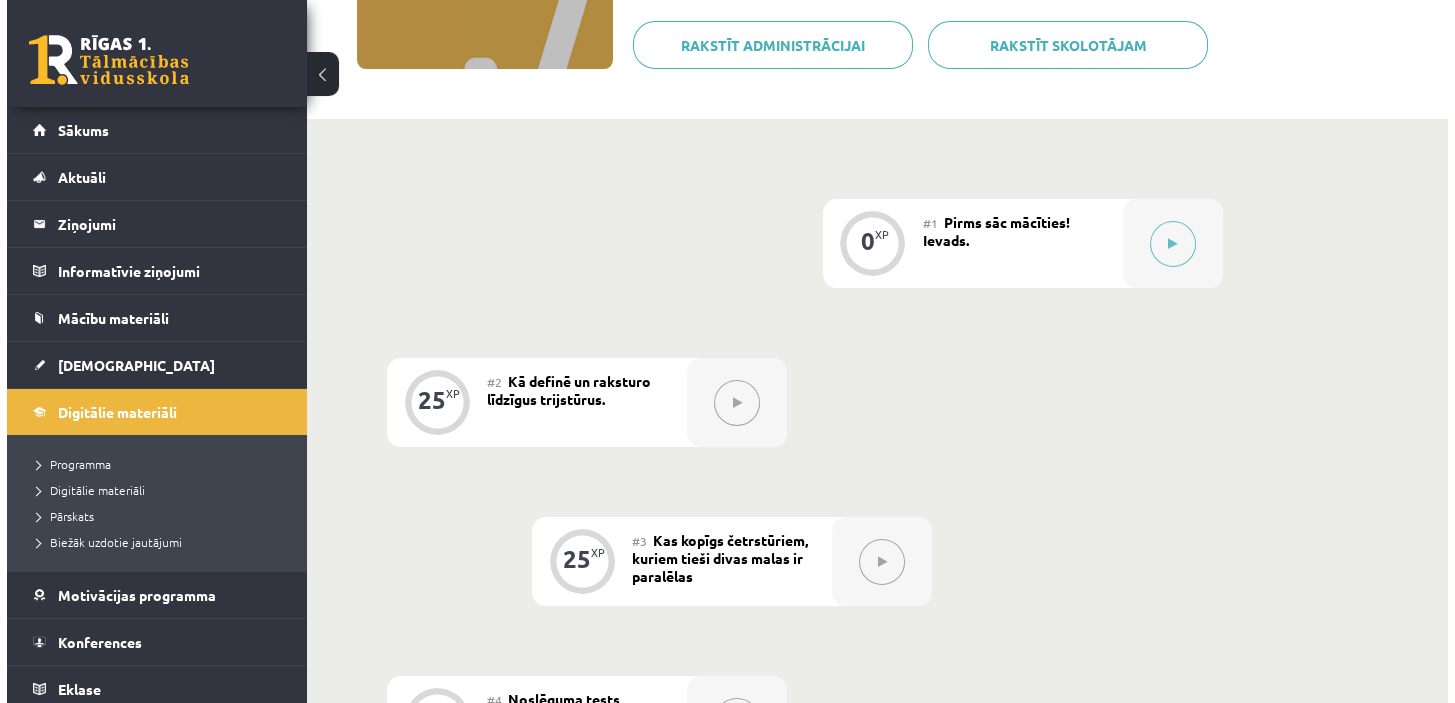 scroll, scrollTop: 545, scrollLeft: 0, axis: vertical 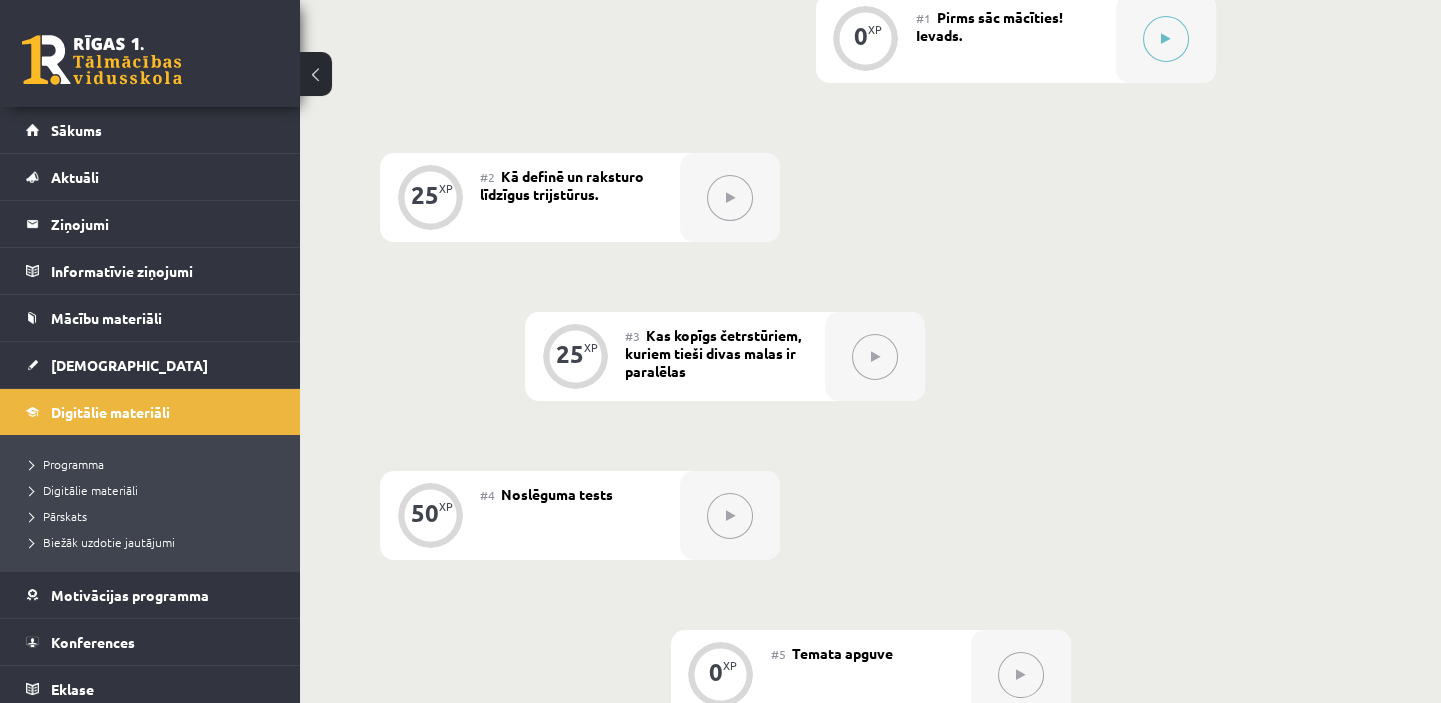 click 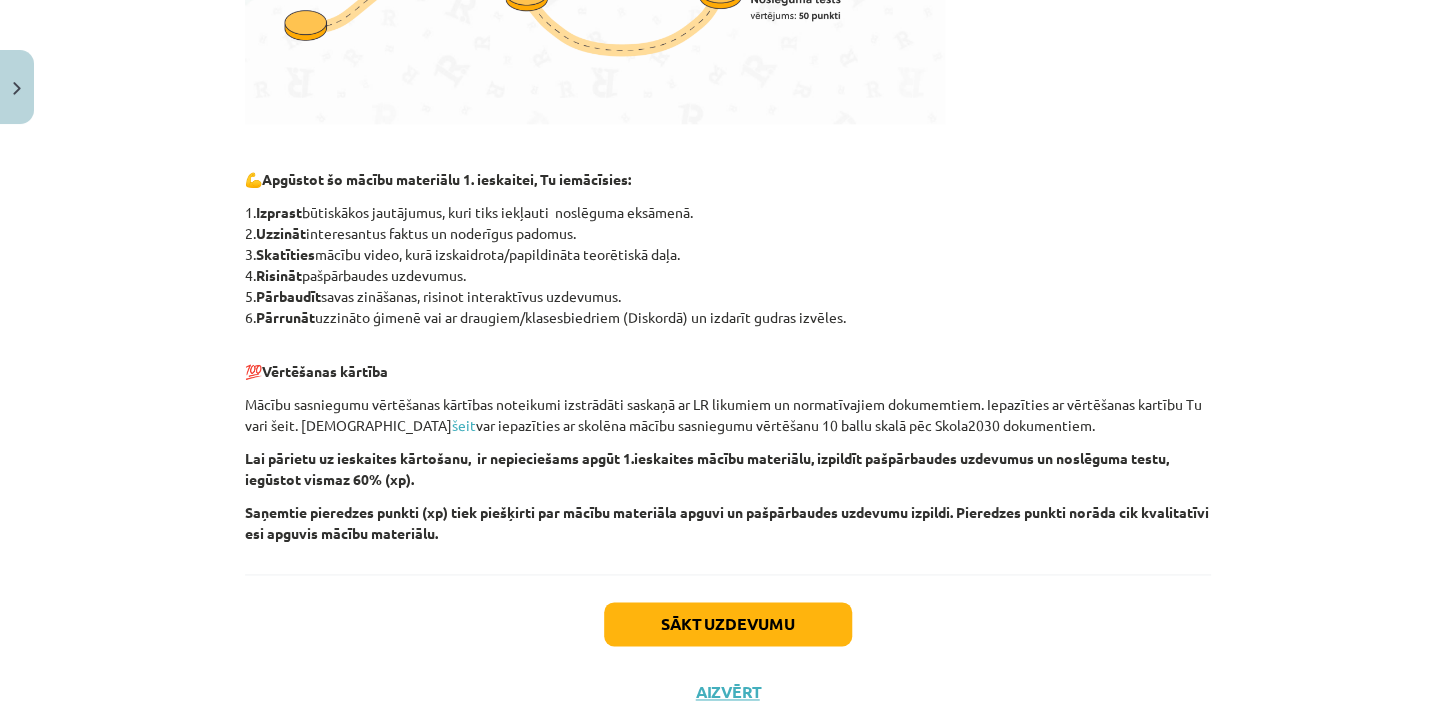 scroll, scrollTop: 890, scrollLeft: 0, axis: vertical 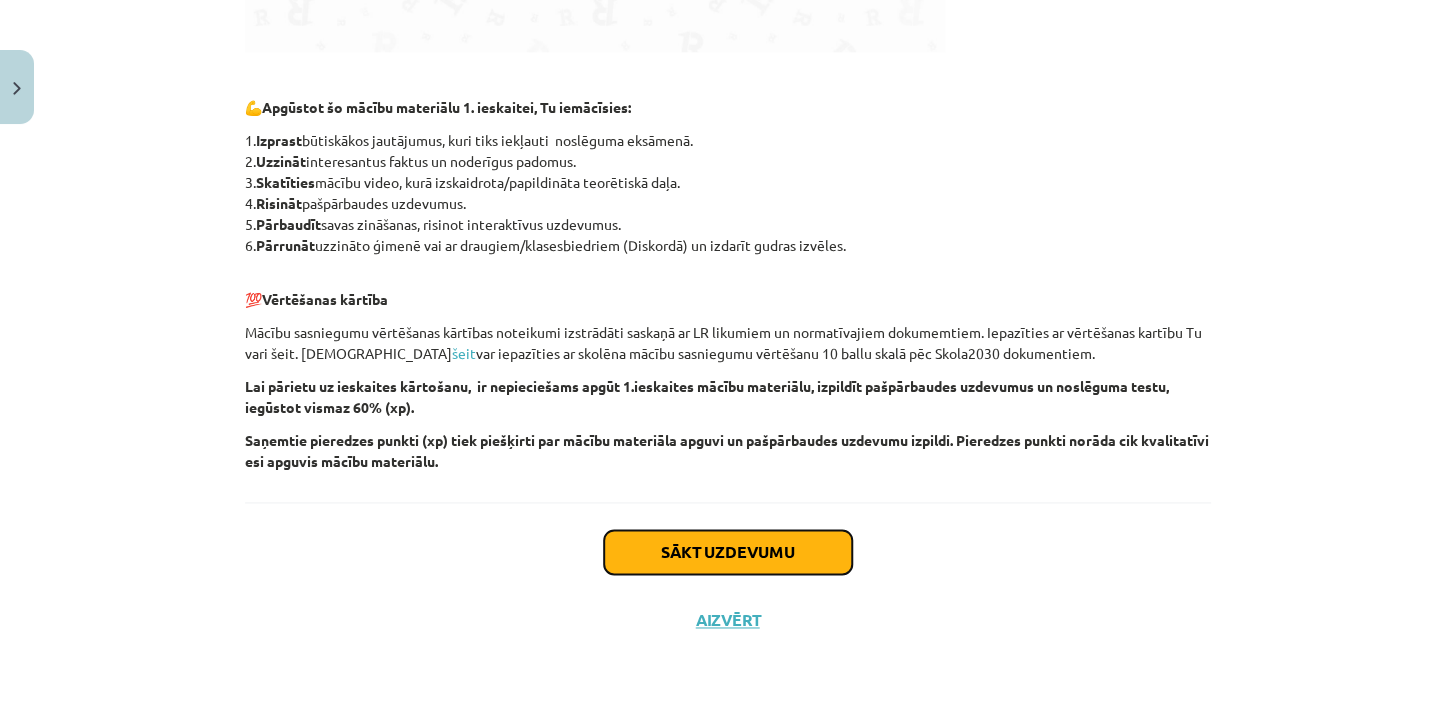 click on "Sākt uzdevumu" 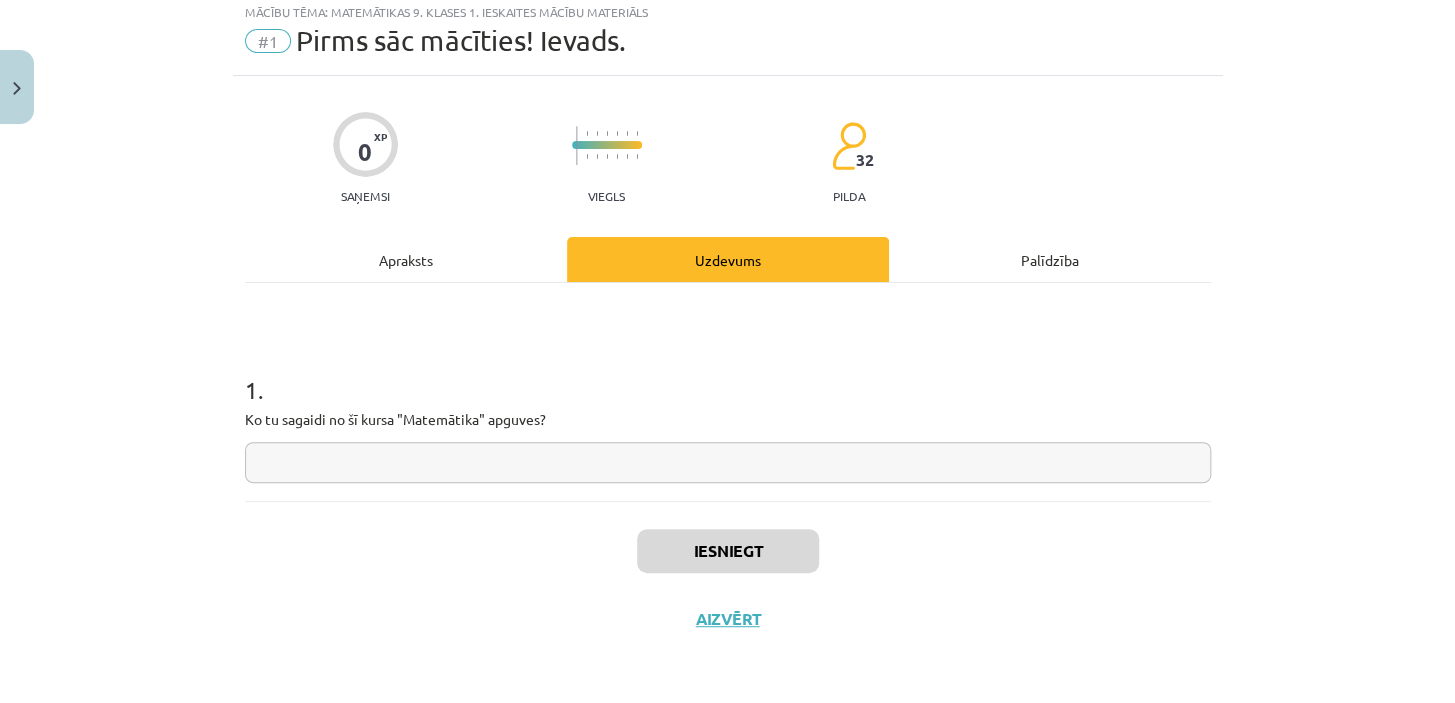 scroll, scrollTop: 50, scrollLeft: 0, axis: vertical 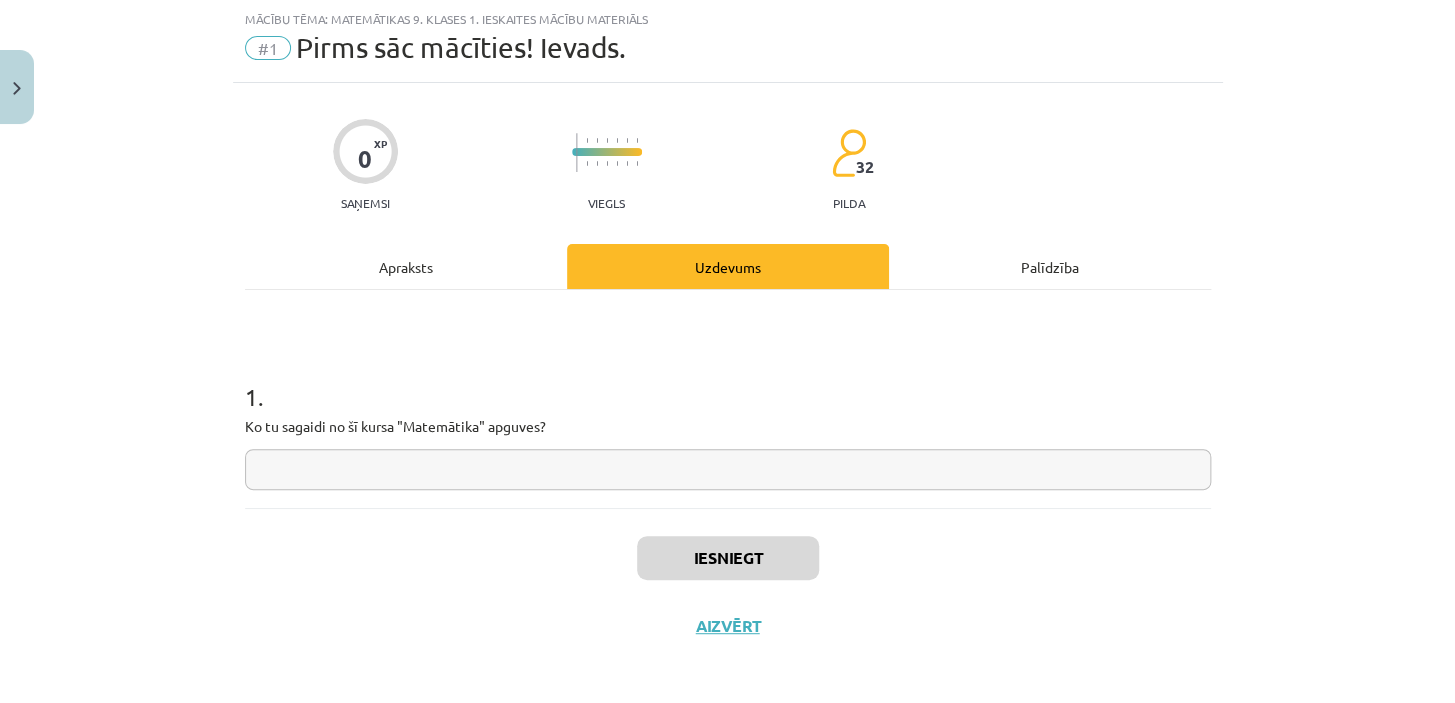 click 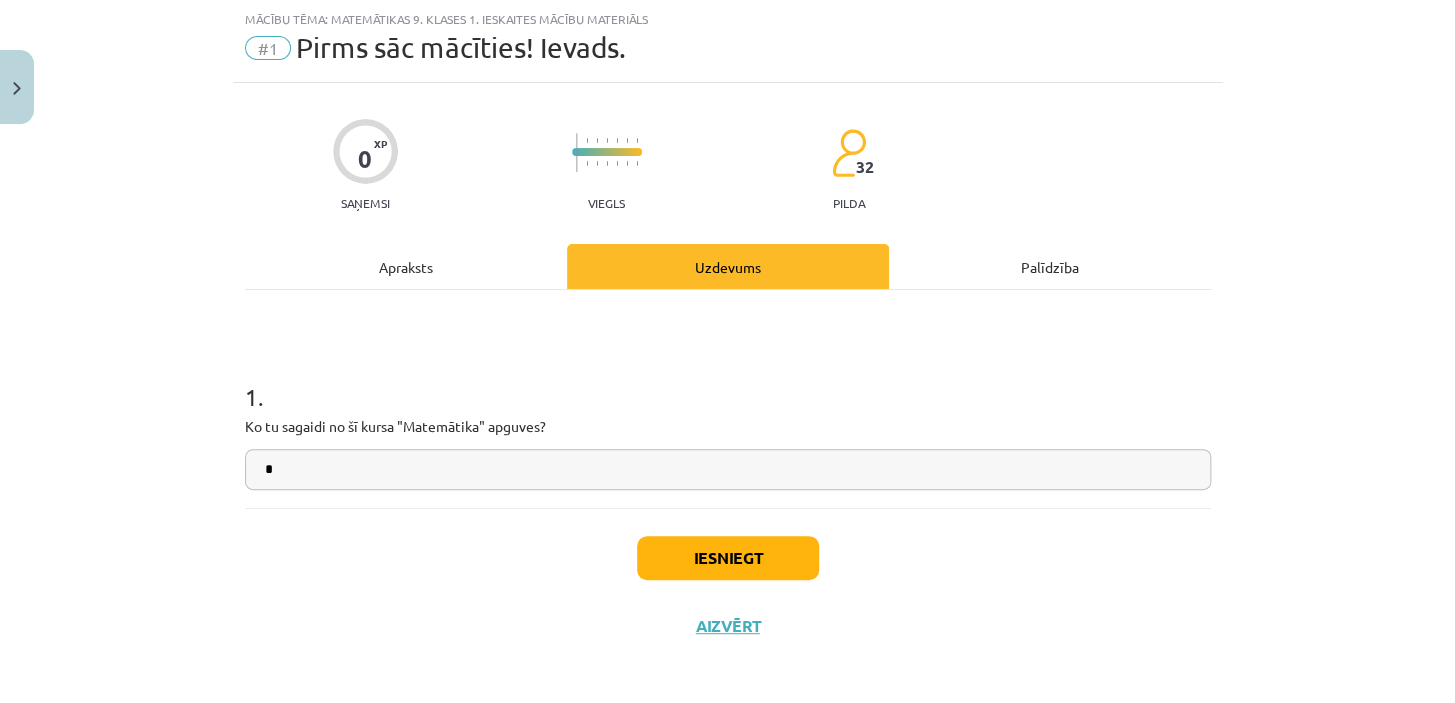 type on "*" 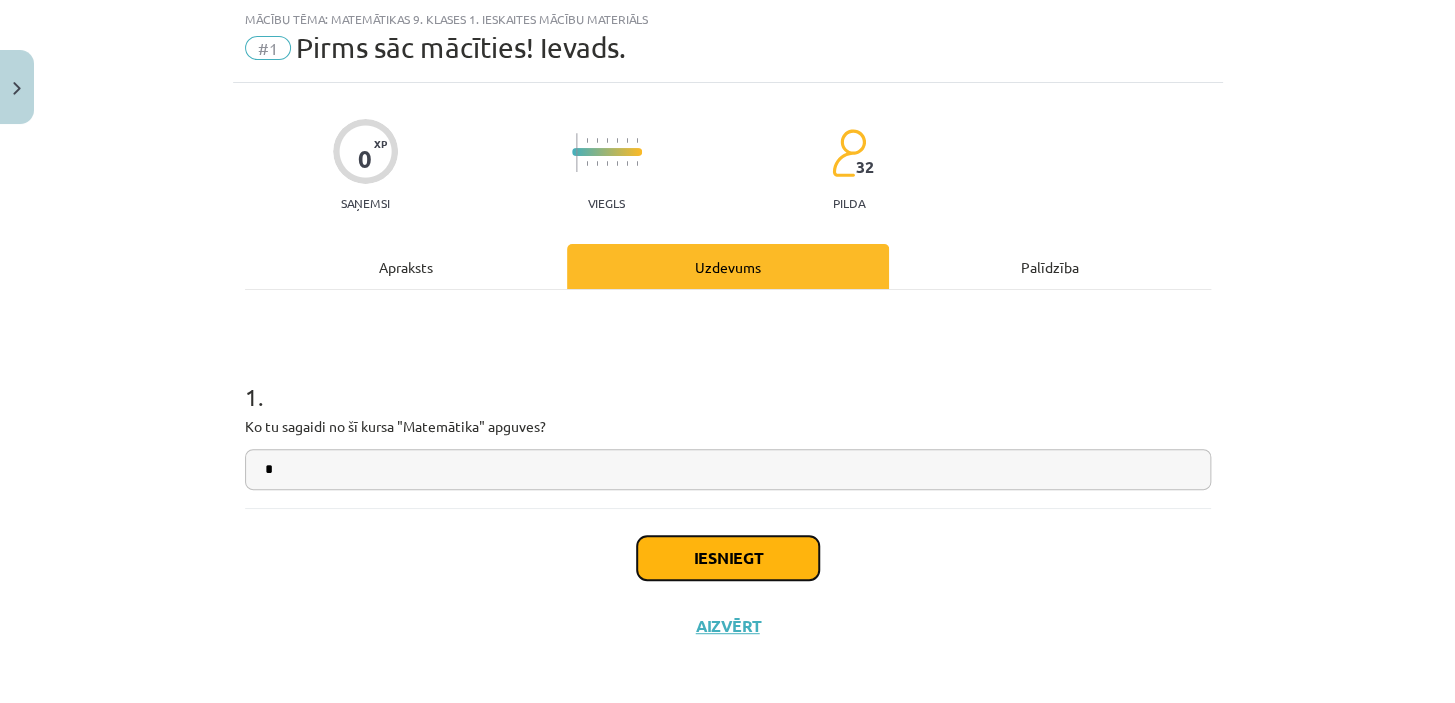 click on "Iesniegt" 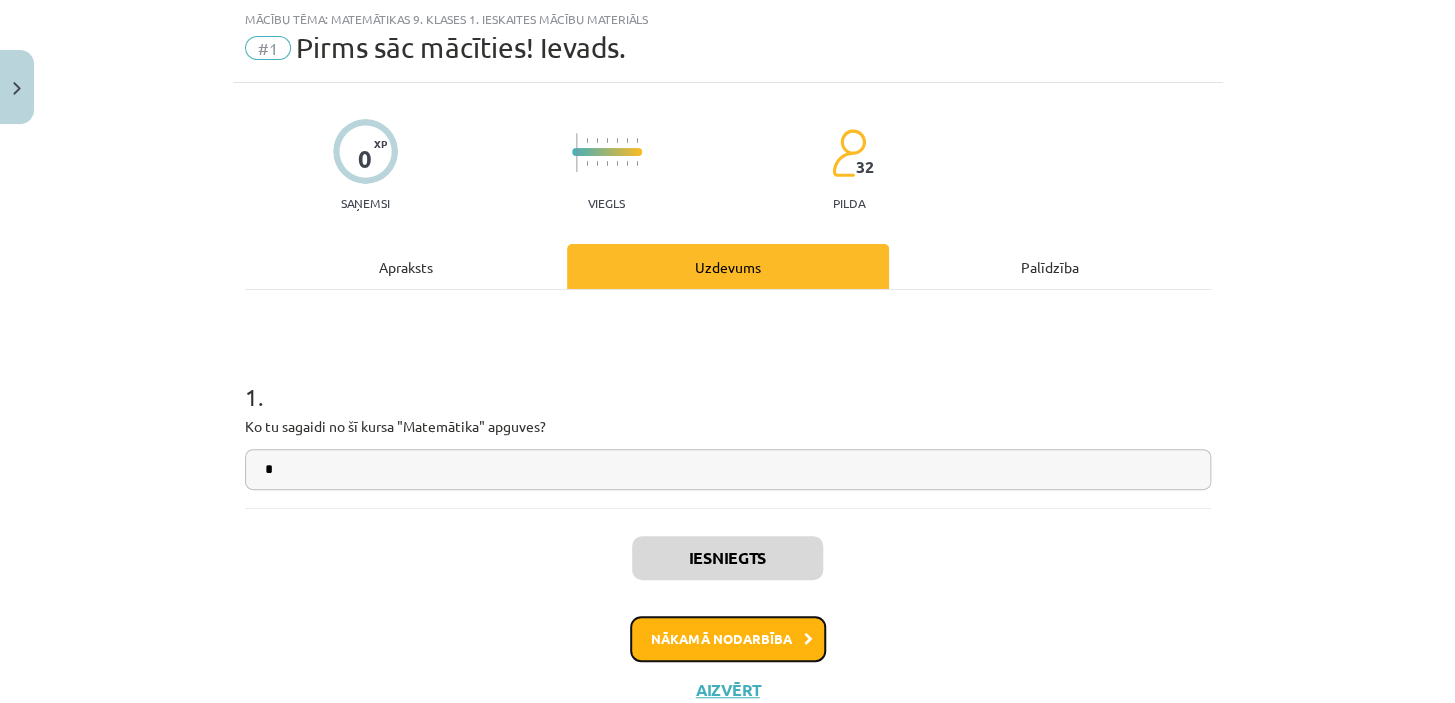 click on "Nākamā nodarbība" 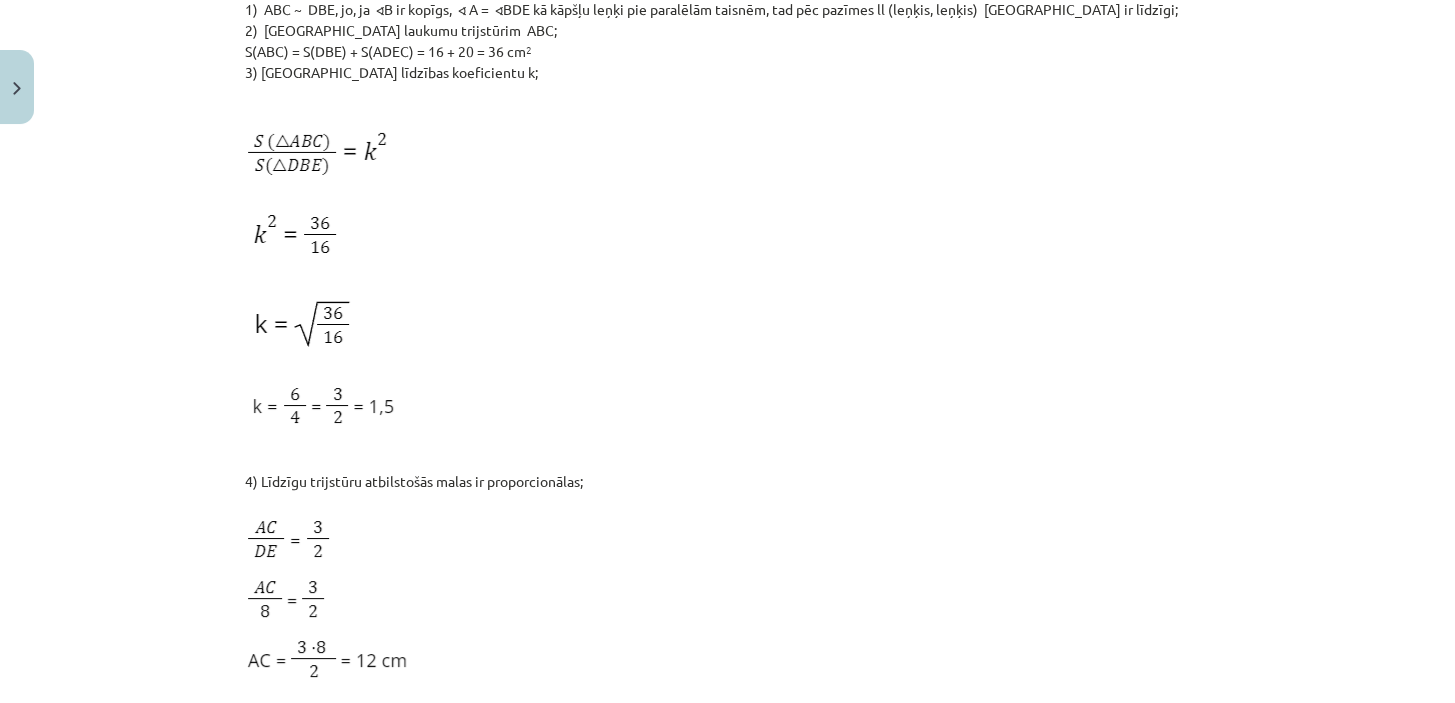 scroll, scrollTop: 9625, scrollLeft: 0, axis: vertical 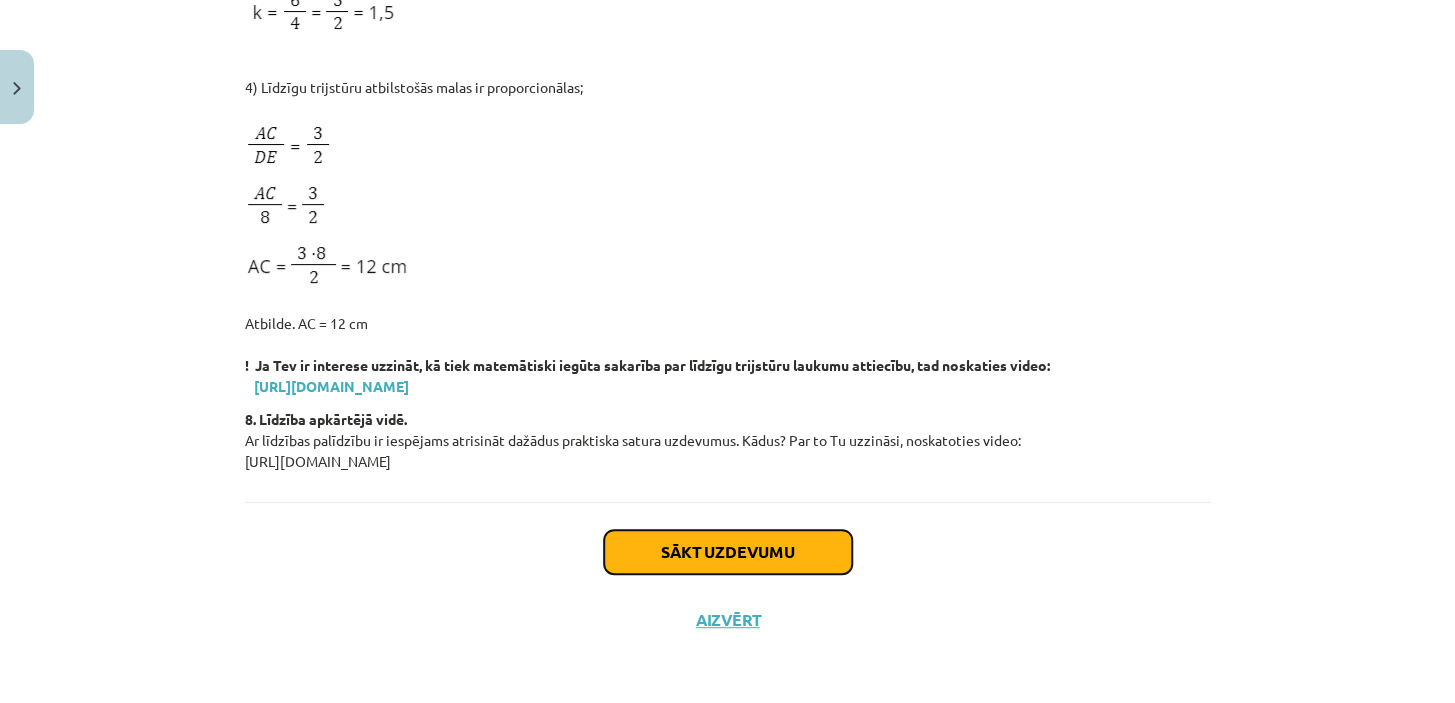 click on "Sākt uzdevumu" 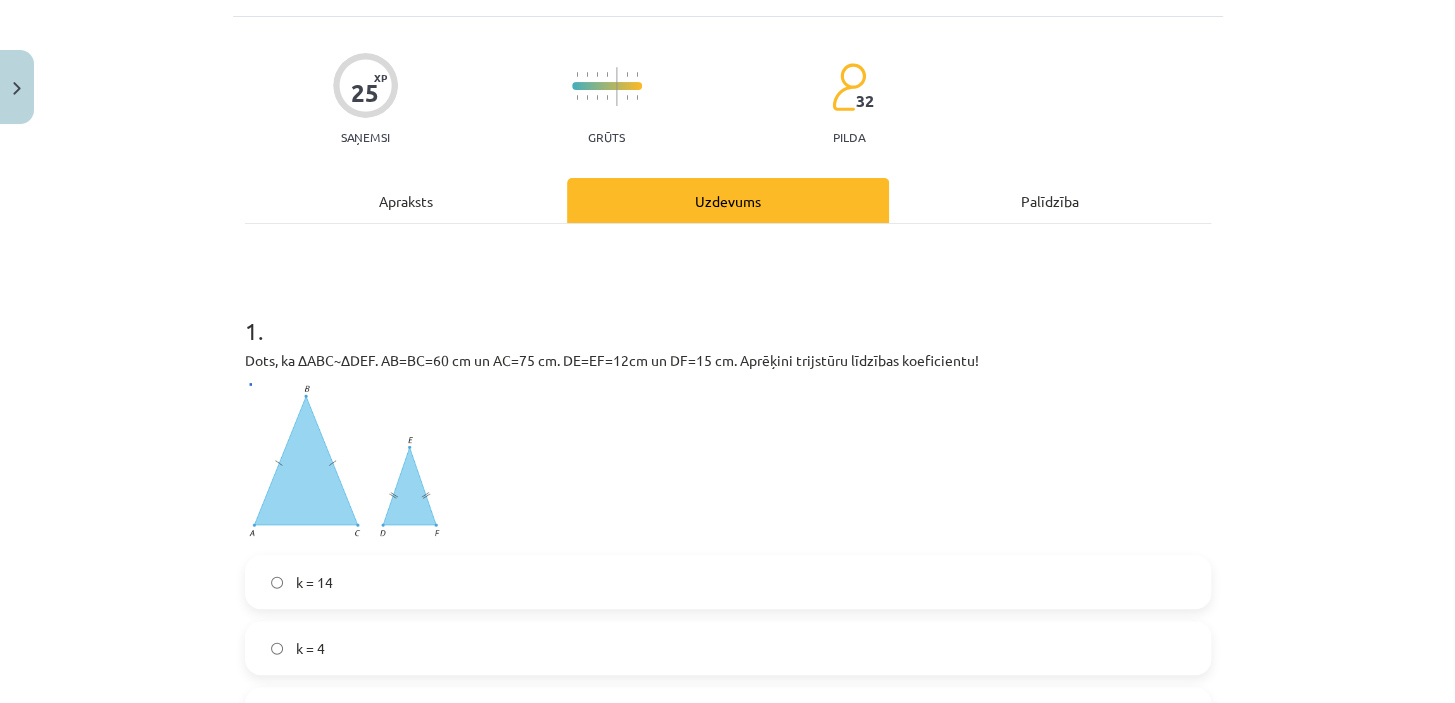 scroll, scrollTop: 545, scrollLeft: 0, axis: vertical 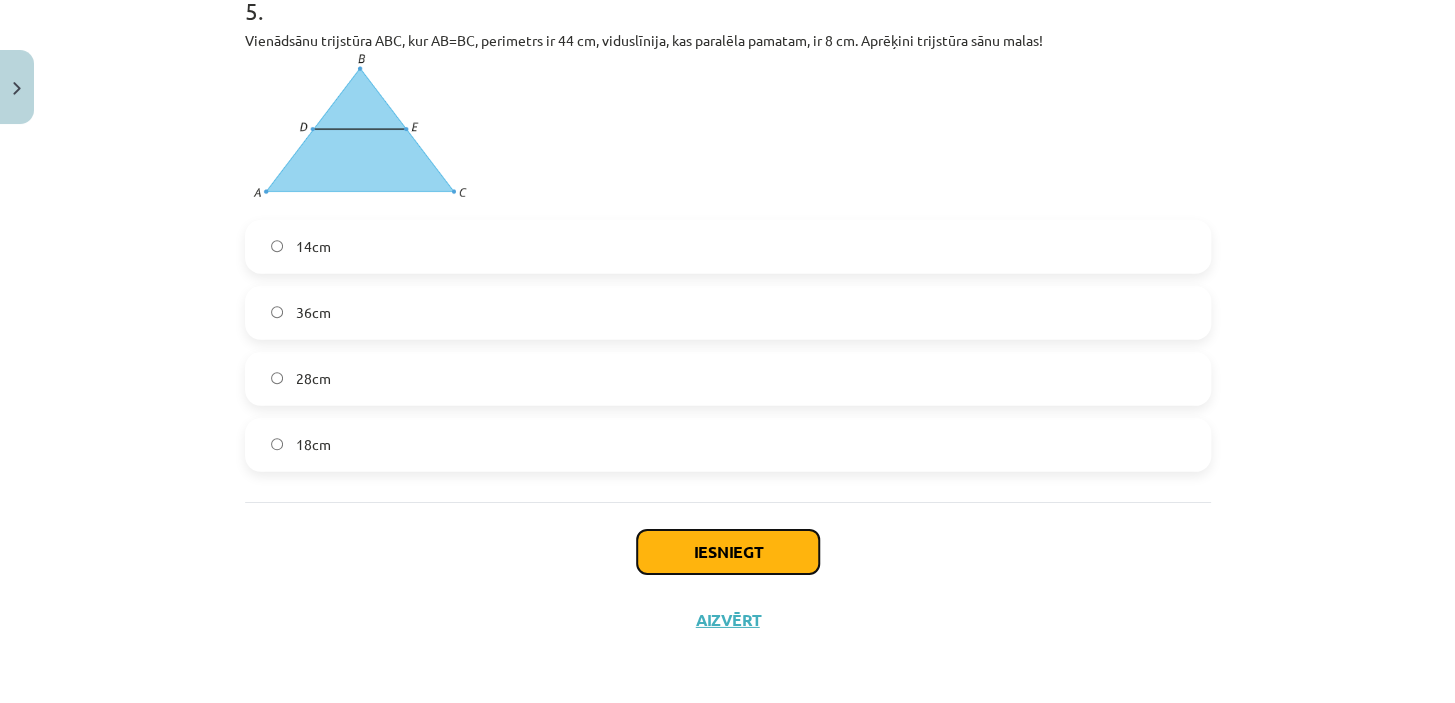 click on "Iesniegt" 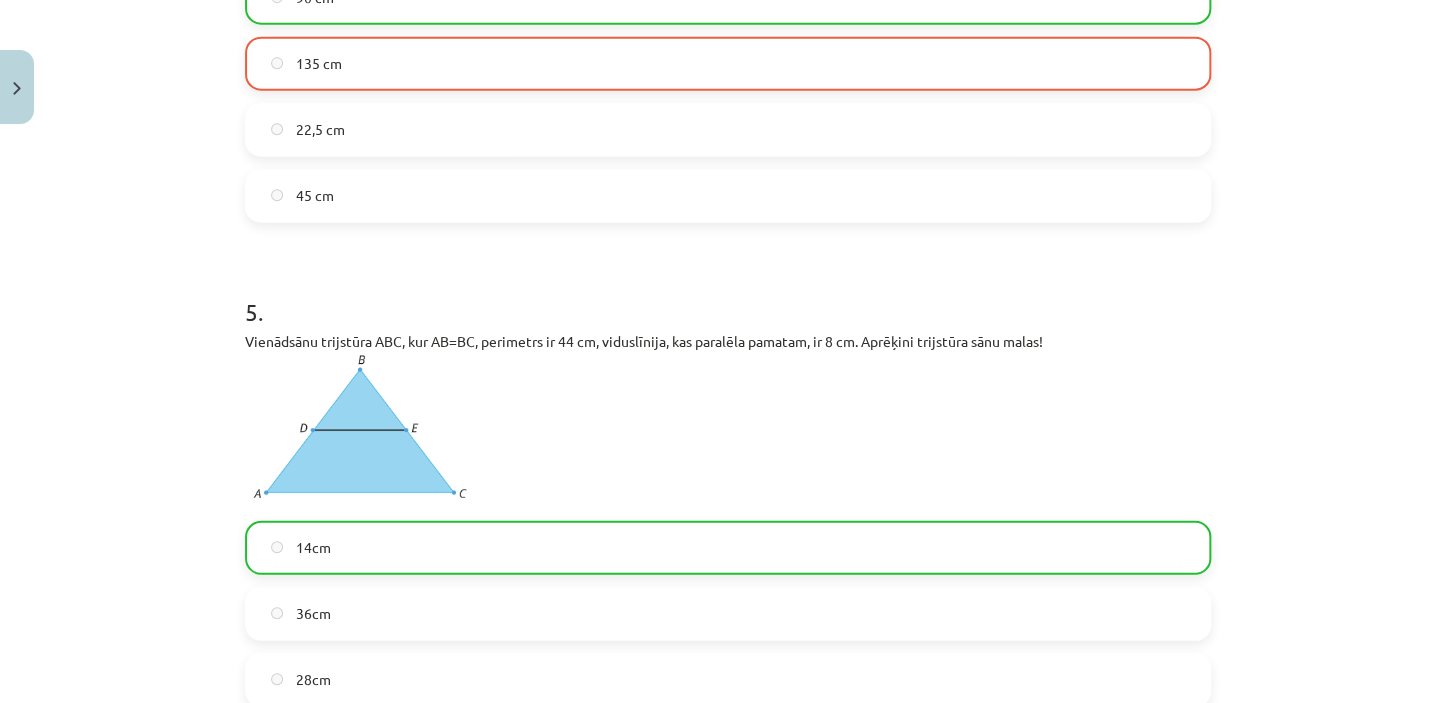 scroll, scrollTop: 2361, scrollLeft: 0, axis: vertical 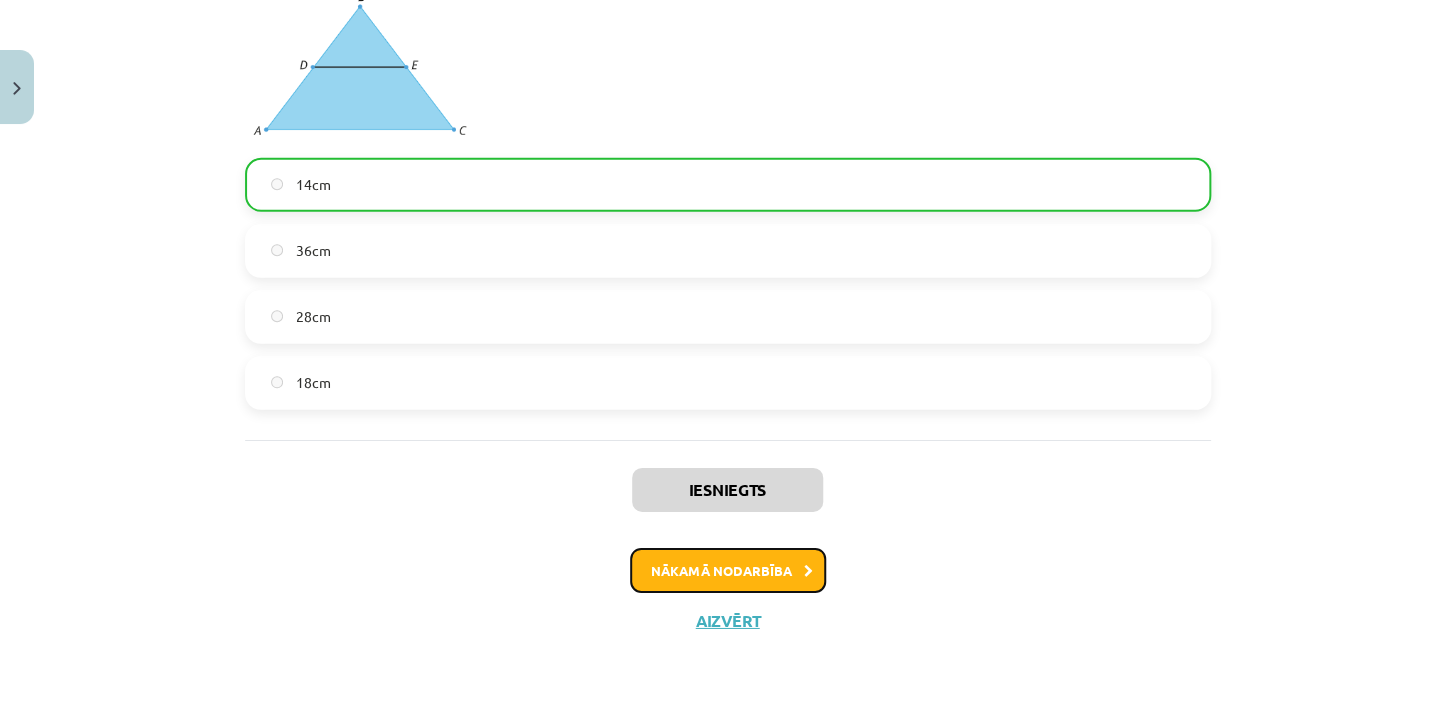 click on "Nākamā nodarbība" 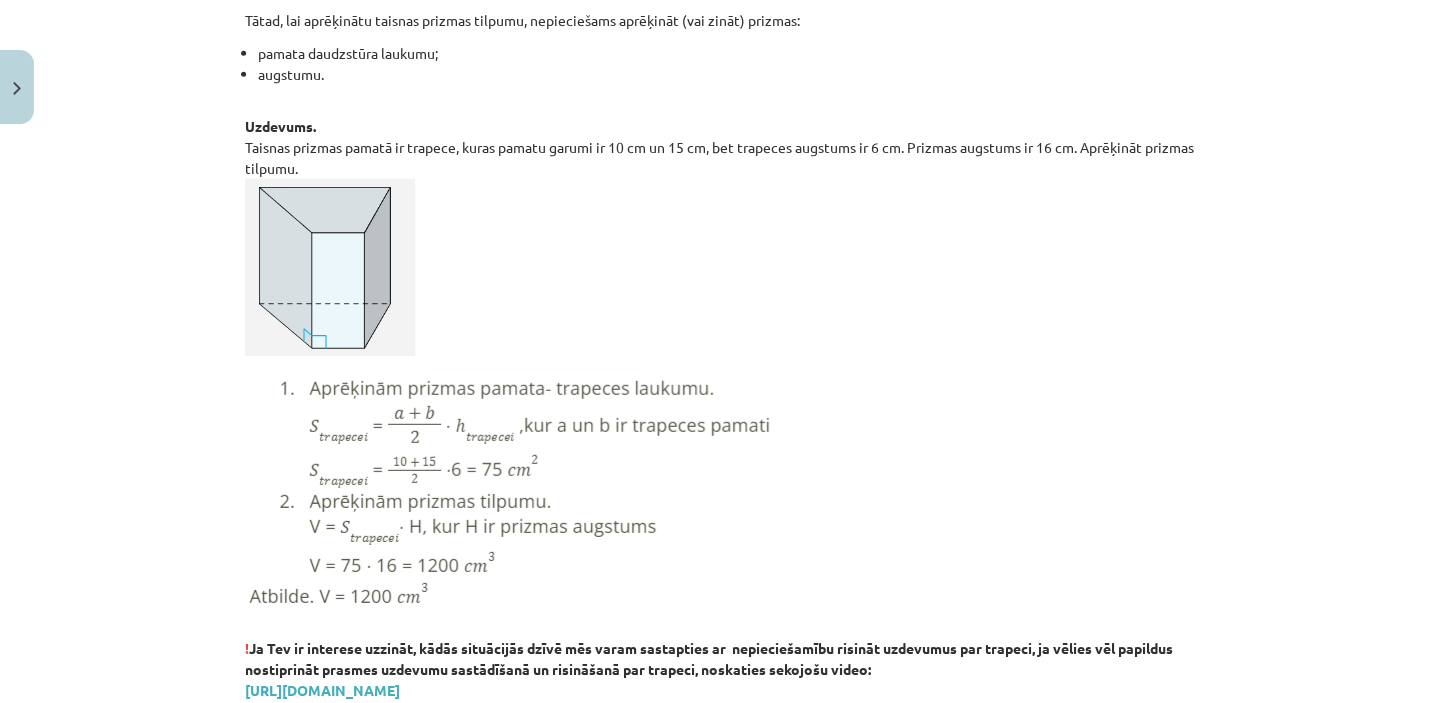 scroll, scrollTop: 9095, scrollLeft: 0, axis: vertical 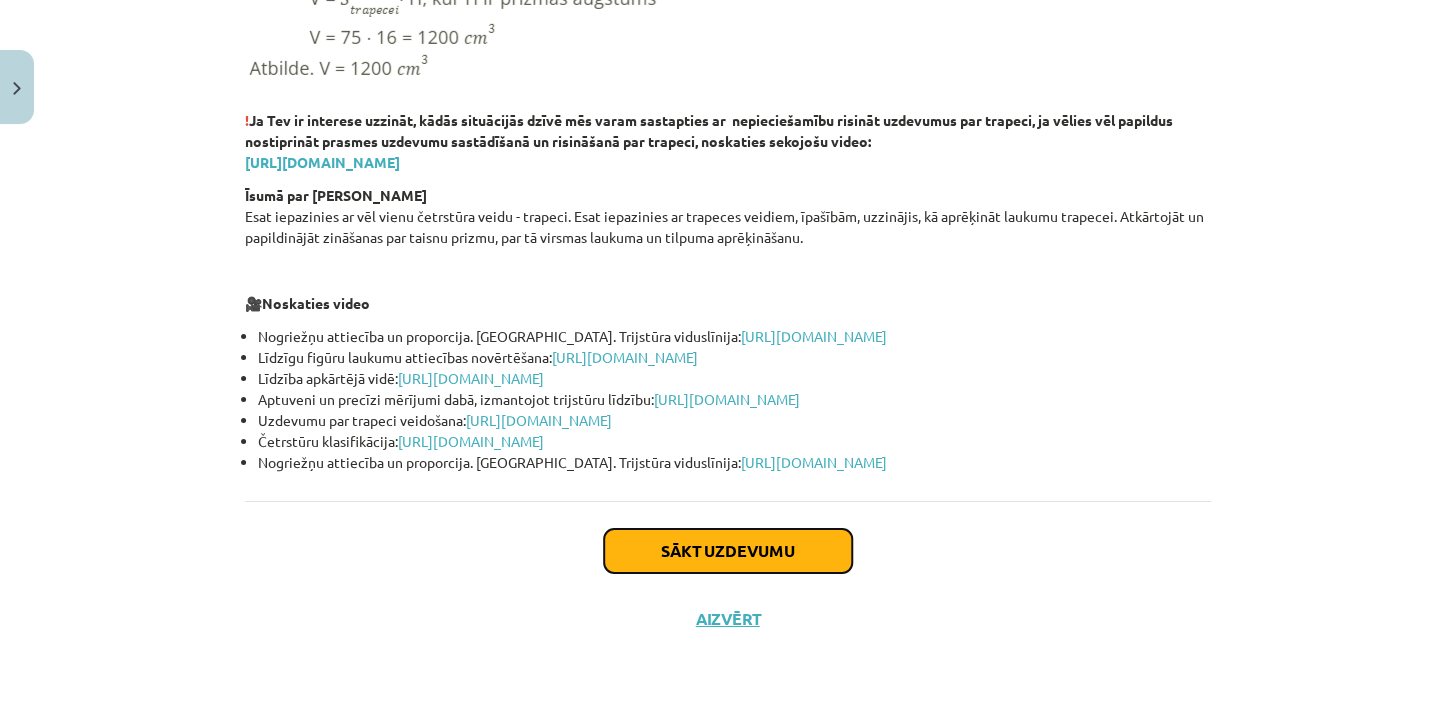 click on "Sākt uzdevumu" 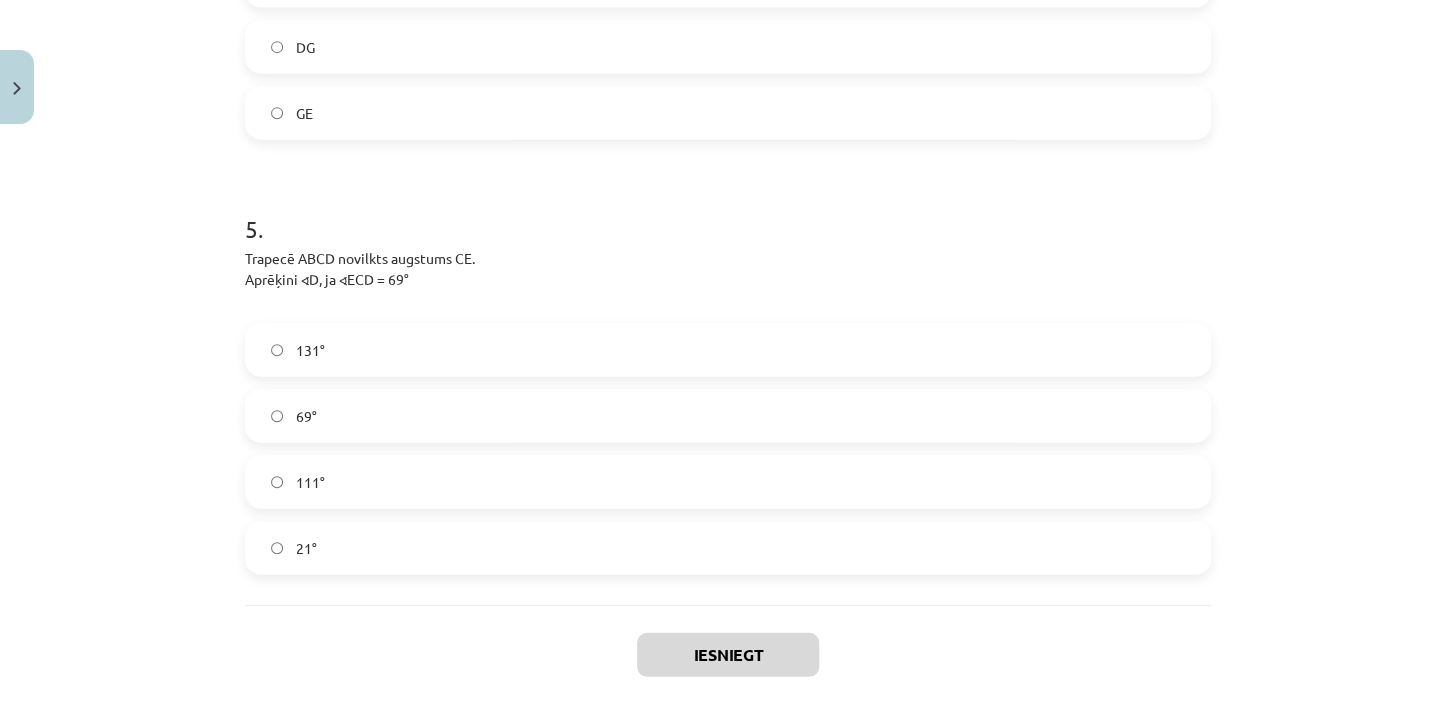 scroll, scrollTop: 2062, scrollLeft: 0, axis: vertical 